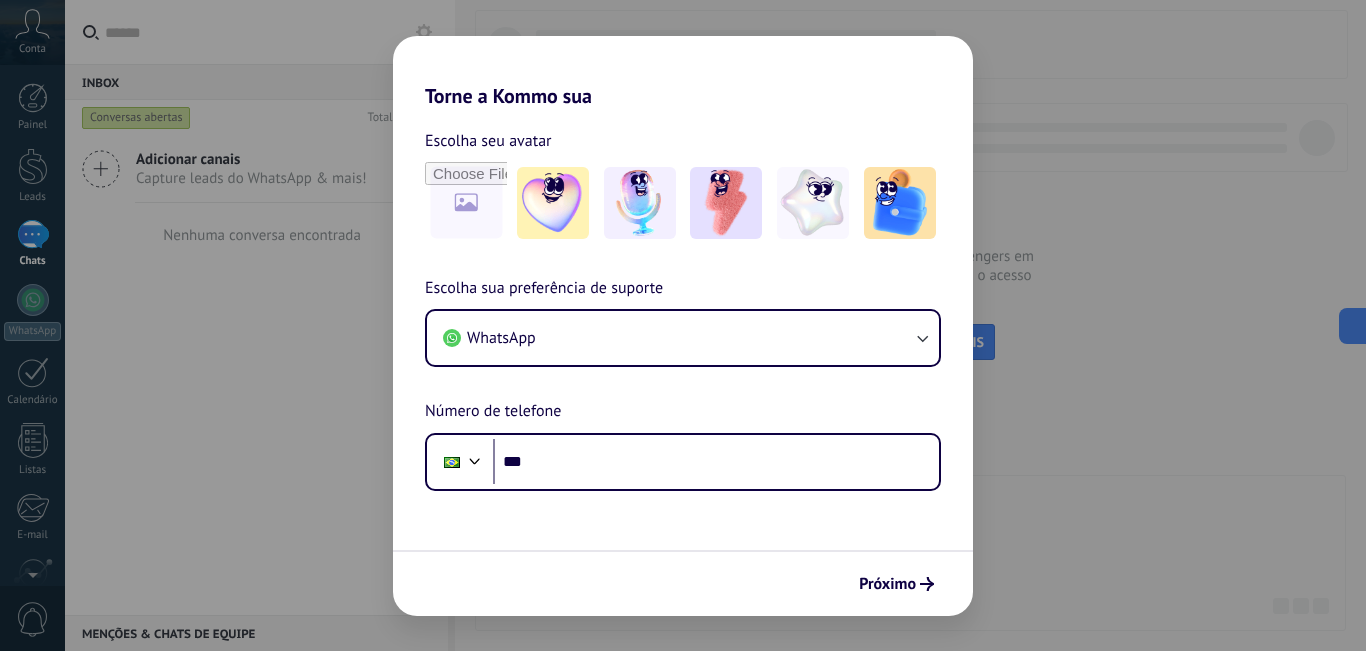 scroll, scrollTop: 0, scrollLeft: 0, axis: both 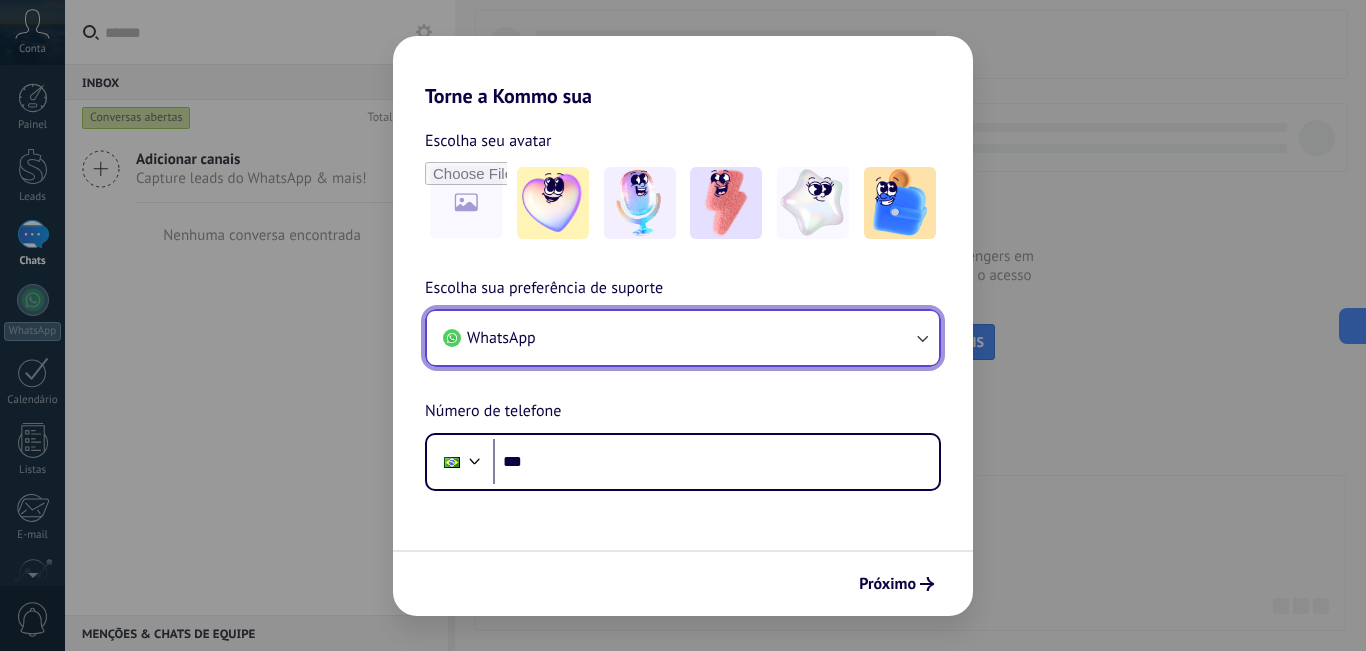 click on "WhatsApp" at bounding box center [683, 338] 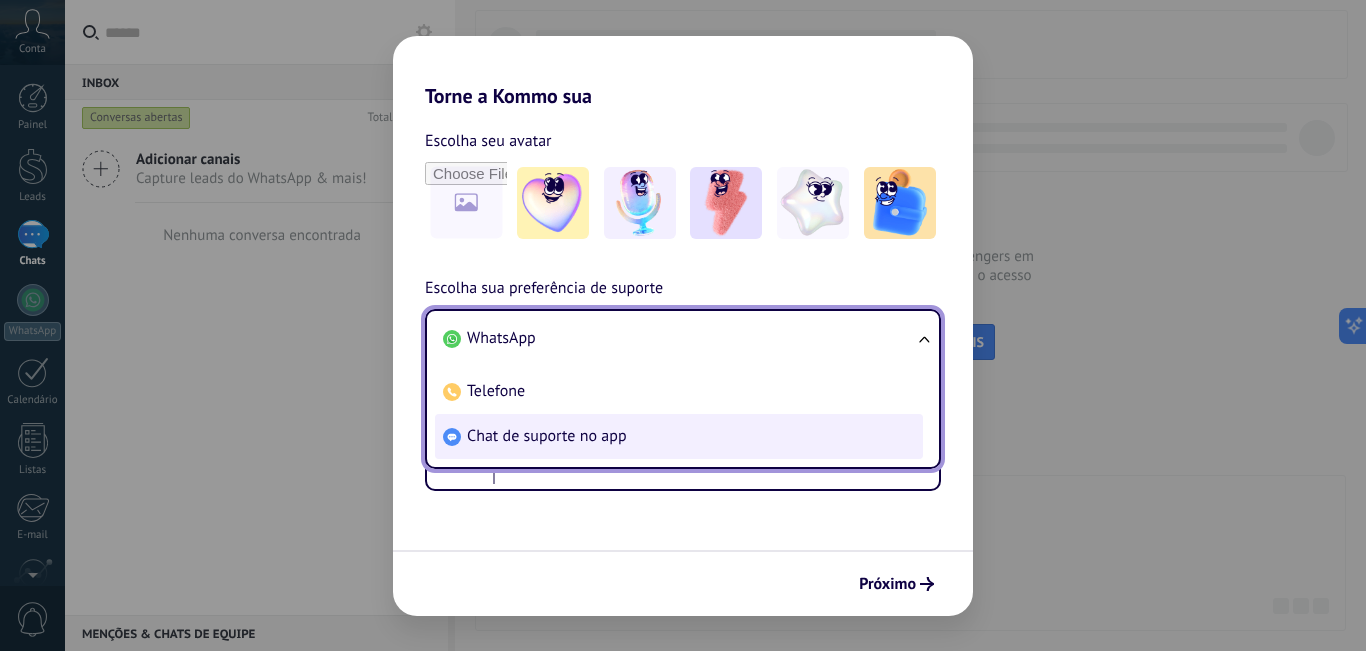 click on "Chat de suporte no app" at bounding box center (547, 436) 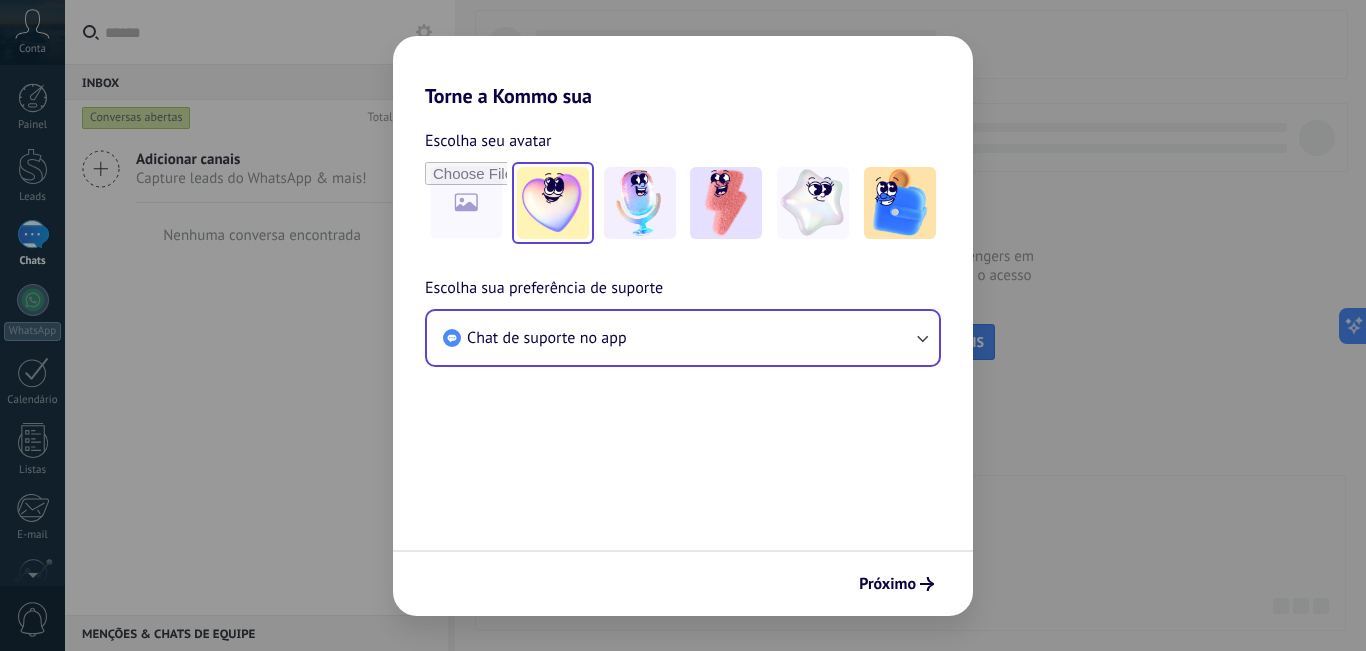 click at bounding box center [553, 203] 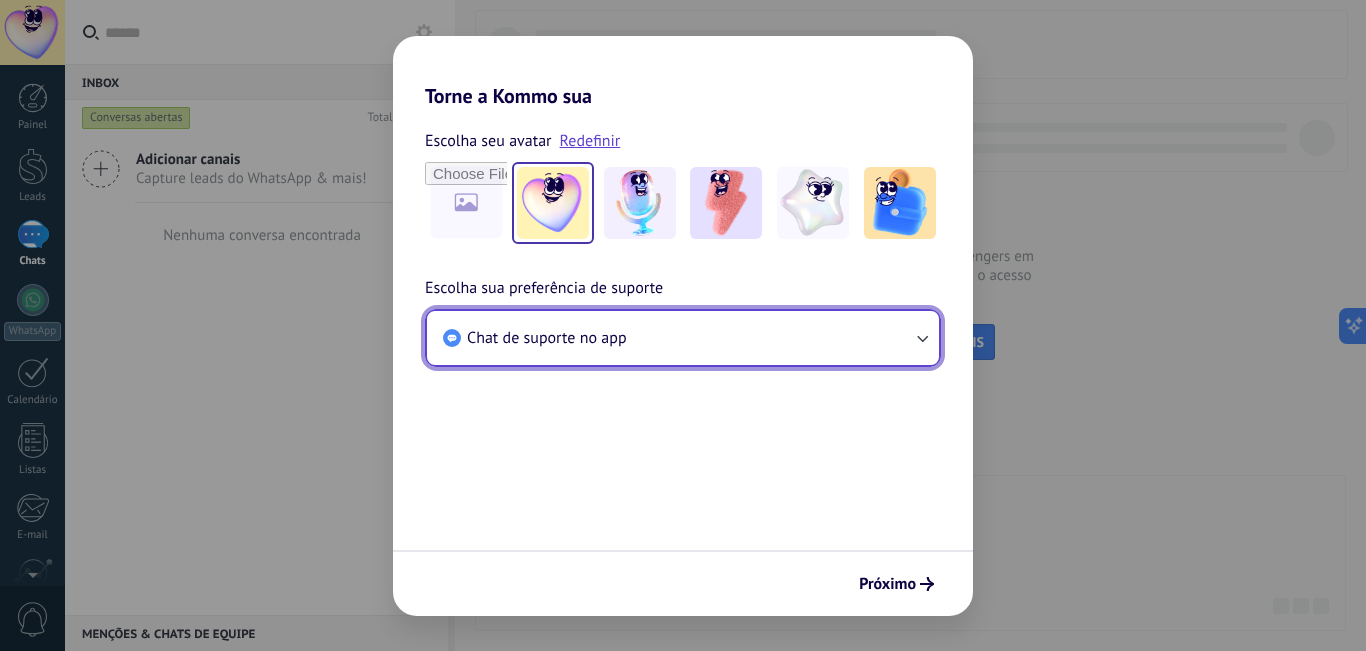 click on "Chat de suporte no app" at bounding box center (683, 338) 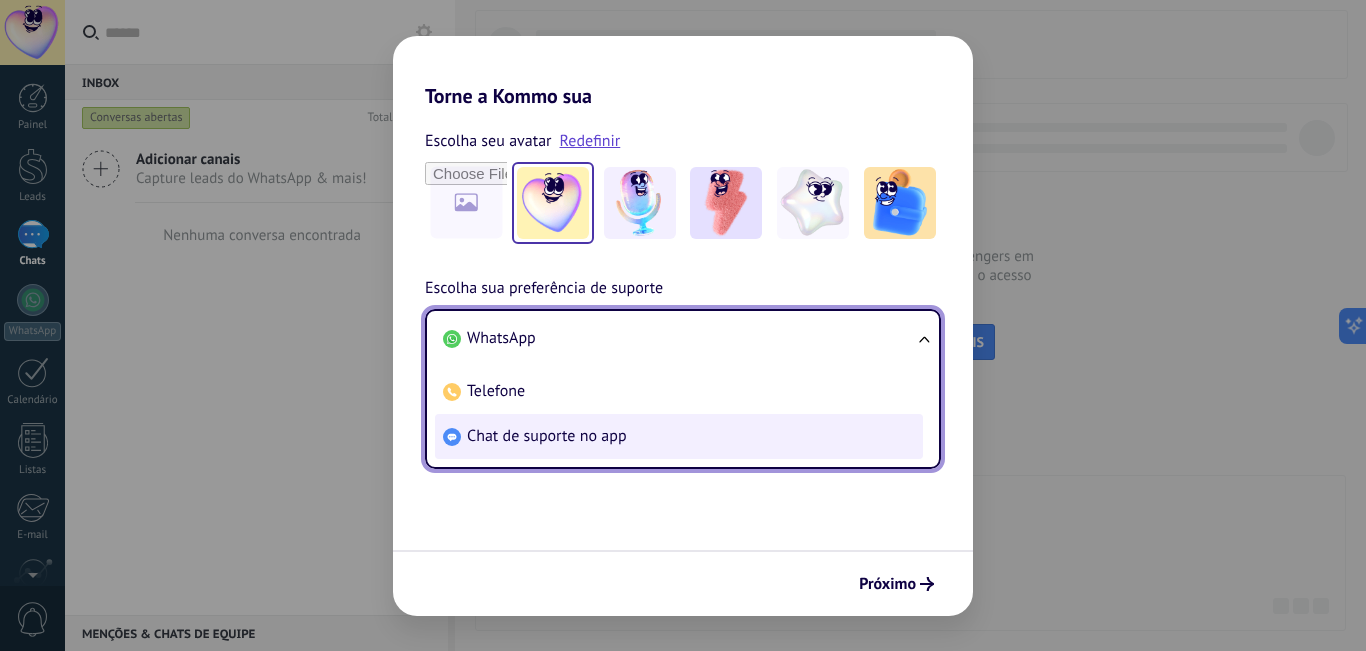 click on "Chat de suporte no app" at bounding box center [547, 436] 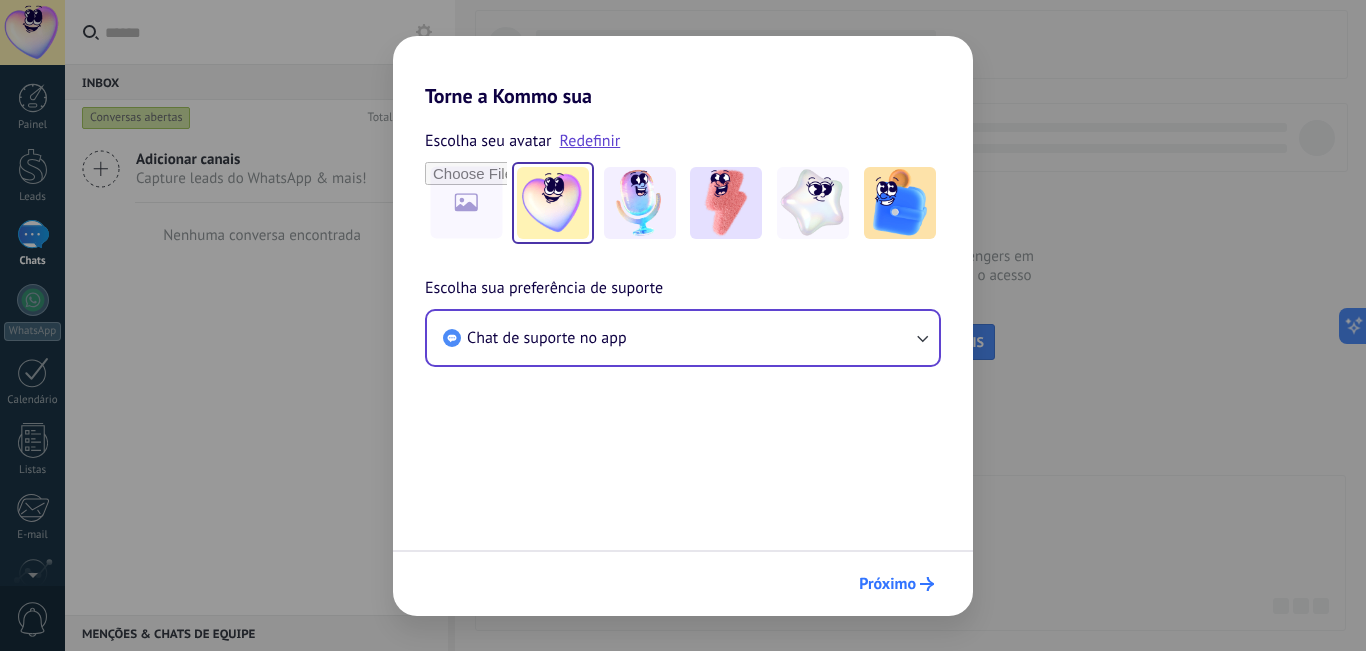click on "Próximo" at bounding box center [896, 584] 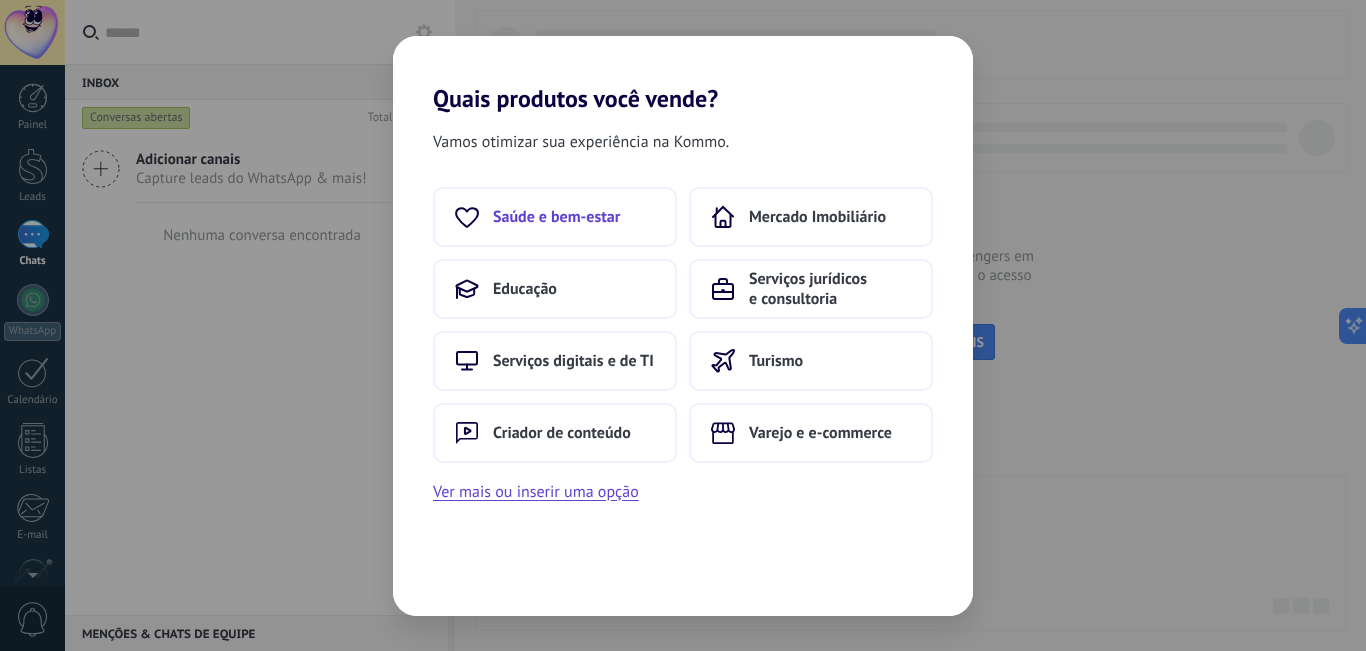 click on "Saúde e bem-estar" at bounding box center (556, 217) 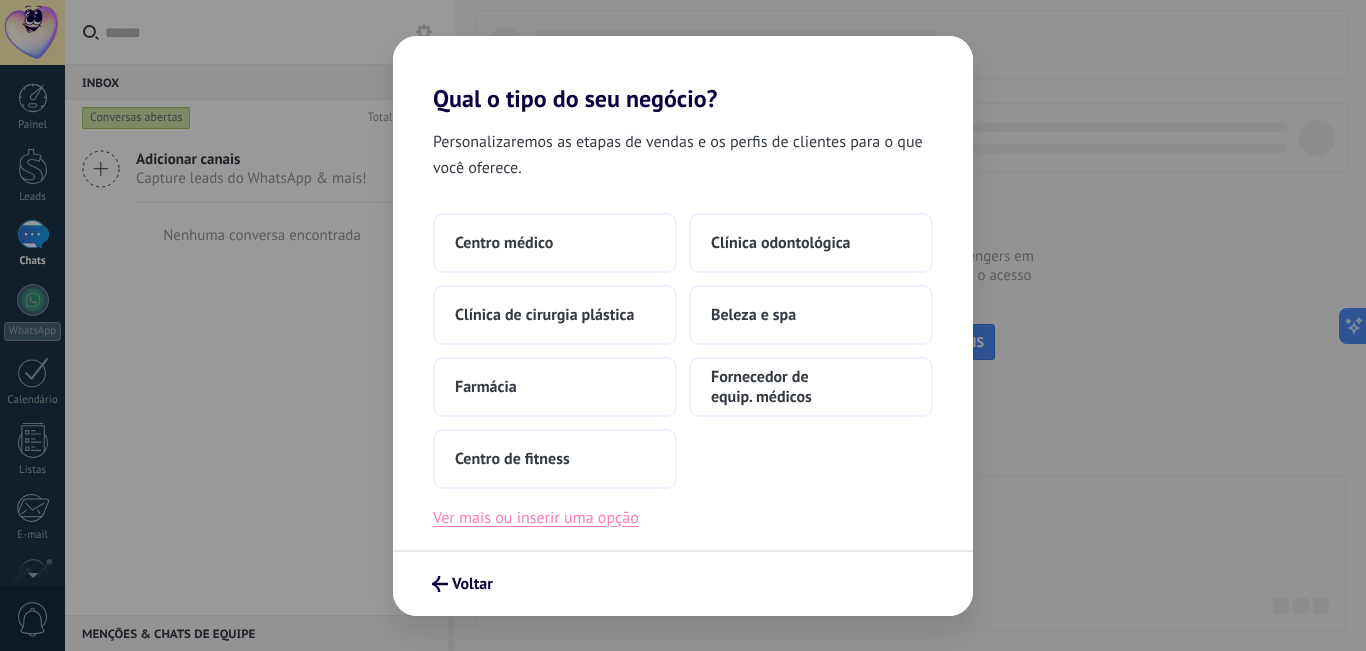 click on "Ver mais ou inserir uma opção" at bounding box center [536, 518] 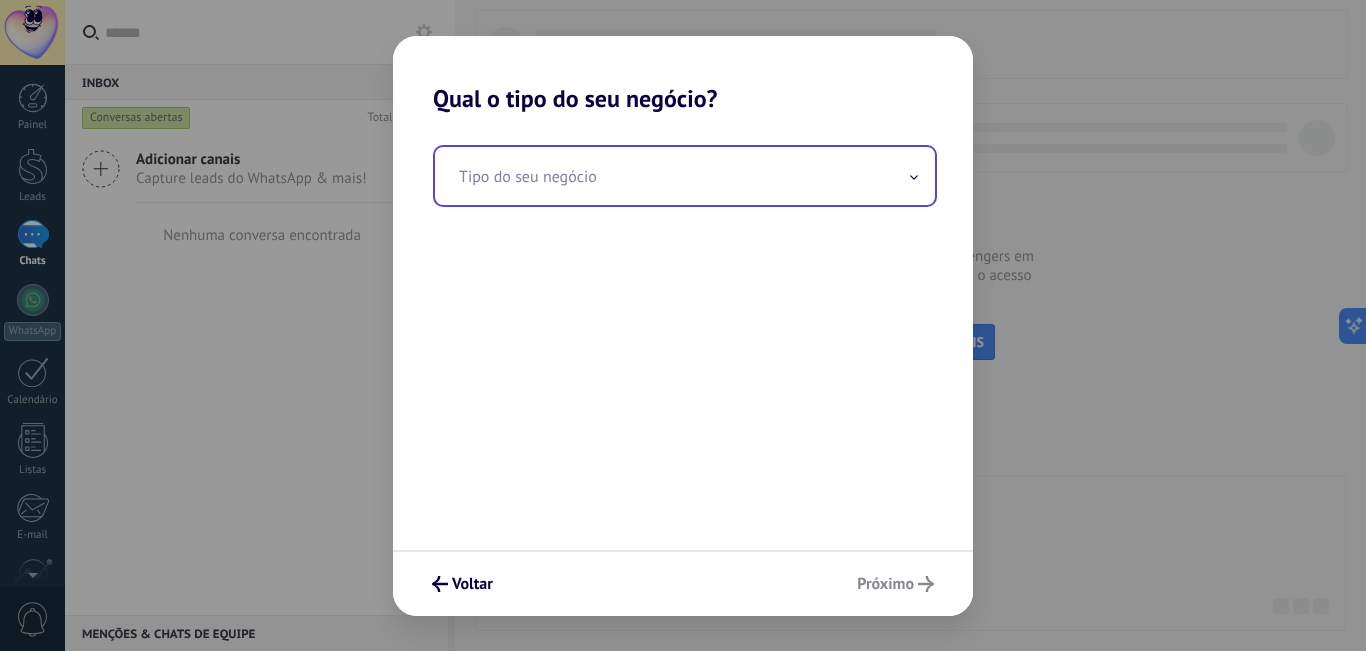 click at bounding box center (685, 176) 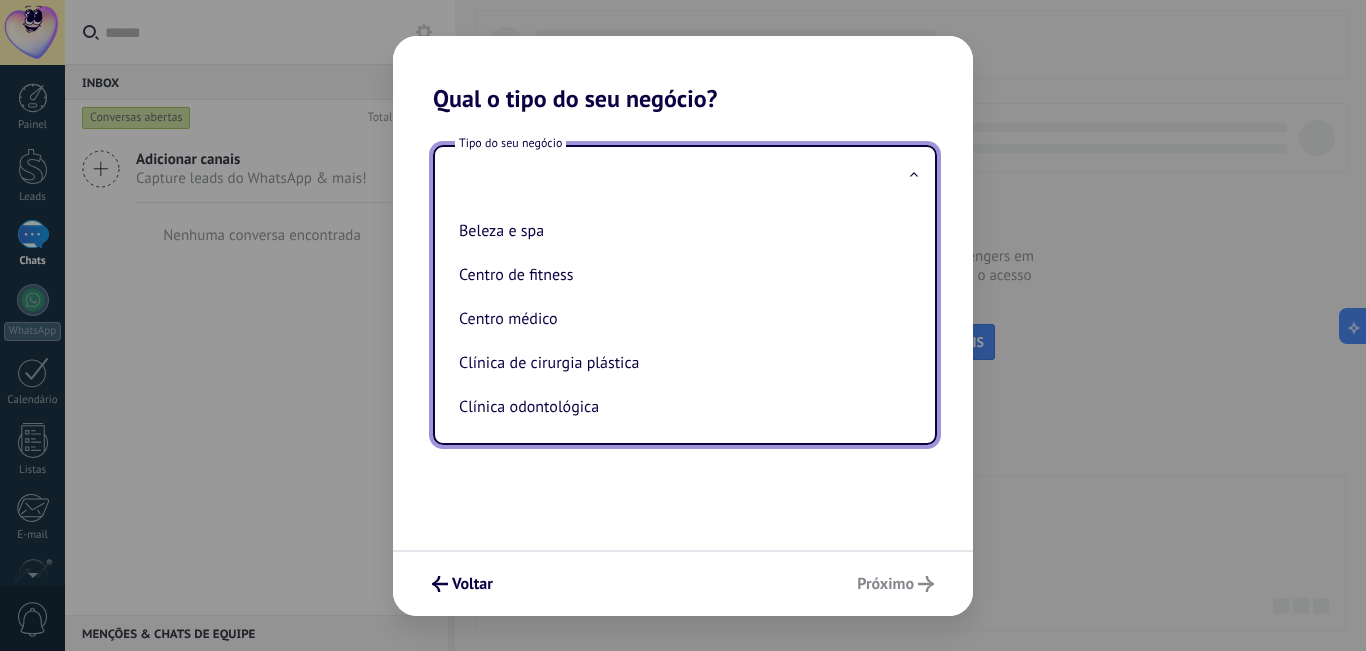 type on "*" 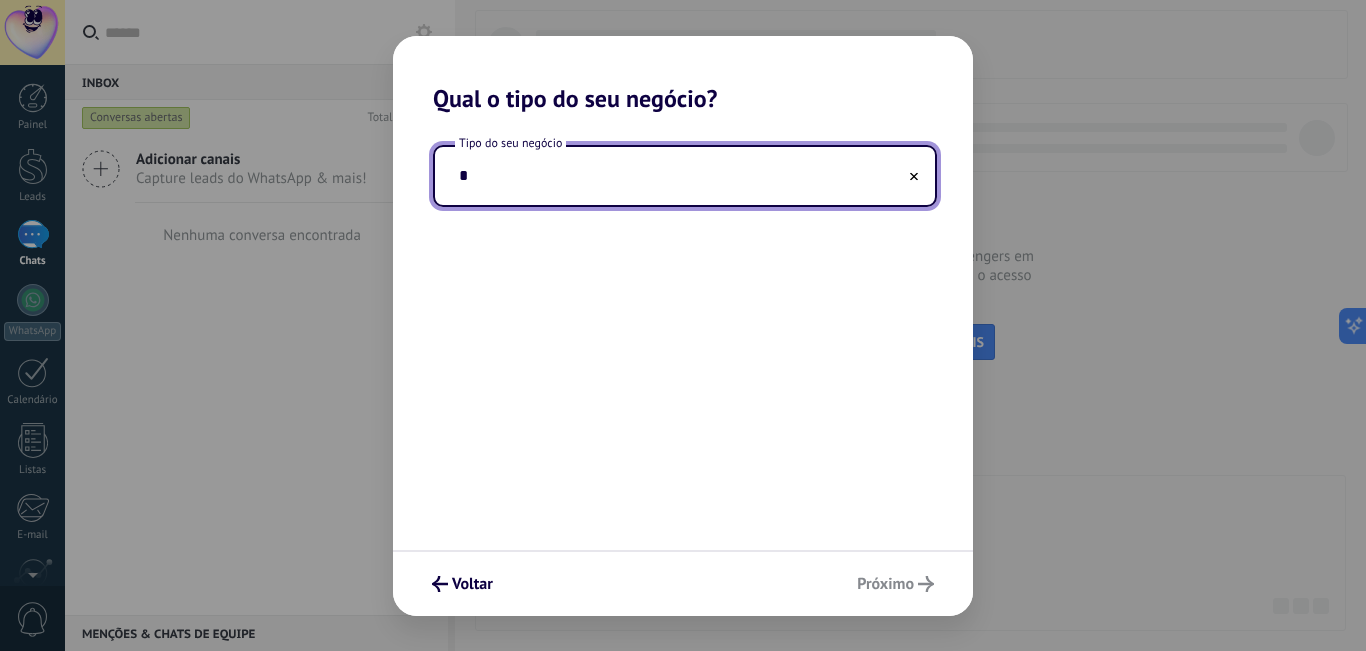 scroll, scrollTop: 0, scrollLeft: 0, axis: both 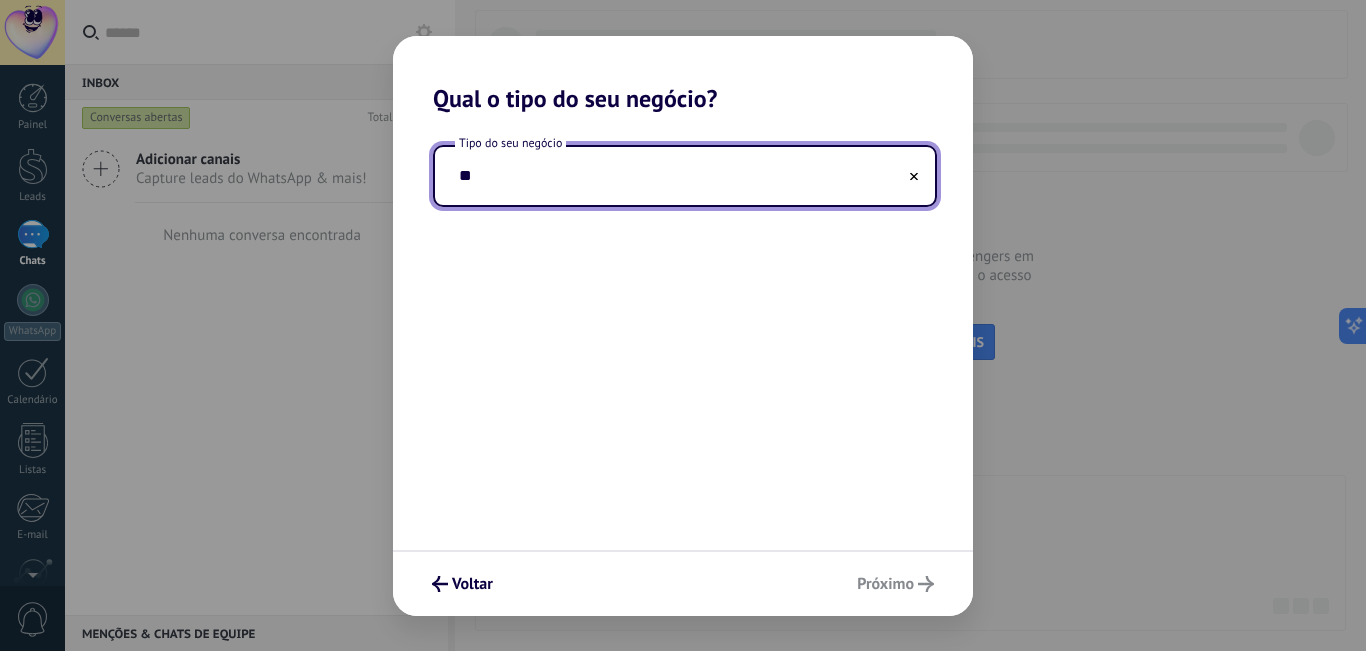 click at bounding box center (685, 176) 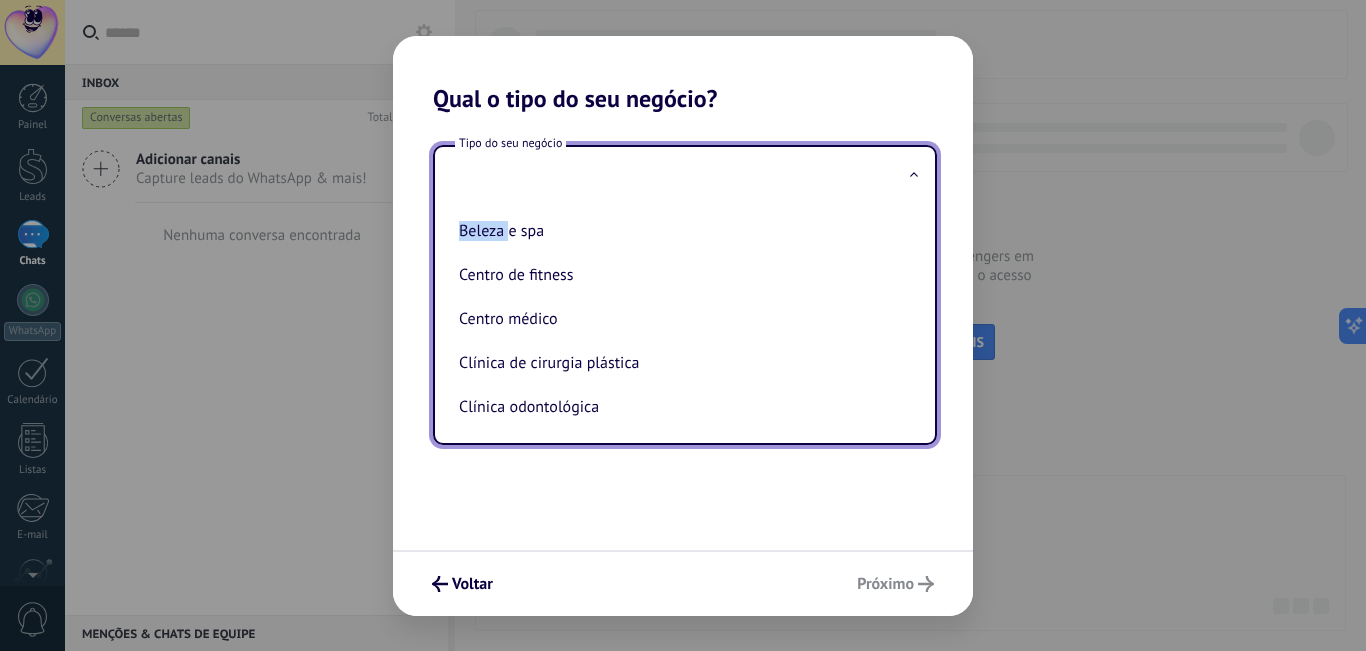 click at bounding box center (914, 175) 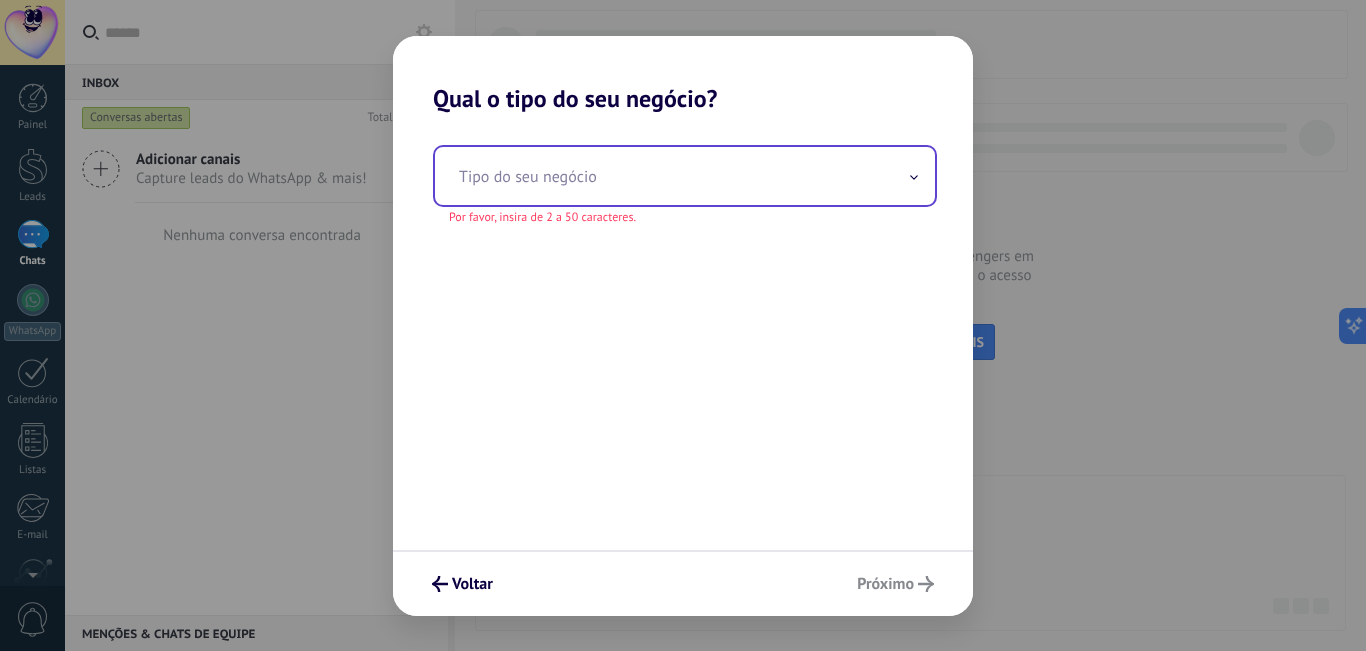 click 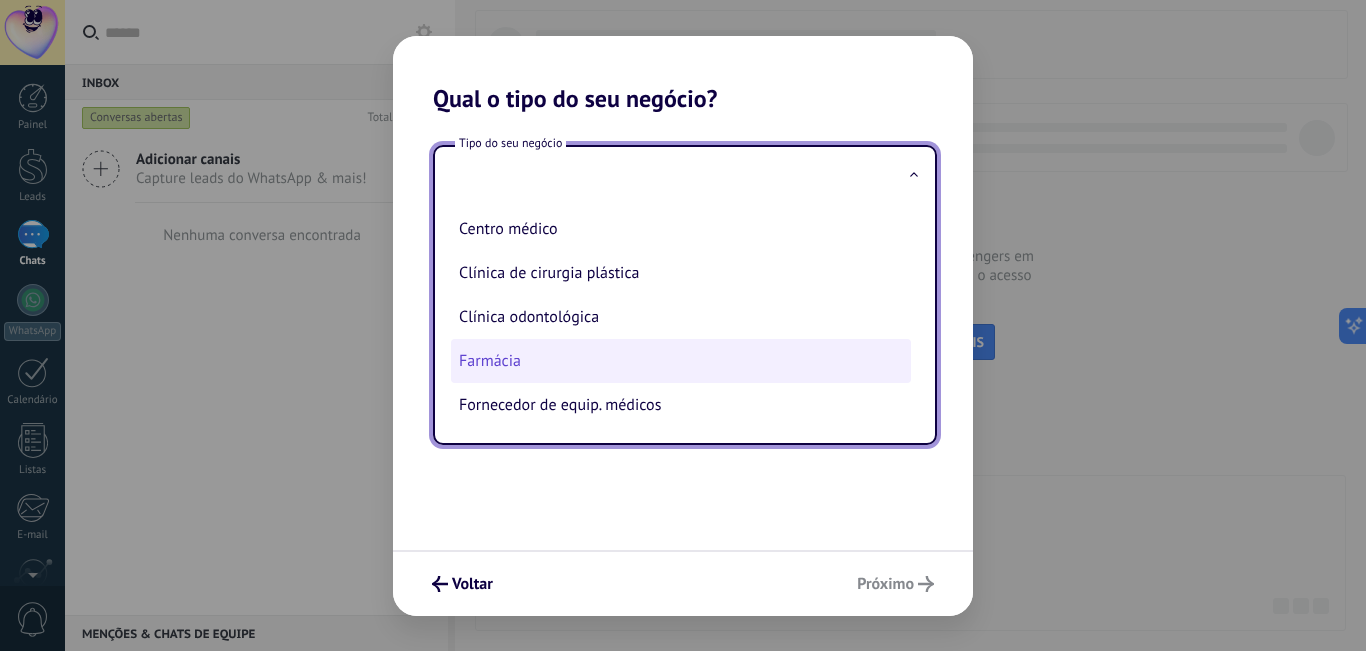 scroll, scrollTop: 0, scrollLeft: 0, axis: both 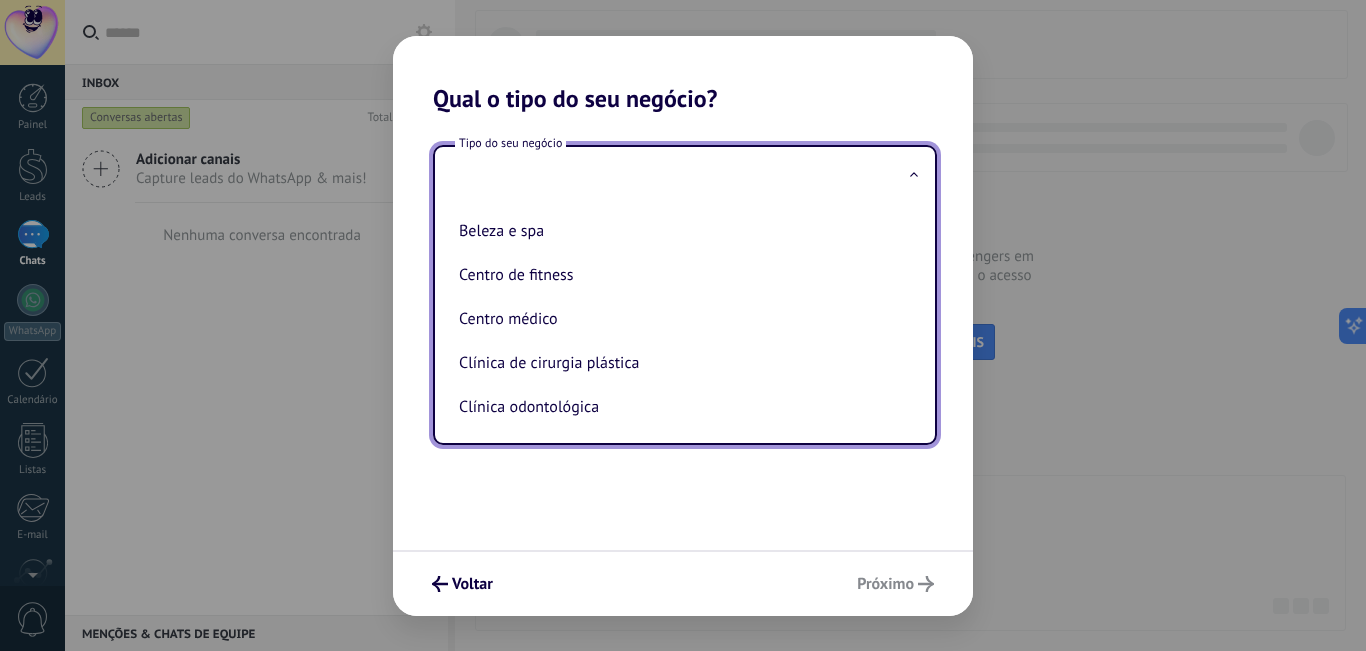 click on "Centro médico" at bounding box center [681, 319] 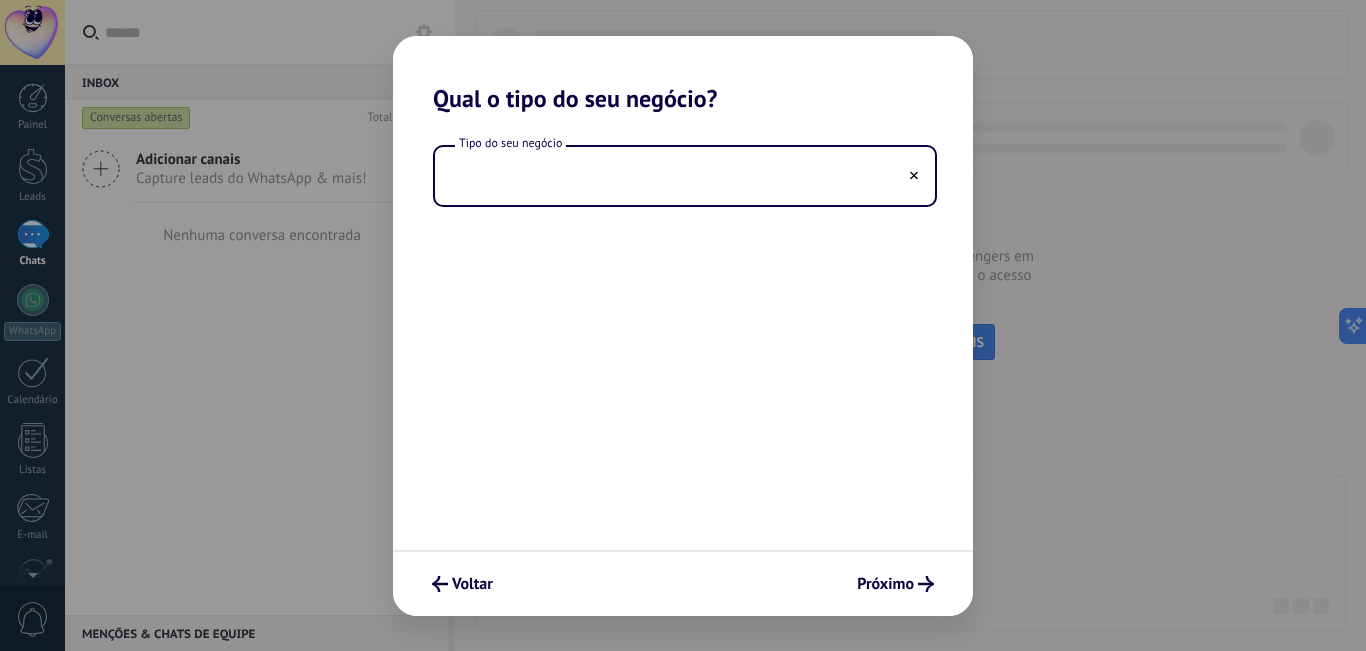 type on "**********" 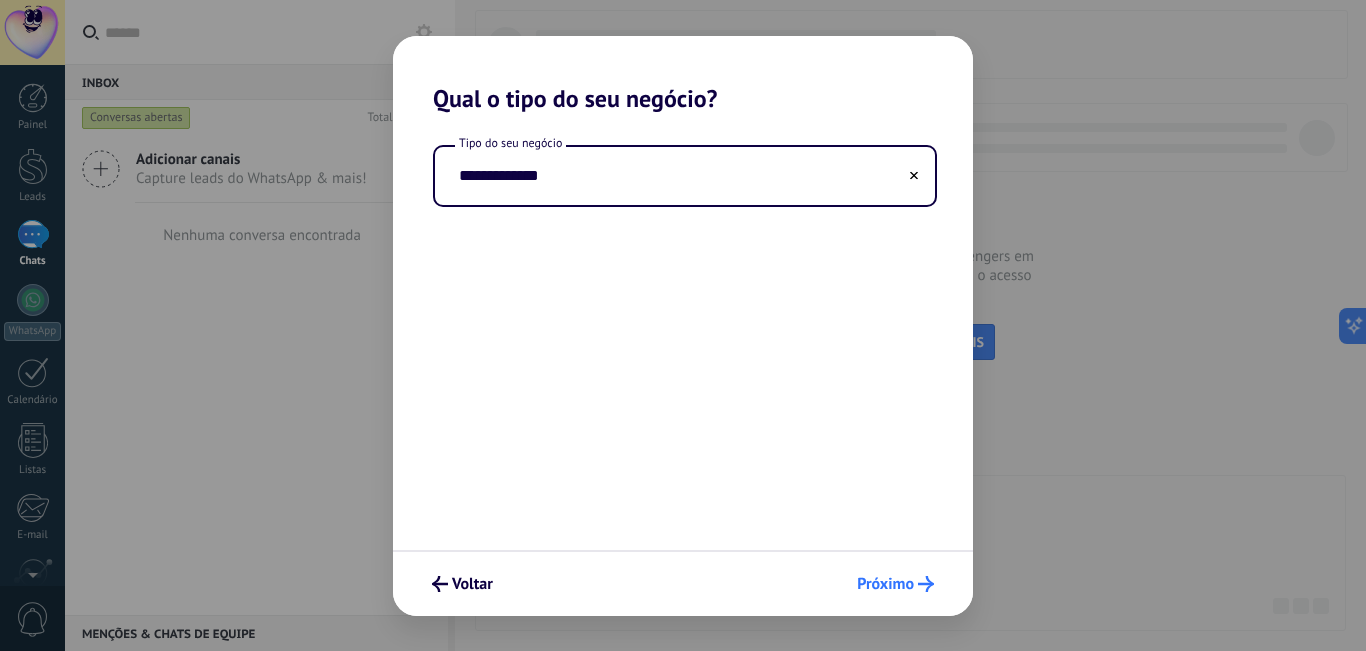 click on "Próximo" at bounding box center [895, 584] 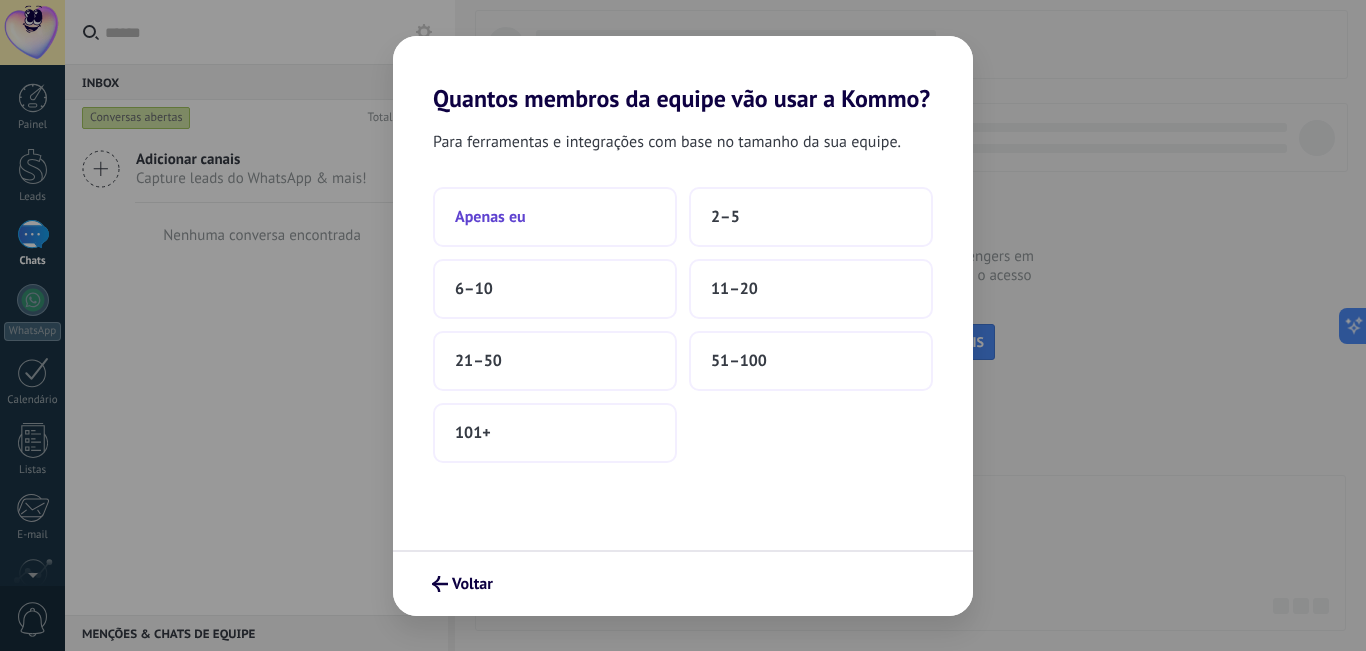 click on "Apenas eu" at bounding box center (555, 217) 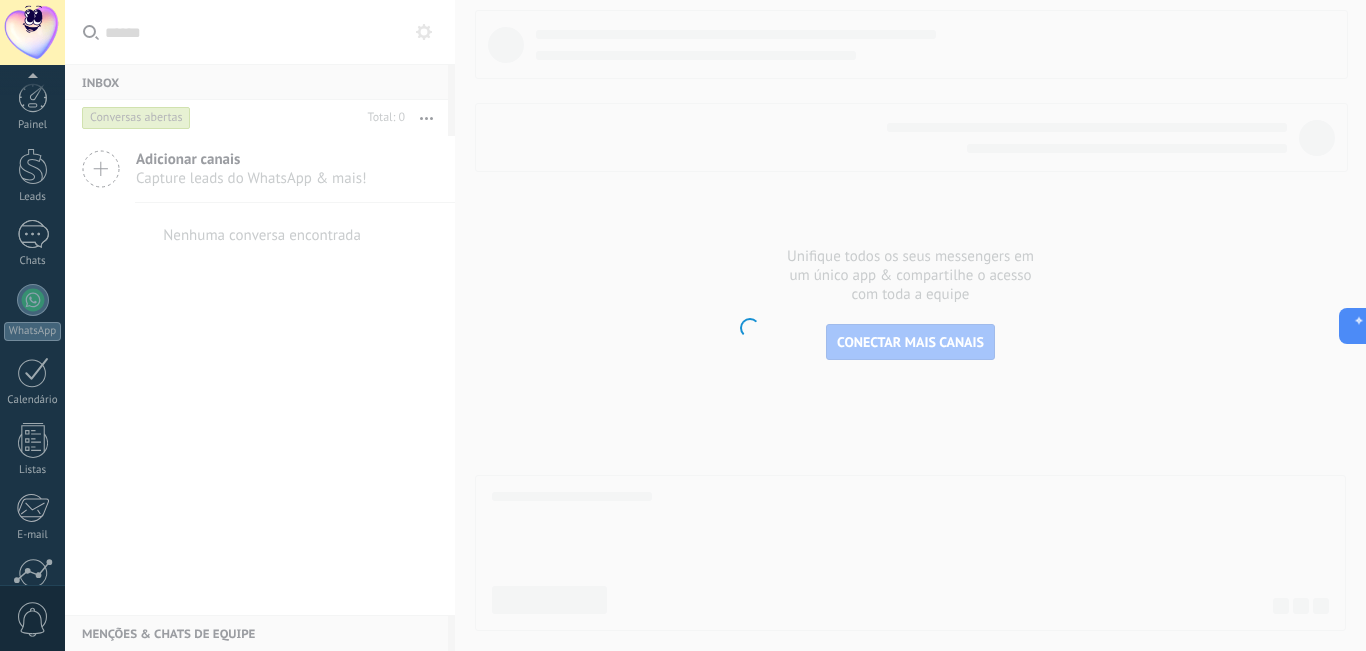 scroll, scrollTop: 181, scrollLeft: 0, axis: vertical 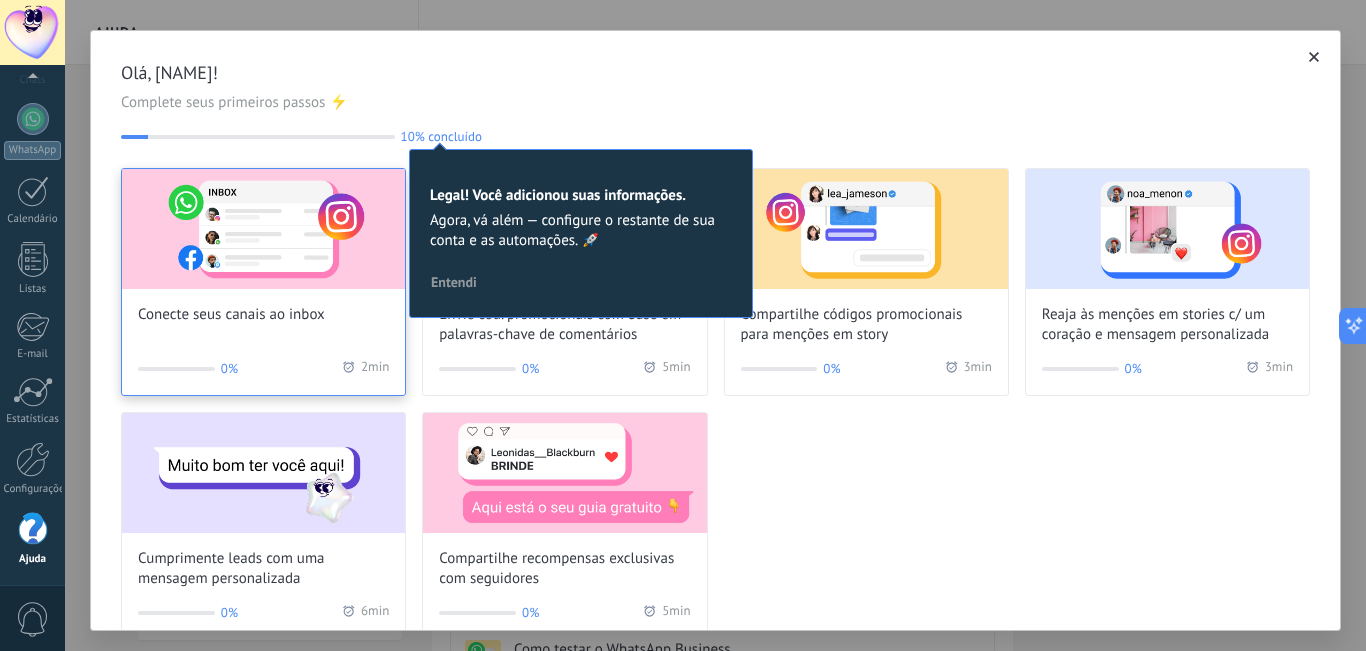click at bounding box center (263, 229) 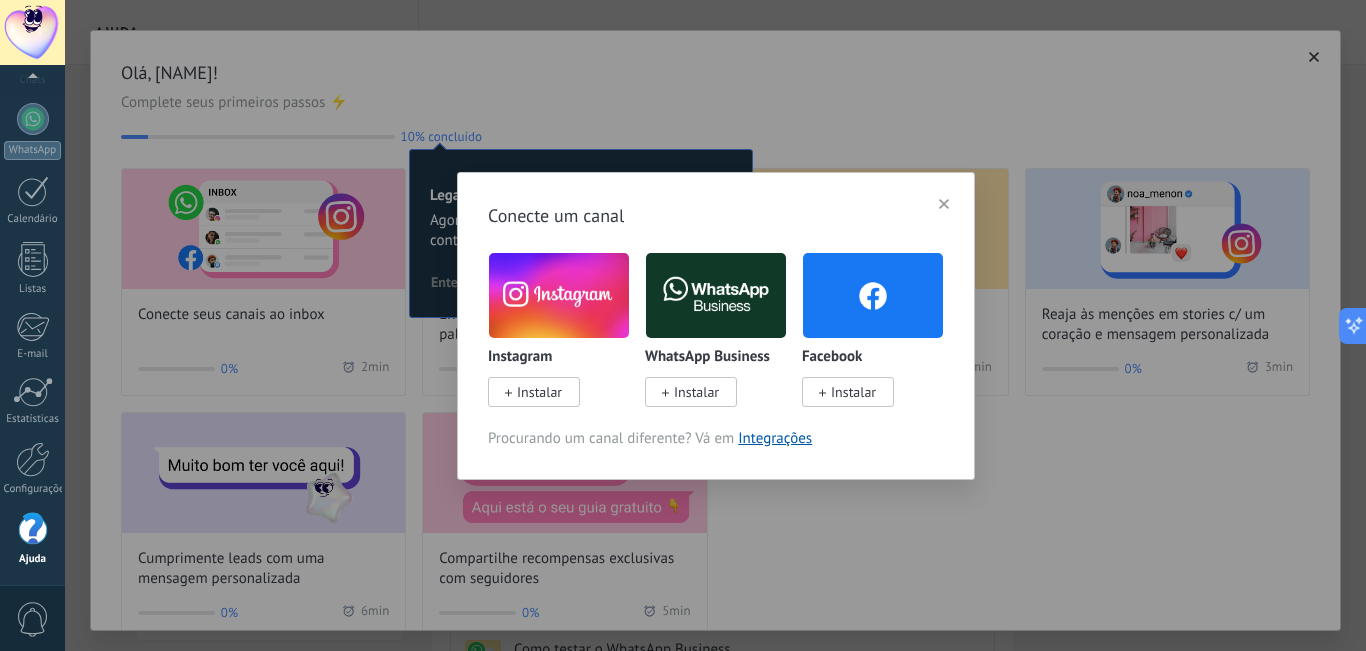 click on "Instalar" at bounding box center [534, 392] 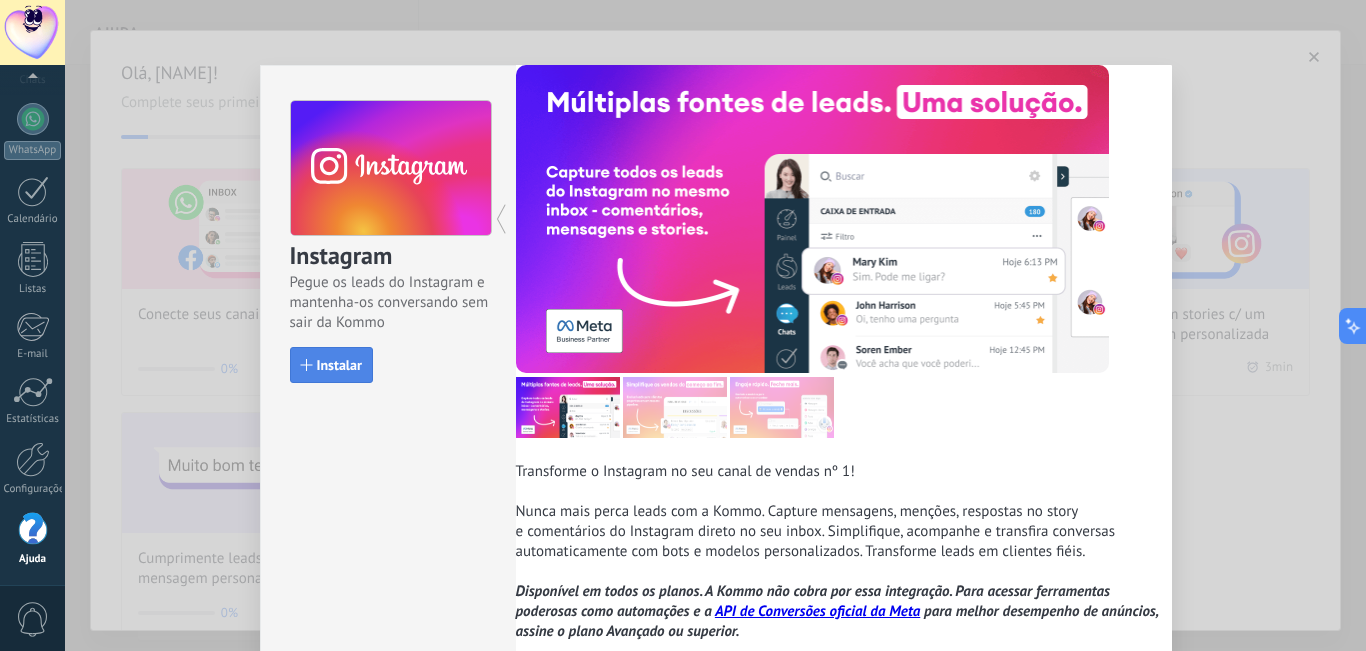 click on "Instalar" at bounding box center [339, 365] 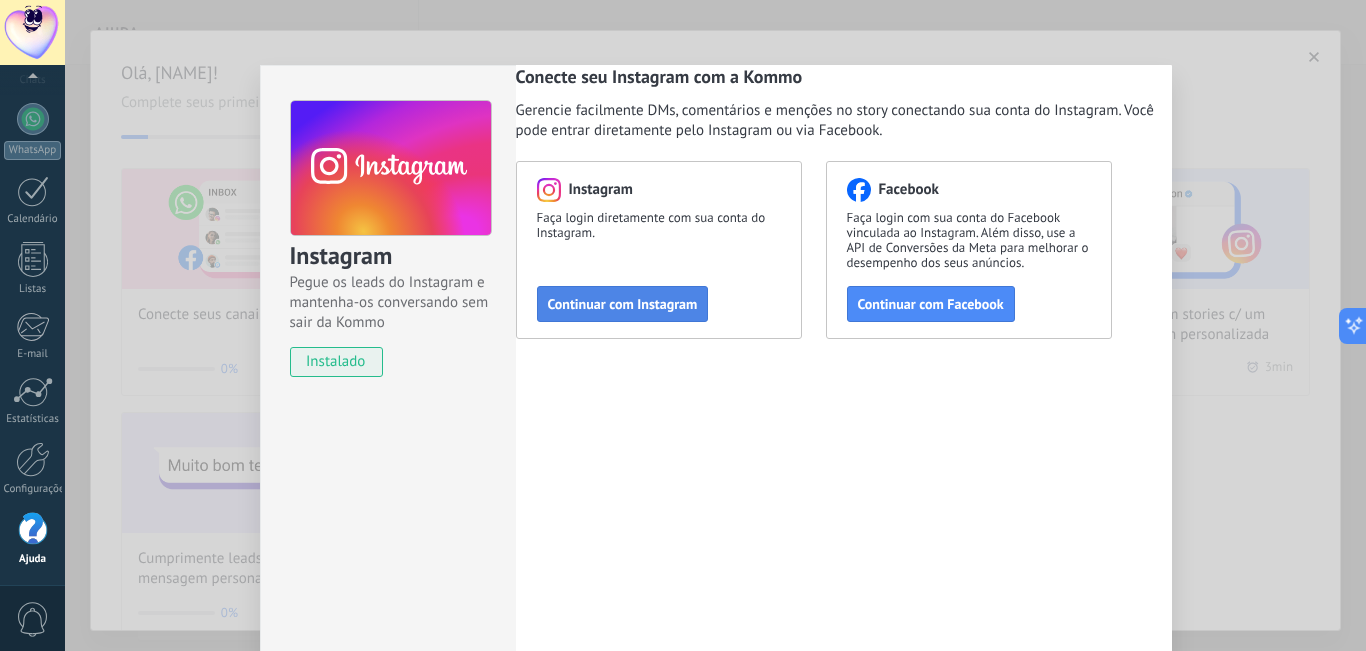 click on "Continuar com Instagram" at bounding box center (623, 304) 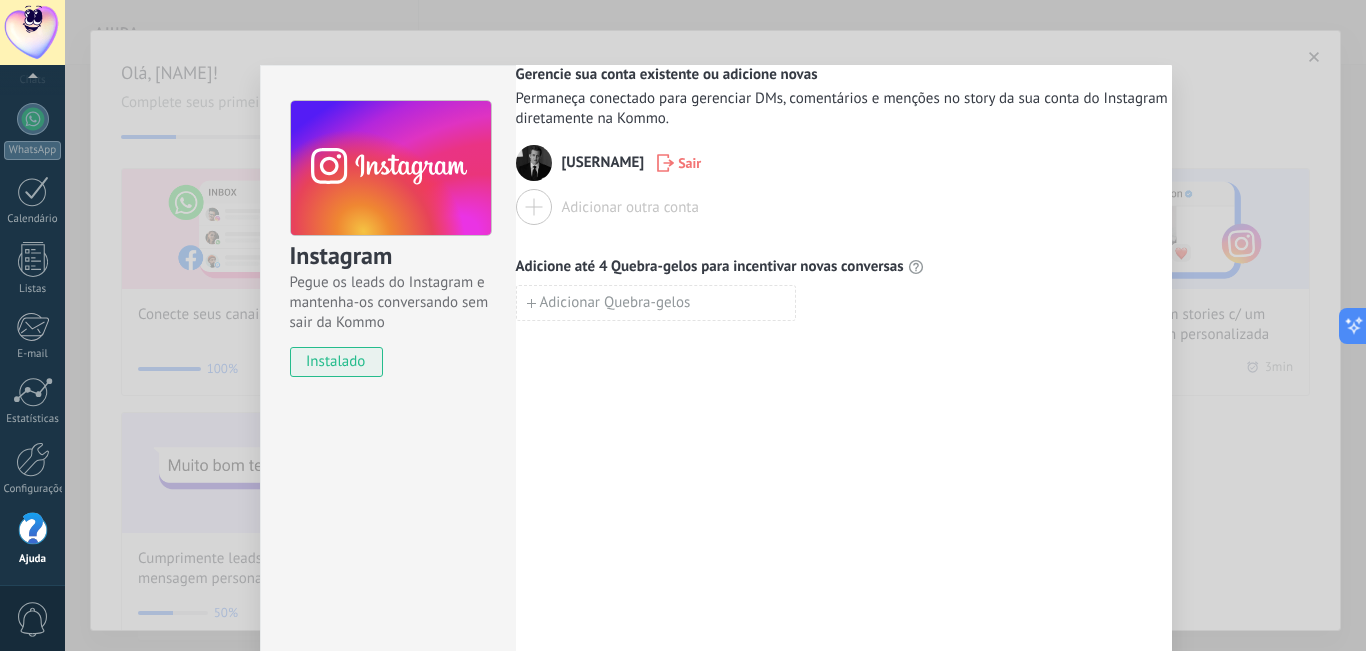 click at bounding box center (534, 207) 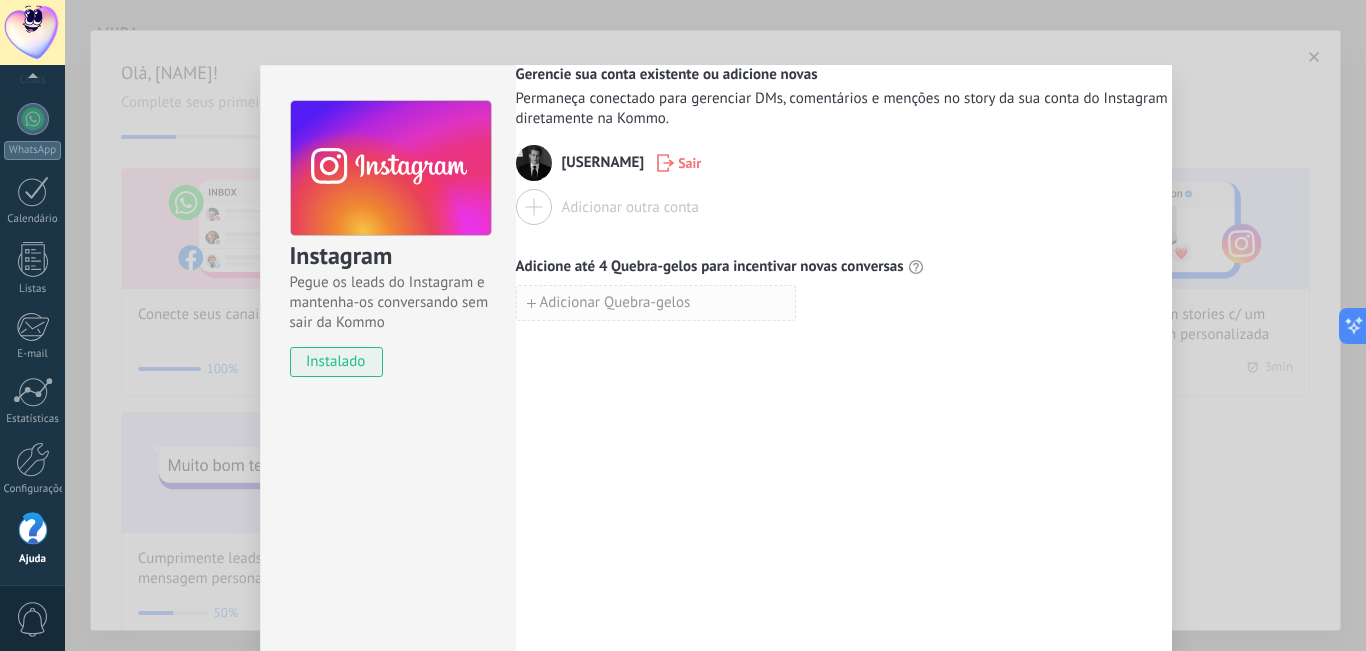 click on "Adicionar Quebra-gelos" at bounding box center [615, 303] 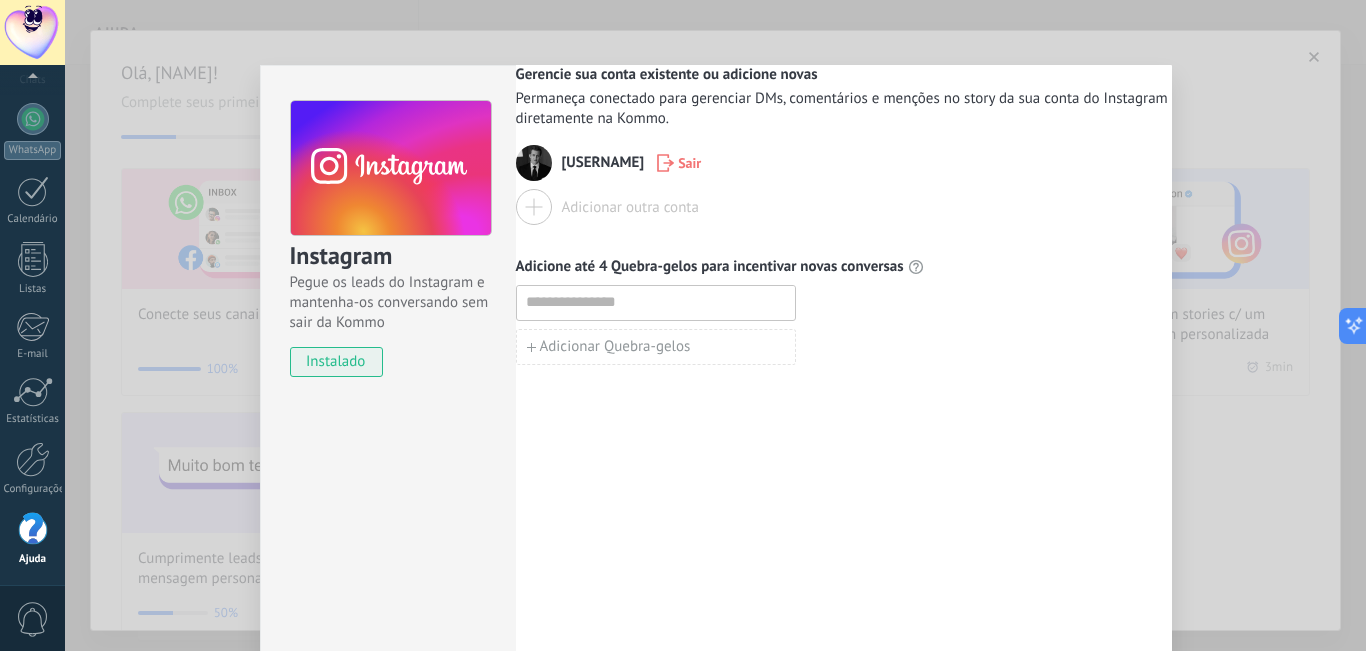click on "Adicione até 4 Quebra-gelos para incentivar novas conversas" at bounding box center (844, 267) 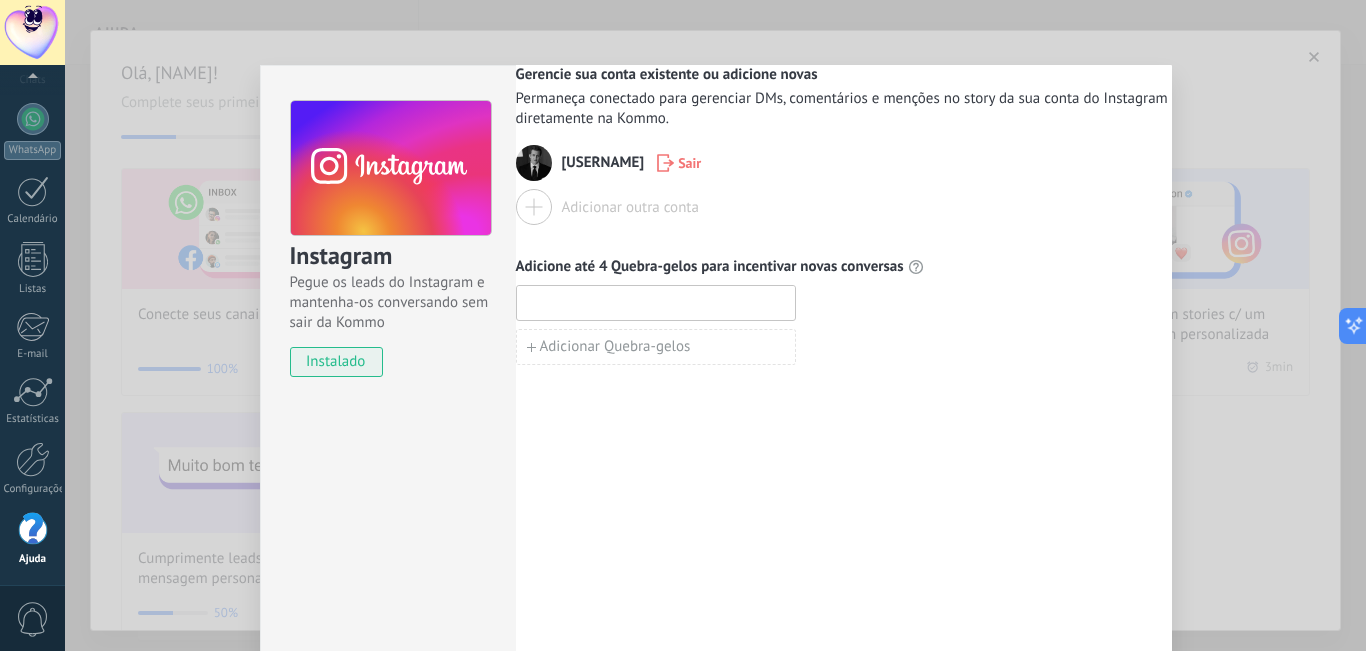 click at bounding box center [656, 302] 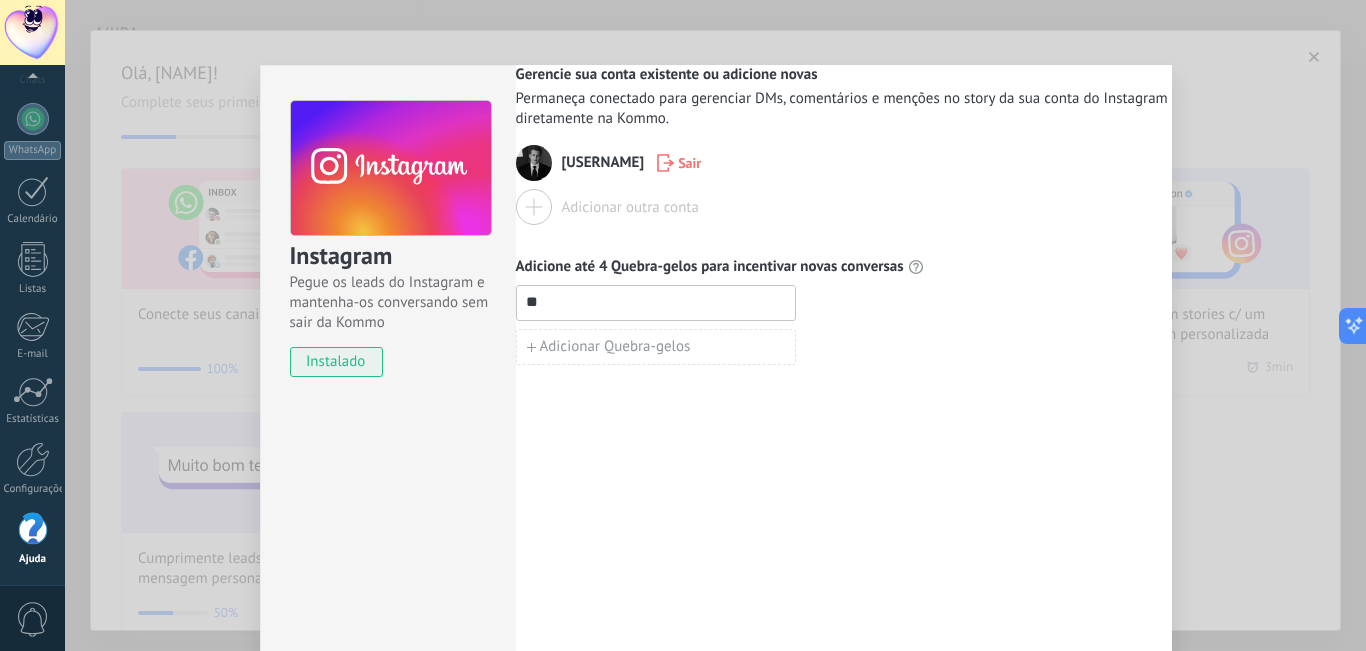 type on "*" 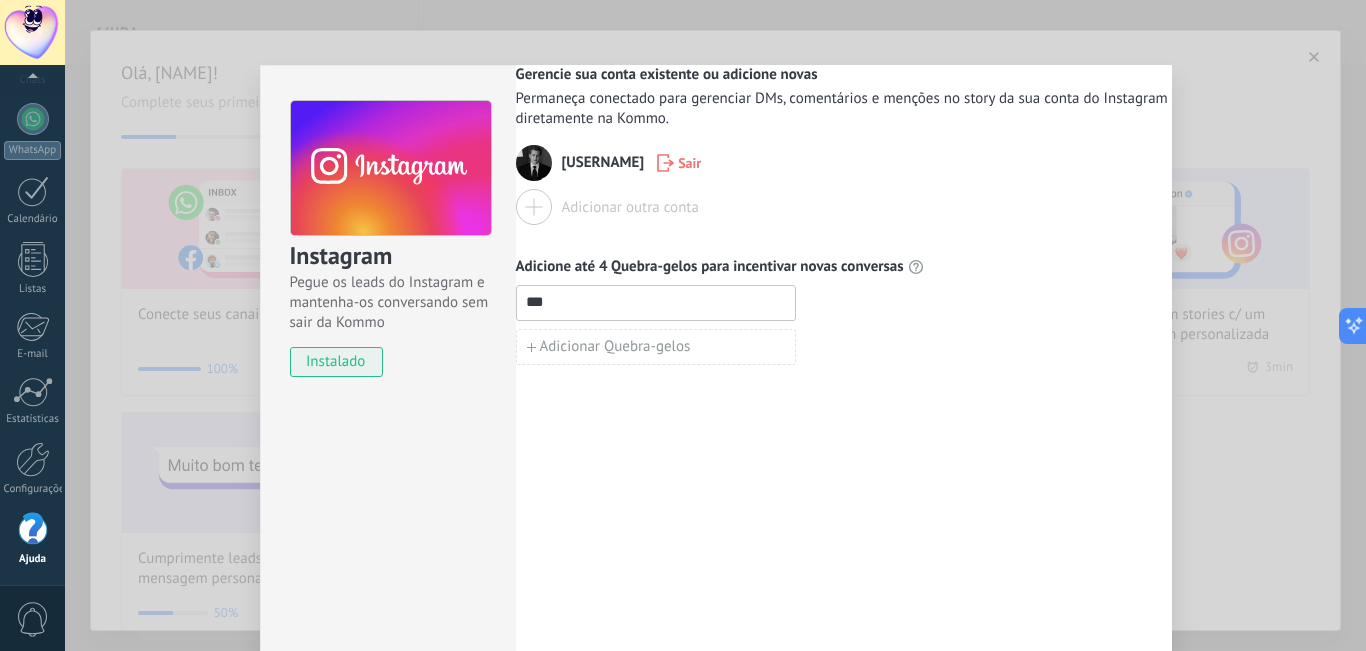 type on "***" 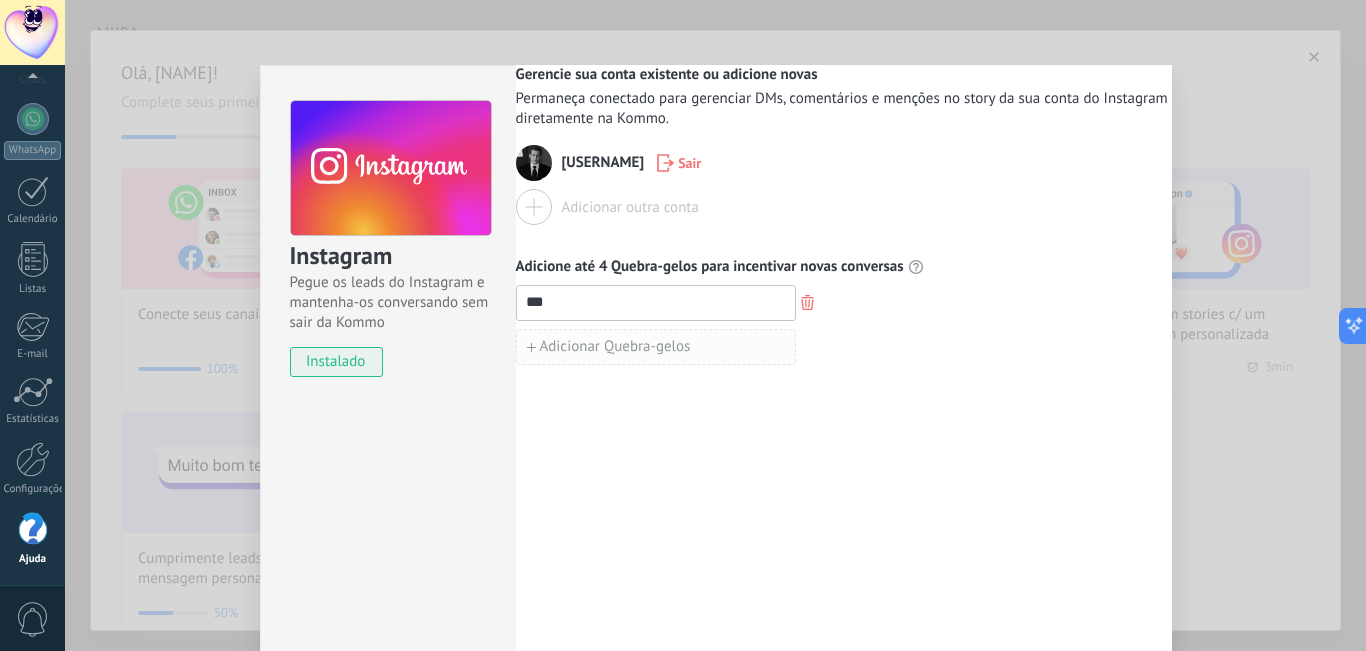 click on "Adicionar Quebra-gelos" at bounding box center [656, 347] 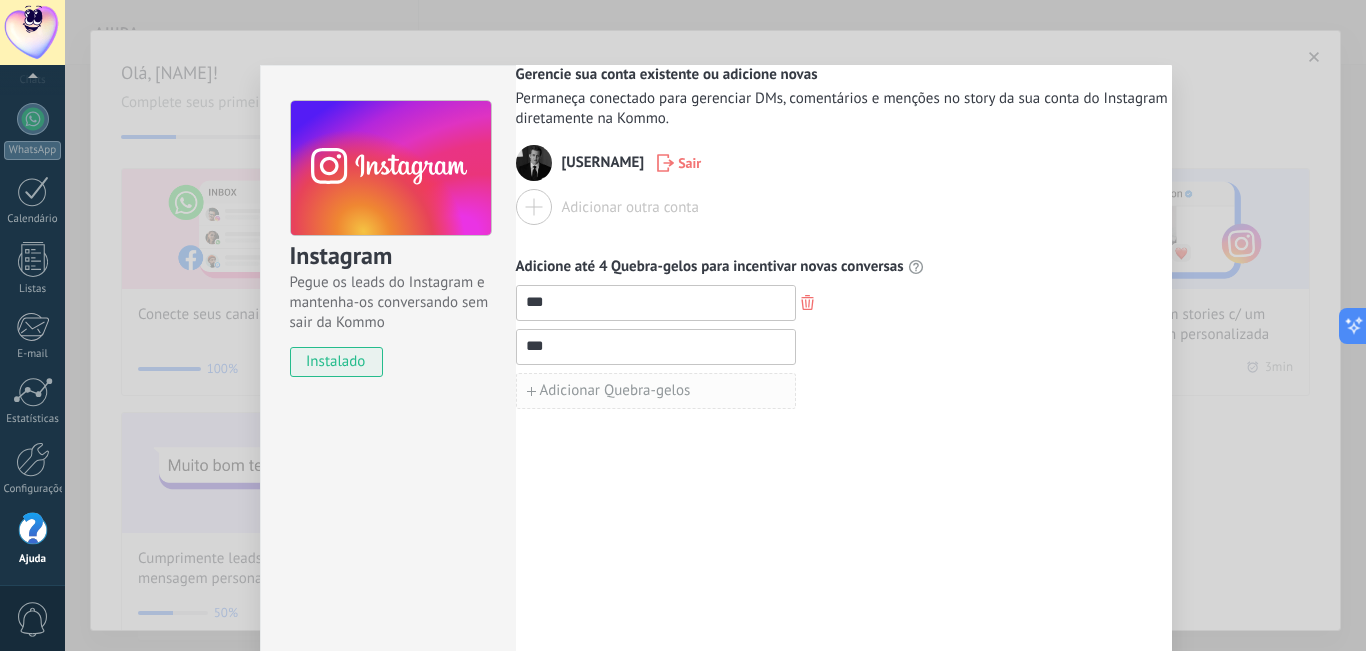 type on "***" 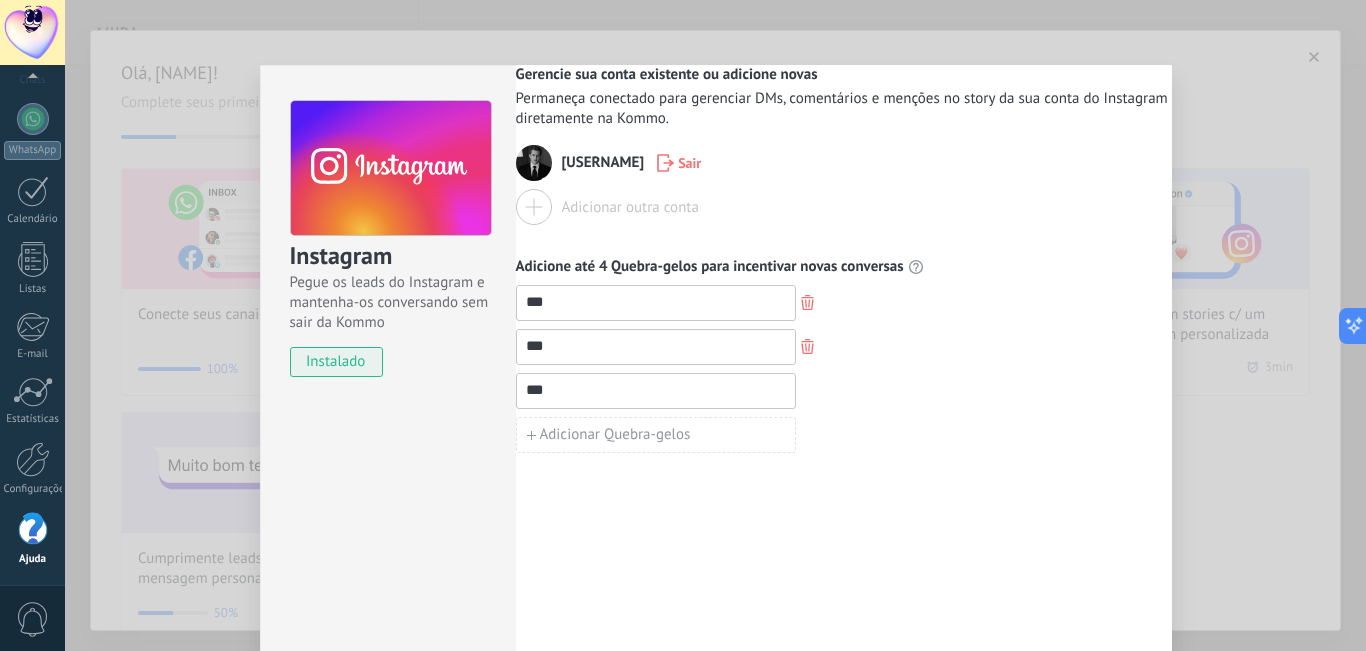 type on "***" 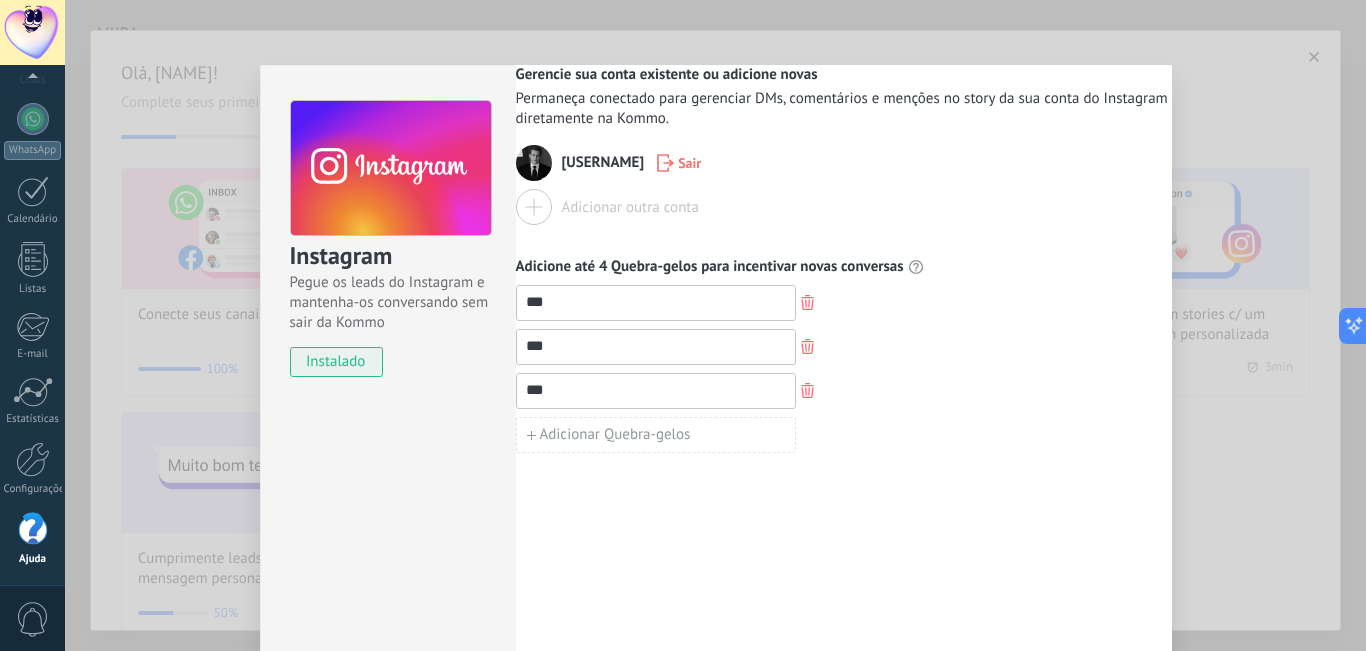 scroll, scrollTop: 84, scrollLeft: 0, axis: vertical 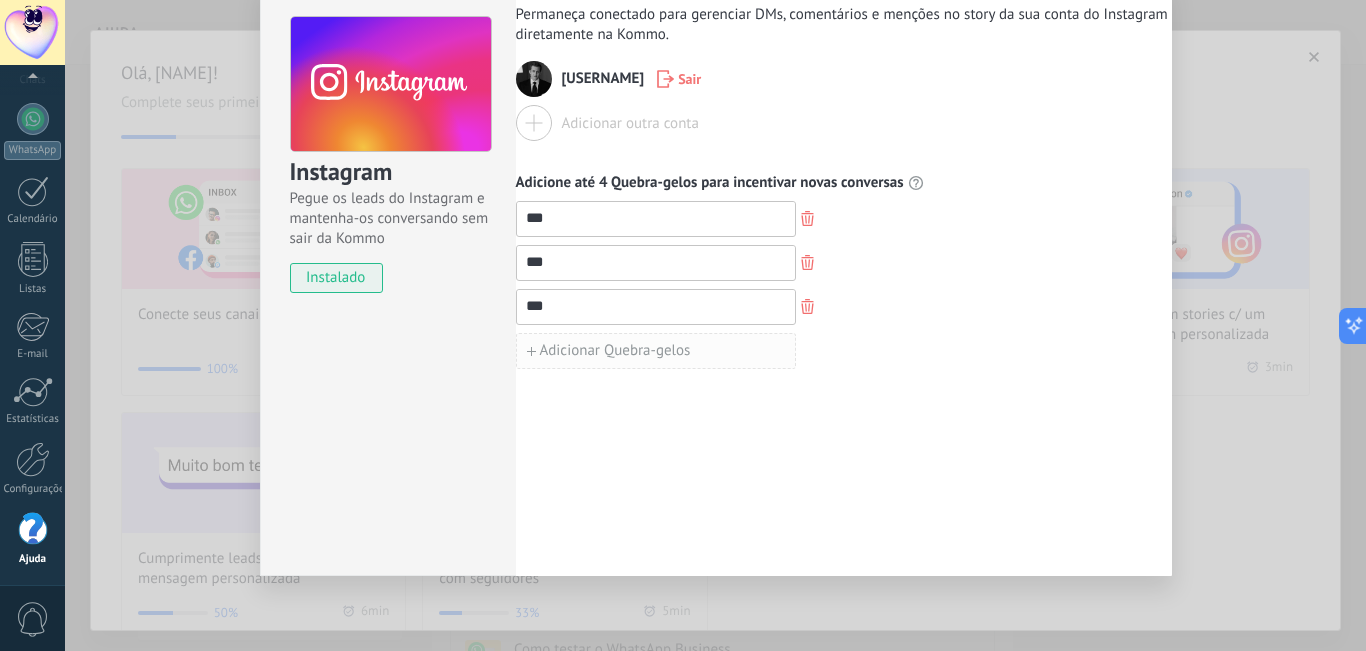 click on "Adicionar Quebra-gelos" at bounding box center [615, 351] 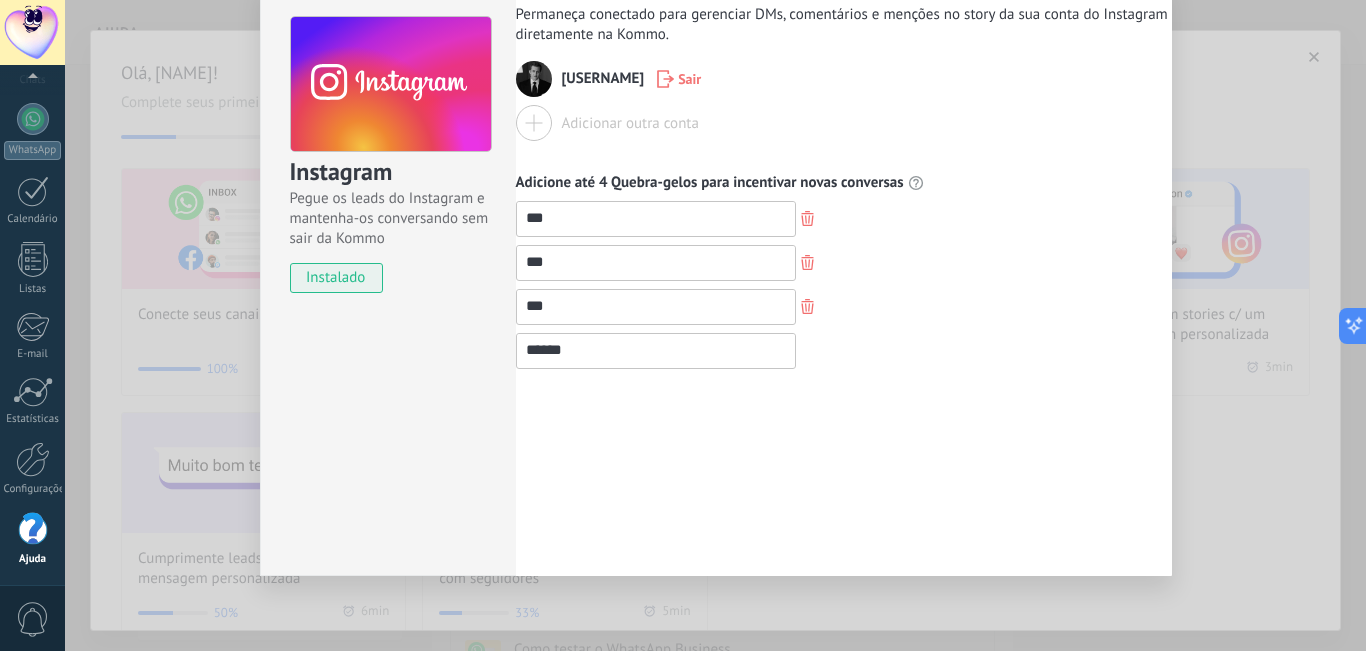 type on "******" 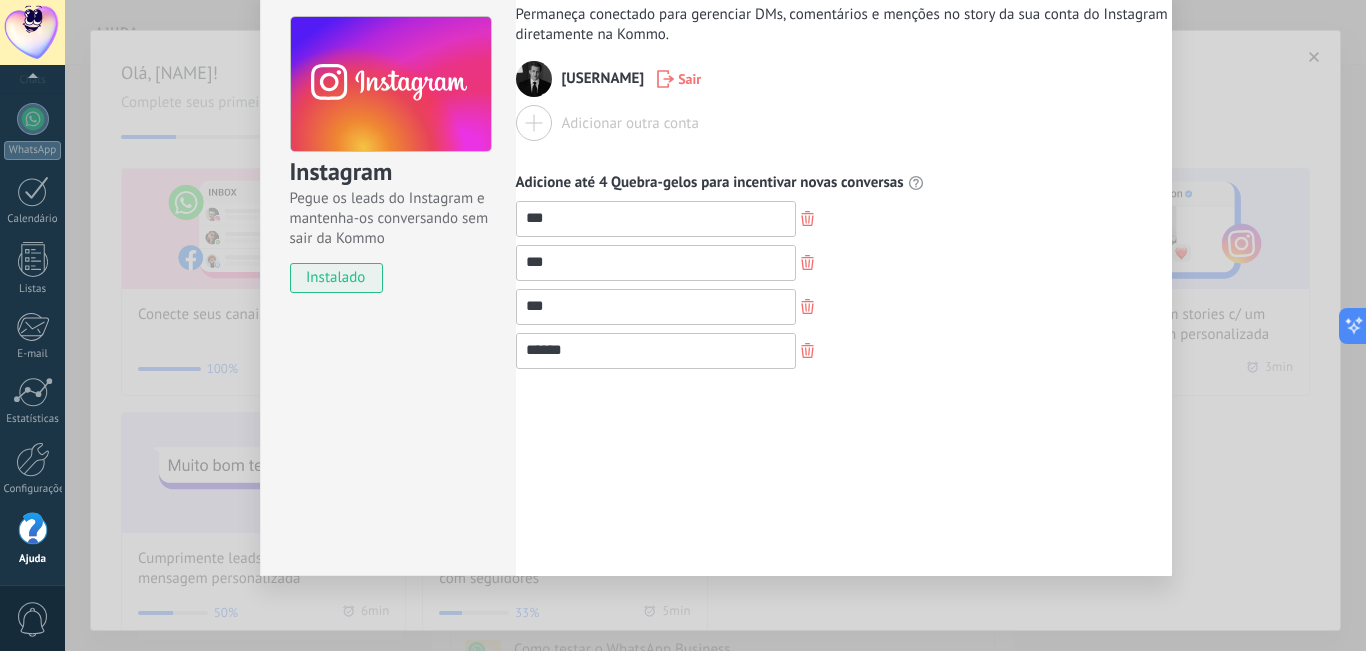 click on "Gerencie sua conta existente ou adicione novas Permaneça conectado para gerenciar DMs, comentários e menções no story da sua conta do Instagram diretamente na Kommo. [USERNAME] Sair Adicionar outra conta Adicione até 4 Quebra-gelos para incentivar novas conversas *** *** *** ******" at bounding box center (844, 278) 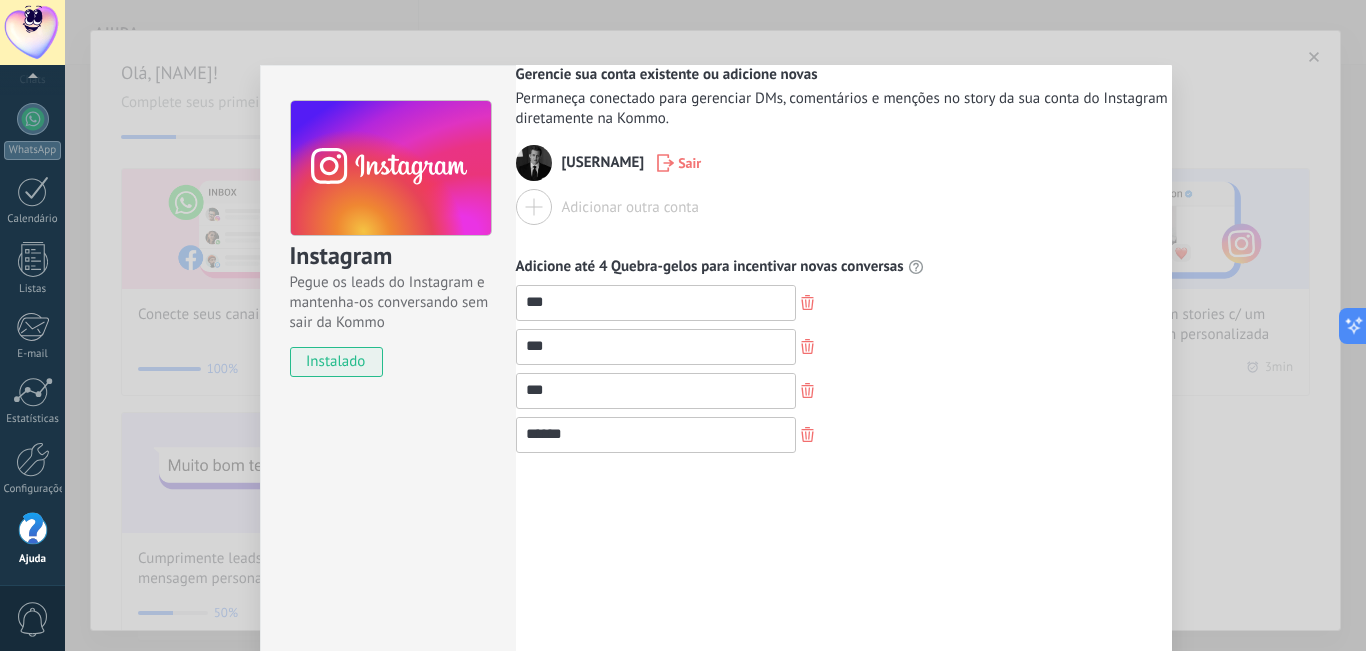 click on "Permaneça conectado para gerenciar DMs, comentários e menções no story da sua conta do Instagram diretamente na Kommo." at bounding box center (844, 109) 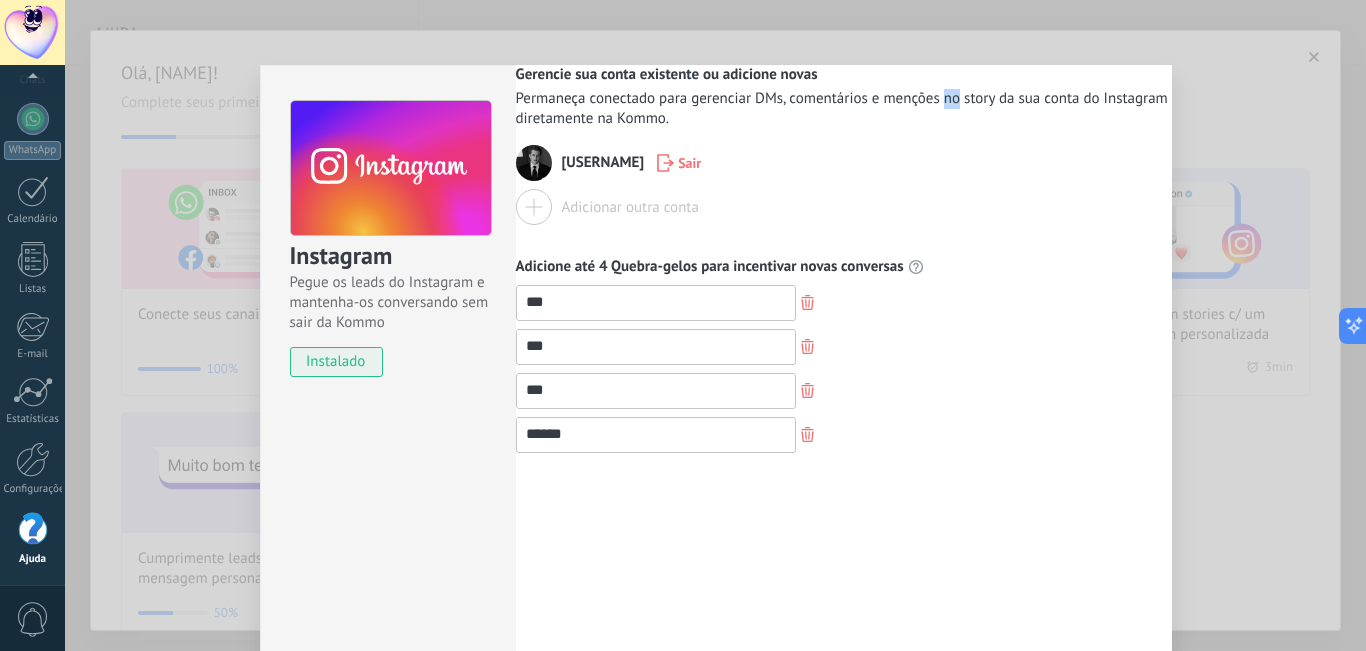 drag, startPoint x: 947, startPoint y: 103, endPoint x: 980, endPoint y: 146, distance: 54.20332 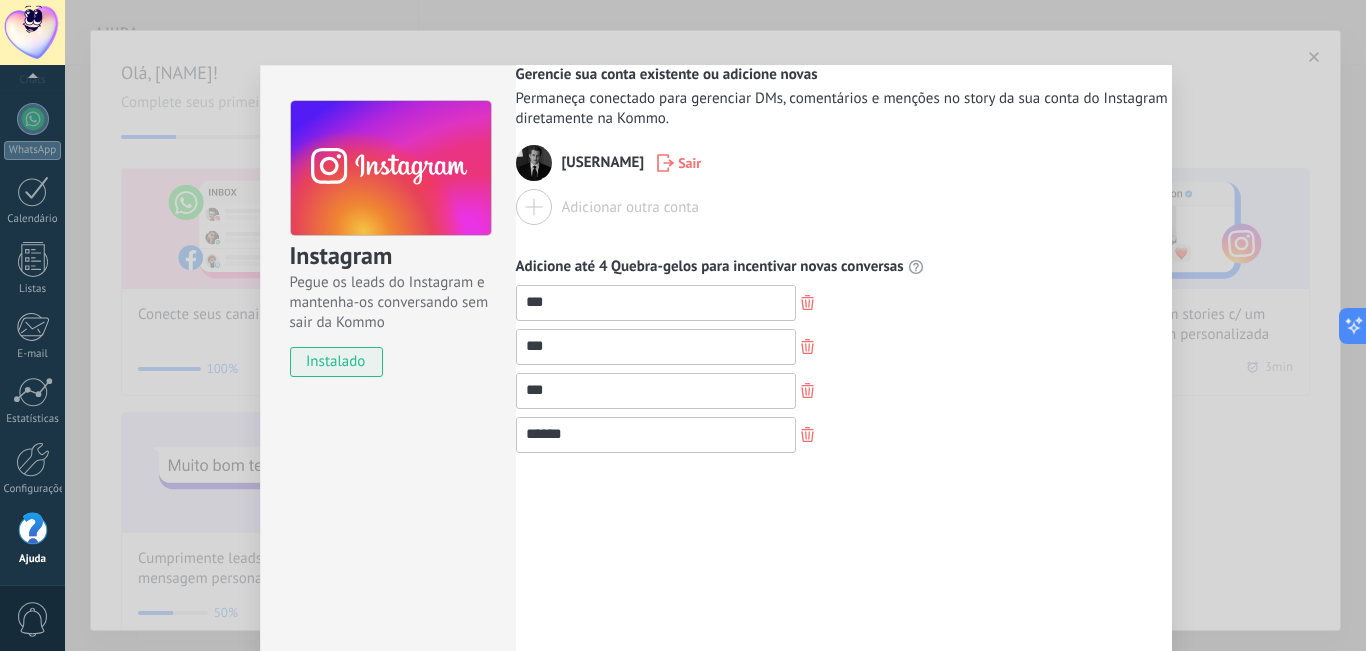 click on "Adicionar outra conta" at bounding box center [844, 207] 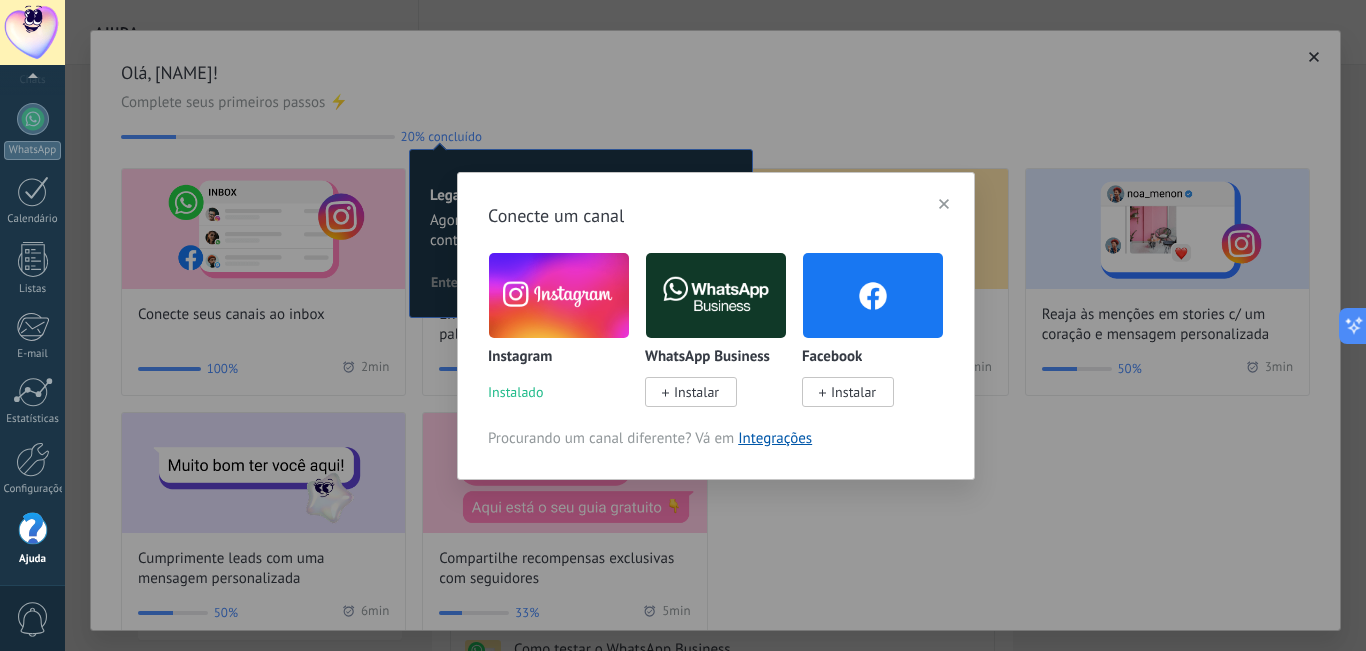 click at bounding box center [559, 295] 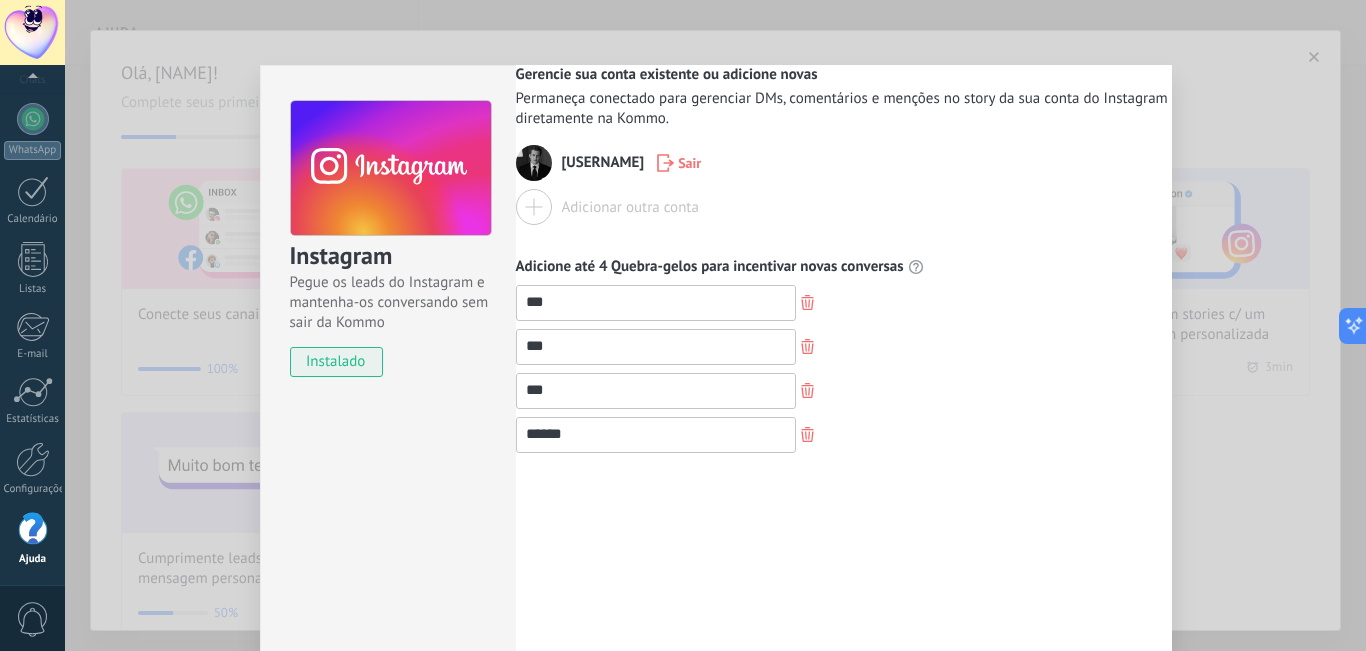 click on "Instagram Pegue os leads do Instagram e mantenha-os conversando sem sair da Kommo instalado Gerencie sua conta existente ou adicione novas Permaneça conectado para gerenciar DMs, comentários e menções no story da sua conta do Instagram diretamente na Kommo. [USERNAME] Sair Adicionar outra conta Adicione até 4 Quebra-gelos para incentivar novas conversas *** *** *** ******" at bounding box center (715, 325) 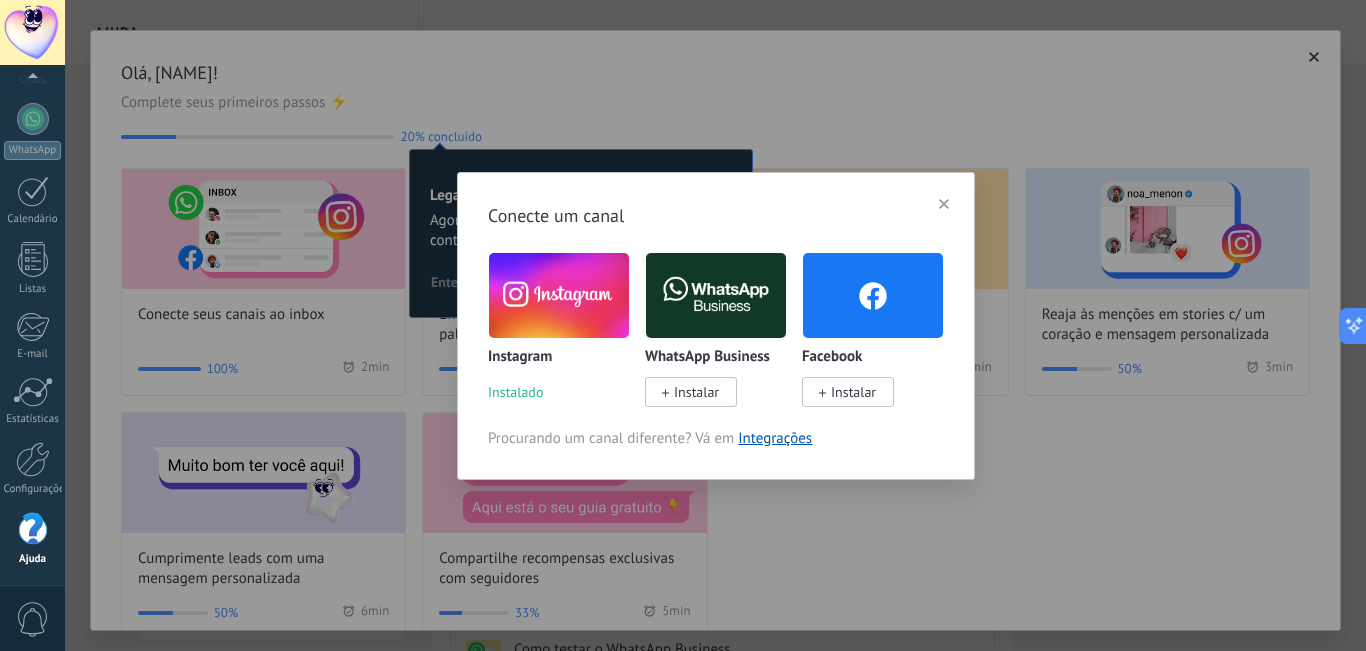 click 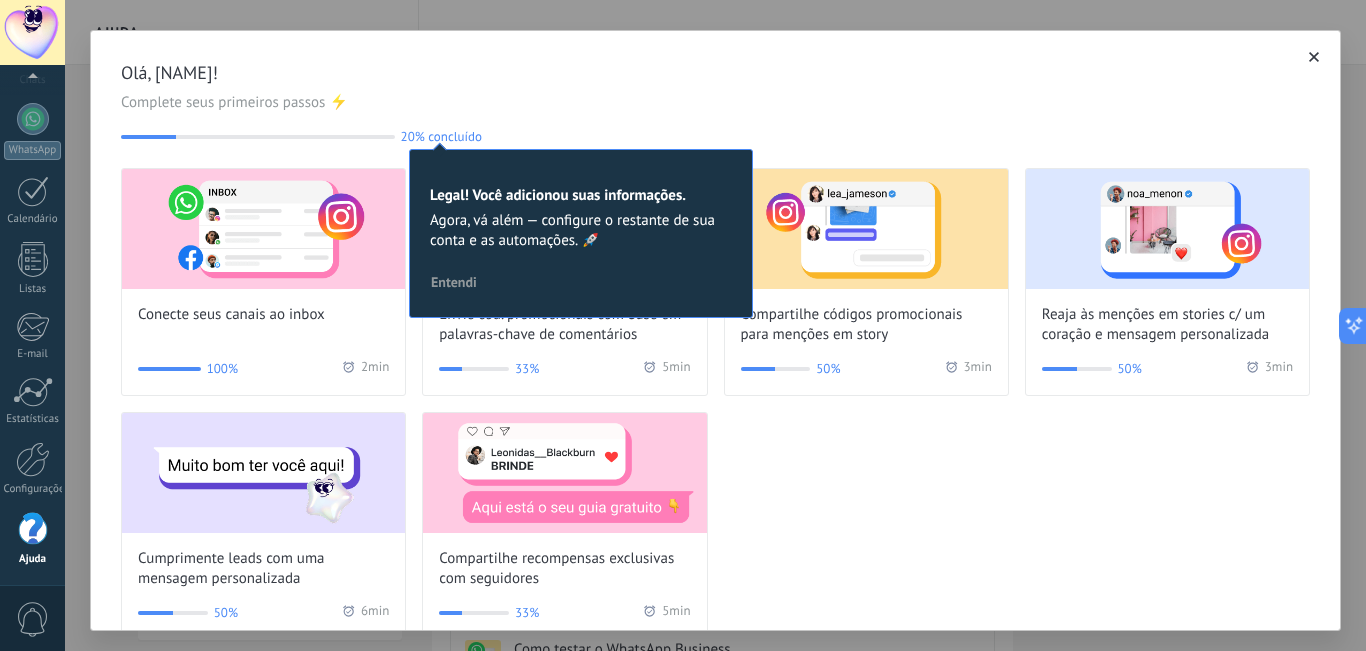 click on "Conecte seus canais ao inbox 100% 2  min Envie cód. promocionais com base em palavras-chave de comentários 33% 5  min Compartilhe códigos promocionais para menções em story 50% 3  min Reaja às menções em stories c/ um coração e mensagem personalizada 50% 3  min Cumprimente leads com uma mensagem personalizada 50% 6  min Compartilhe recompensas exclusivas com seguidores 33% 5  min" at bounding box center [715, 404] 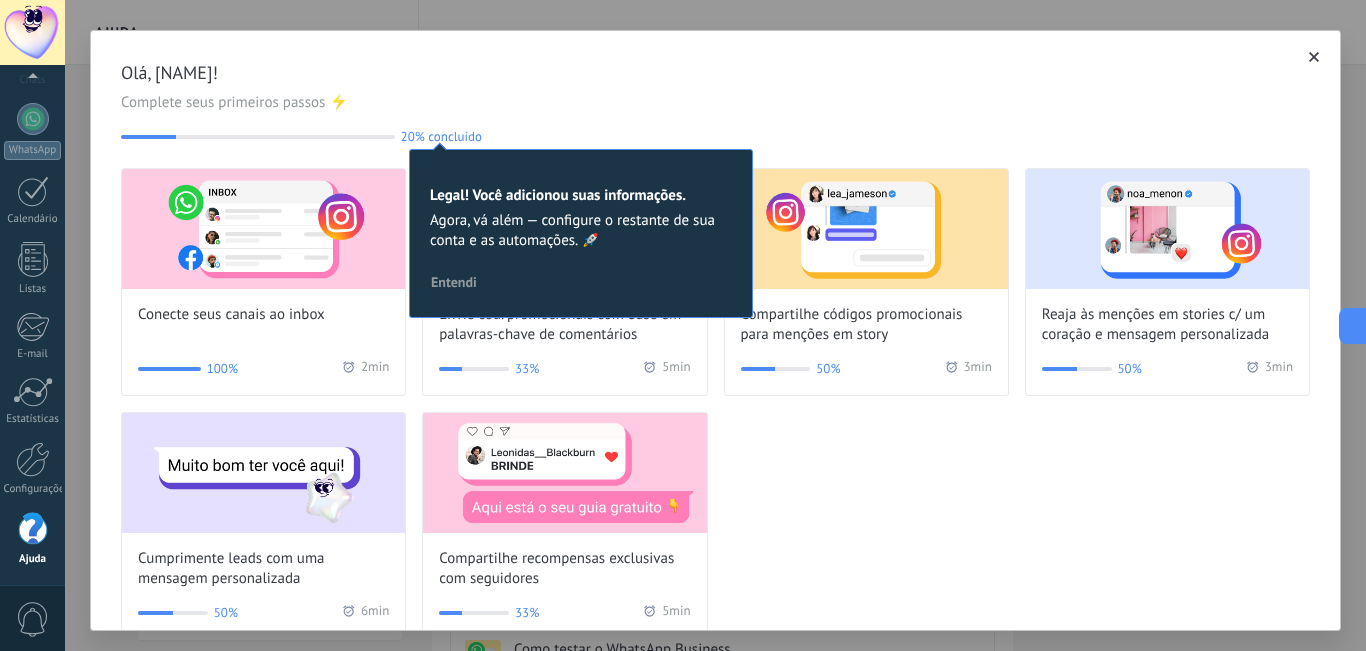 click on "Agora, vá além — configure o restante de sua conta e as automações. 🚀" at bounding box center (581, 231) 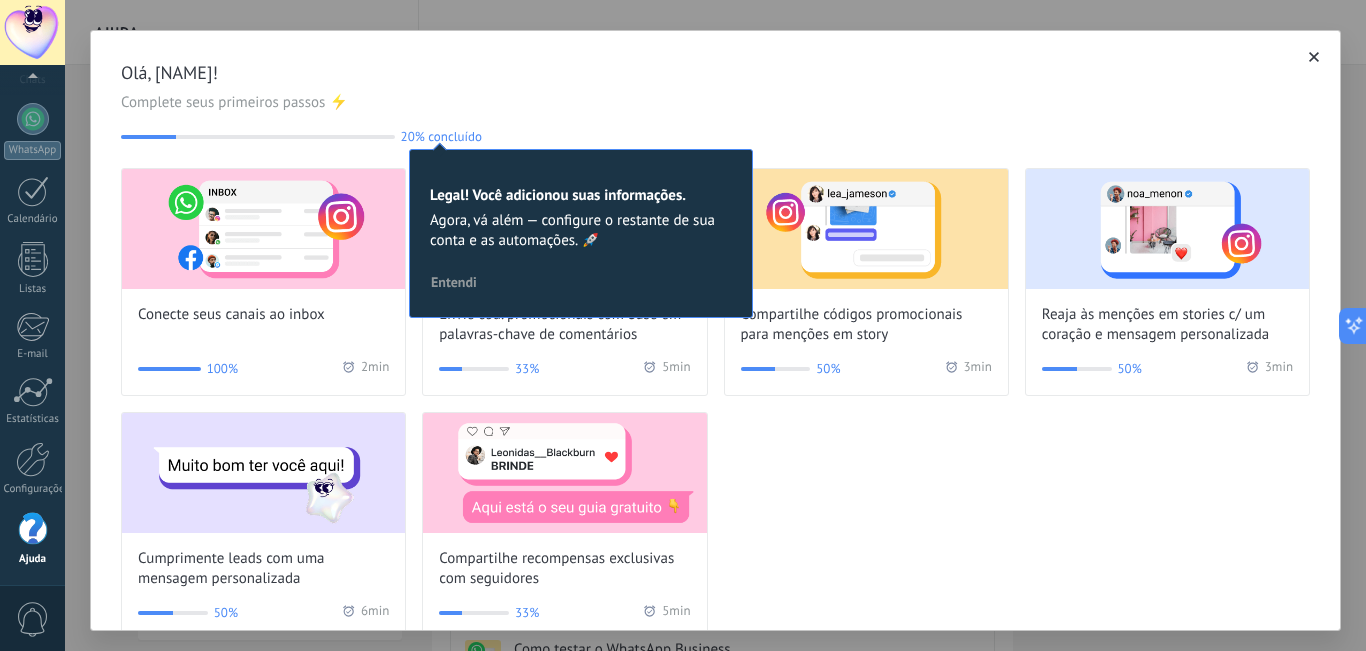 click on "Entendi" at bounding box center [454, 282] 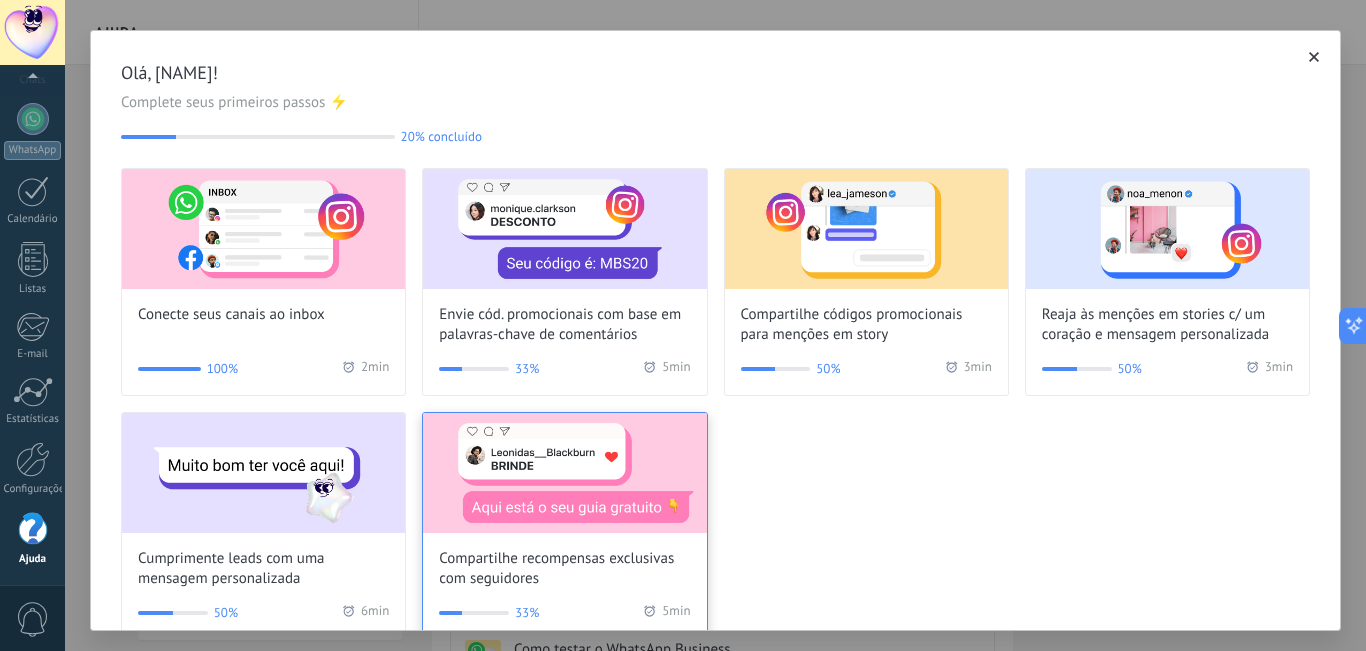 click on "Compartilhe recompensas exclusivas com seguidores" at bounding box center (564, 501) 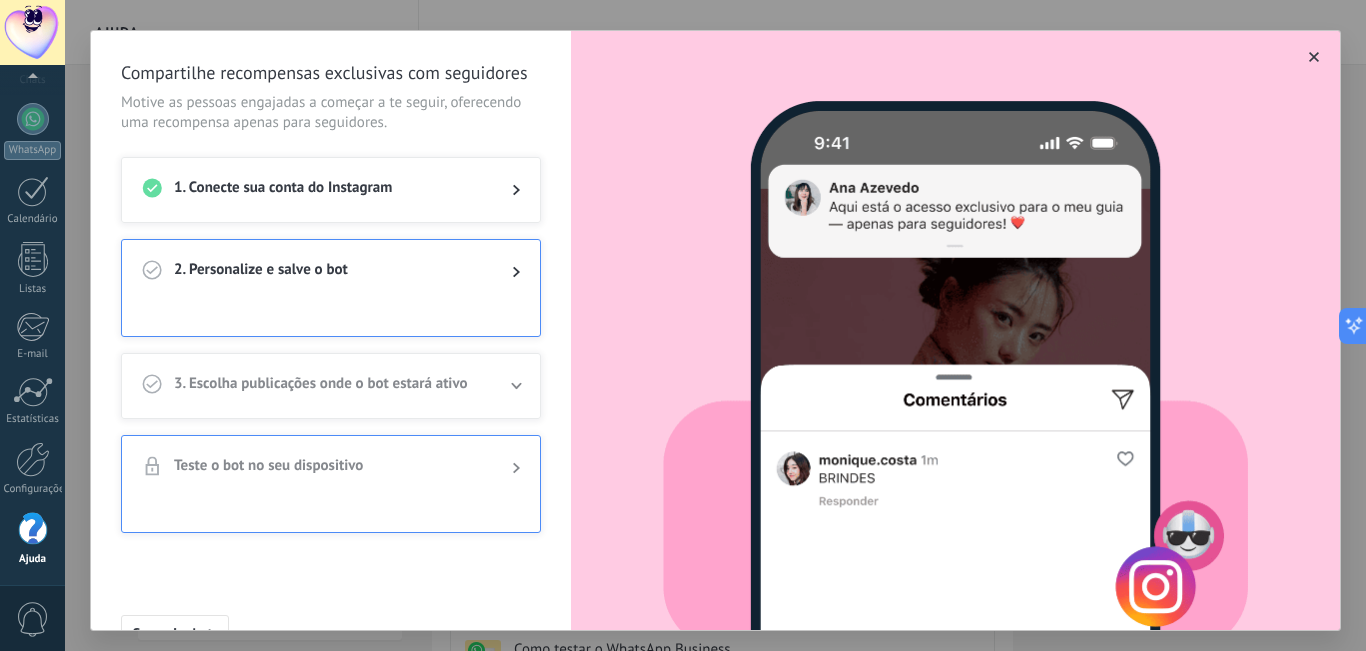 click on "2. Personalize e salve o bot" at bounding box center (331, 272) 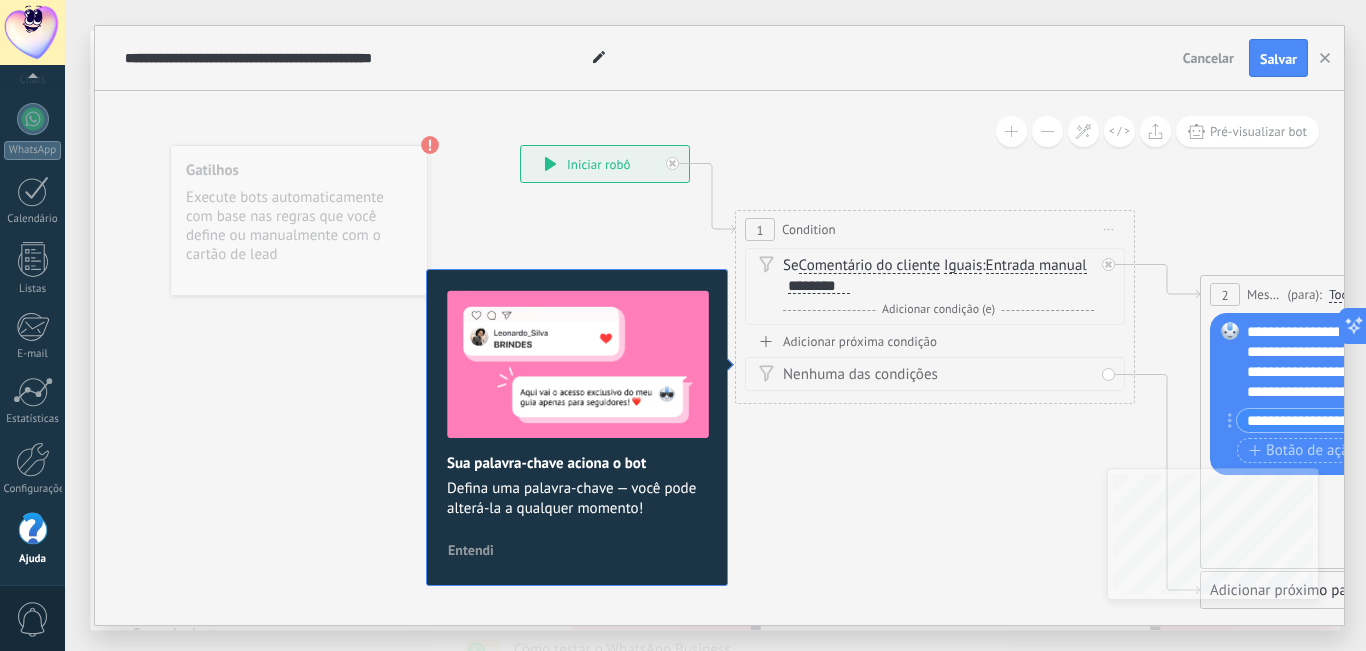 click on "Entendi" at bounding box center (471, 550) 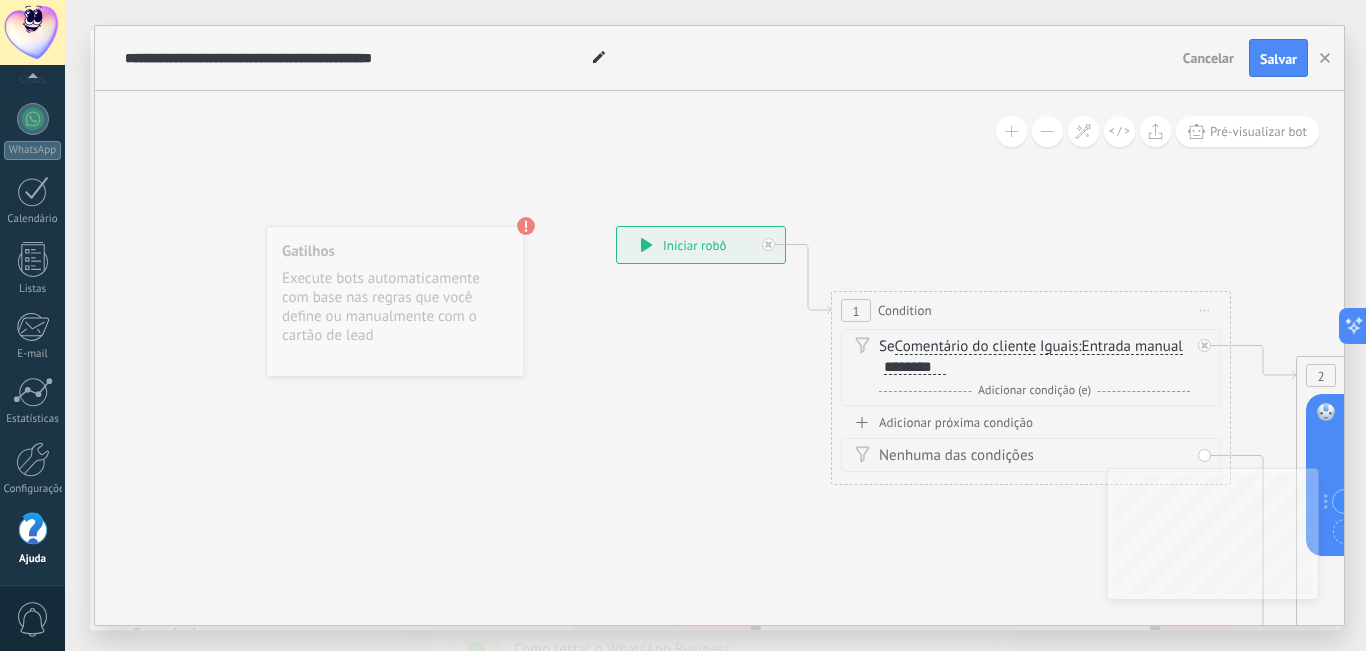 drag, startPoint x: 932, startPoint y: 520, endPoint x: 925, endPoint y: 563, distance: 43.56604 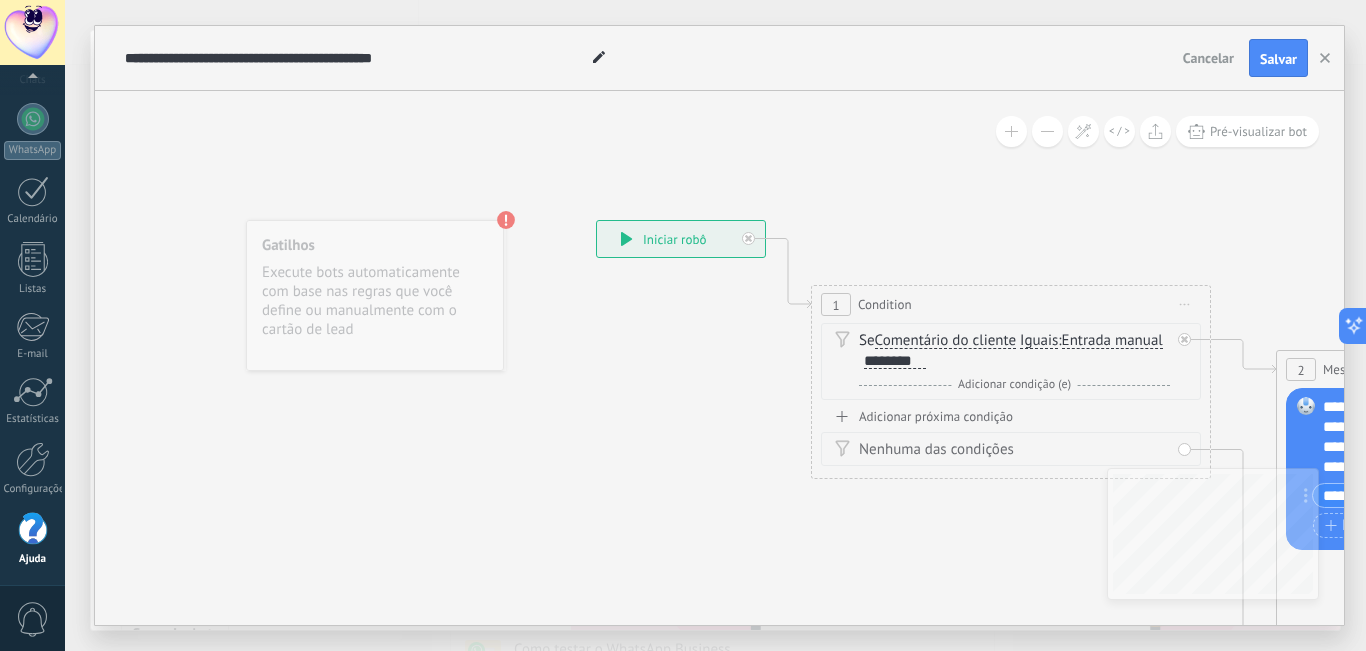 click on "Entrada manual" at bounding box center [1112, 341] 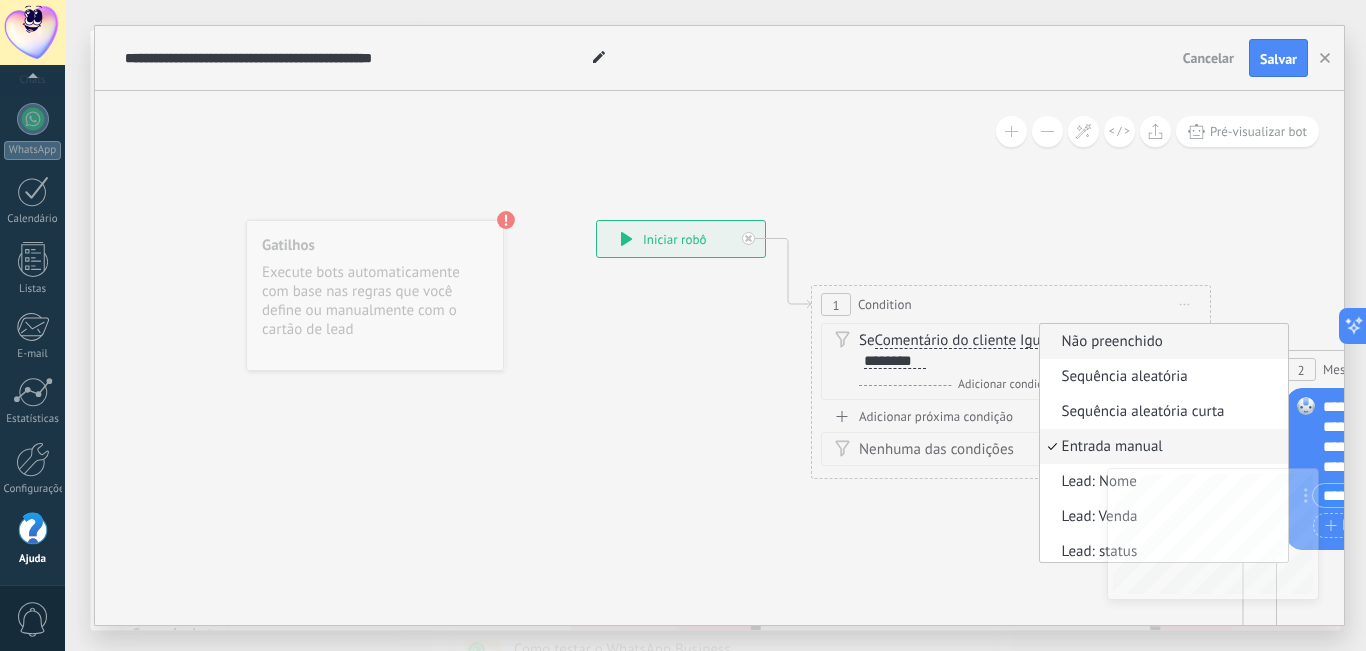 scroll, scrollTop: 6, scrollLeft: 0, axis: vertical 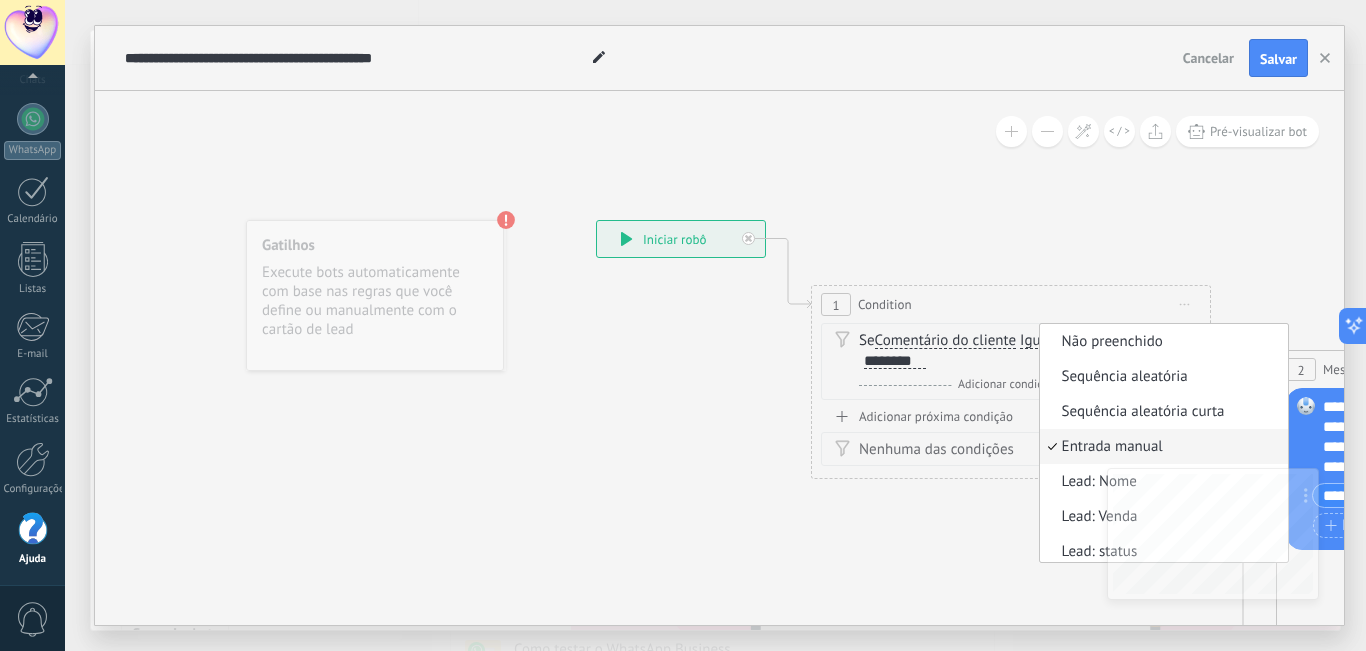 click 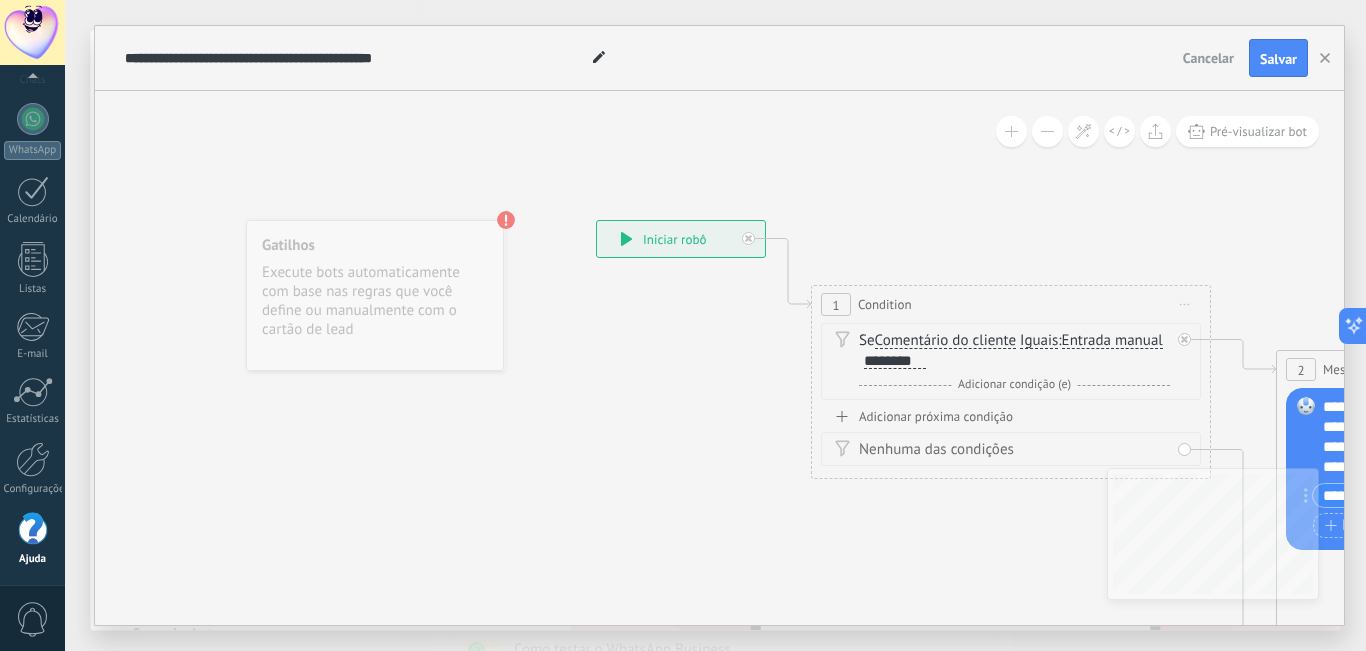 click on "********" at bounding box center (895, 361) 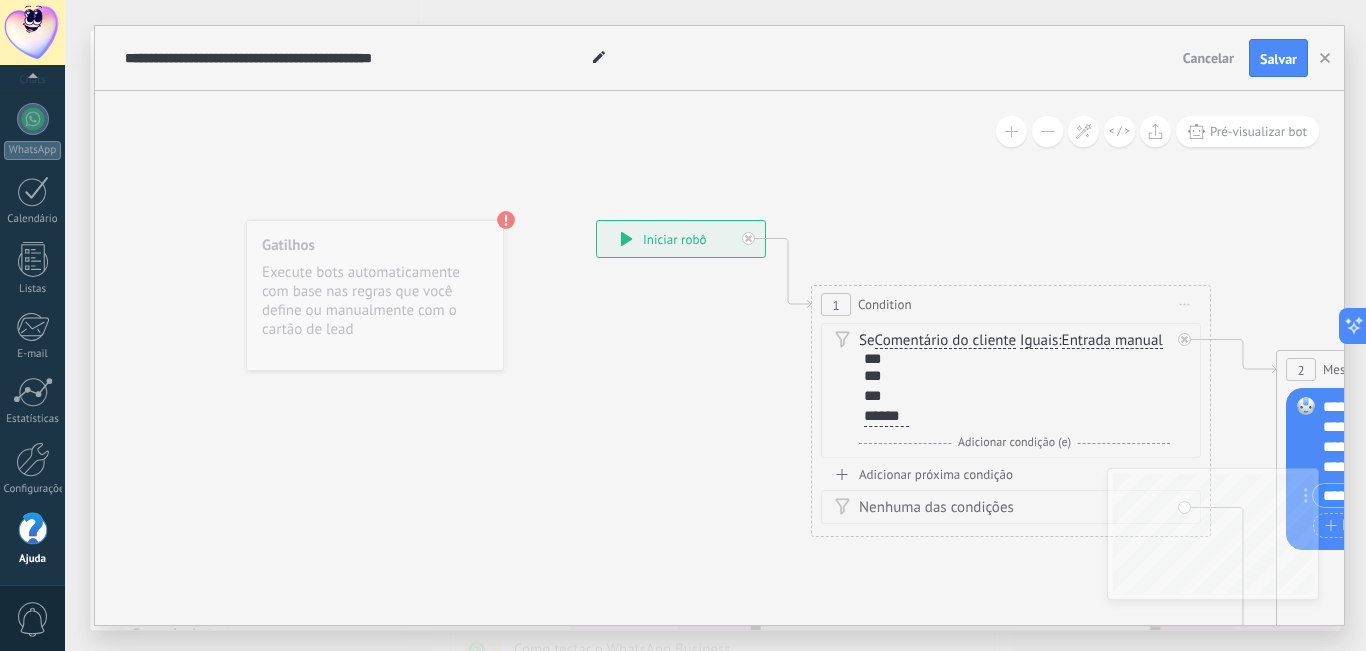 click 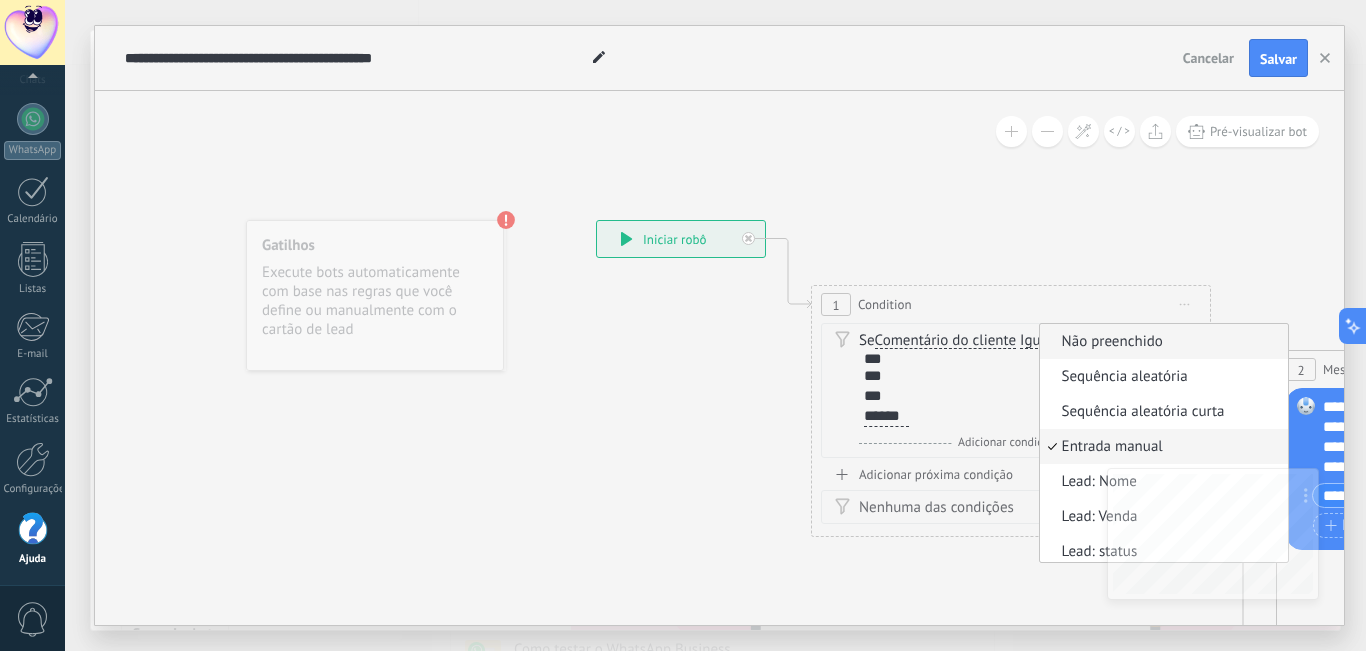 scroll, scrollTop: 6, scrollLeft: 0, axis: vertical 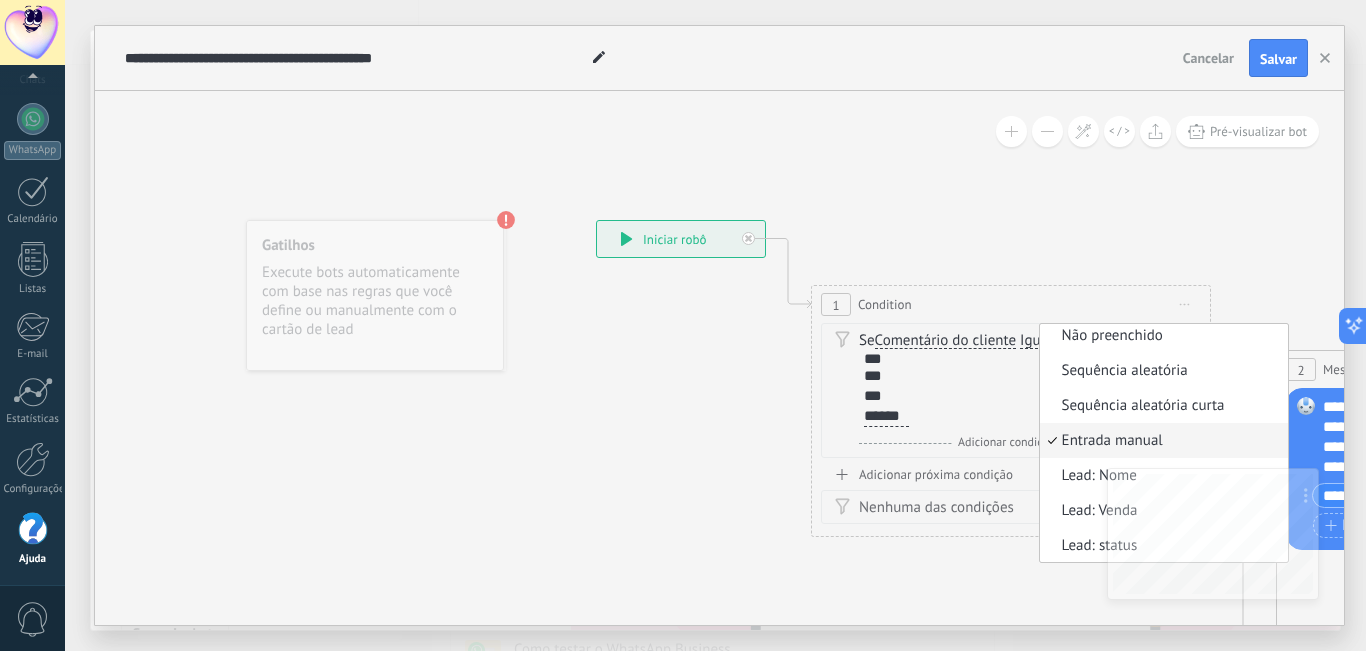click 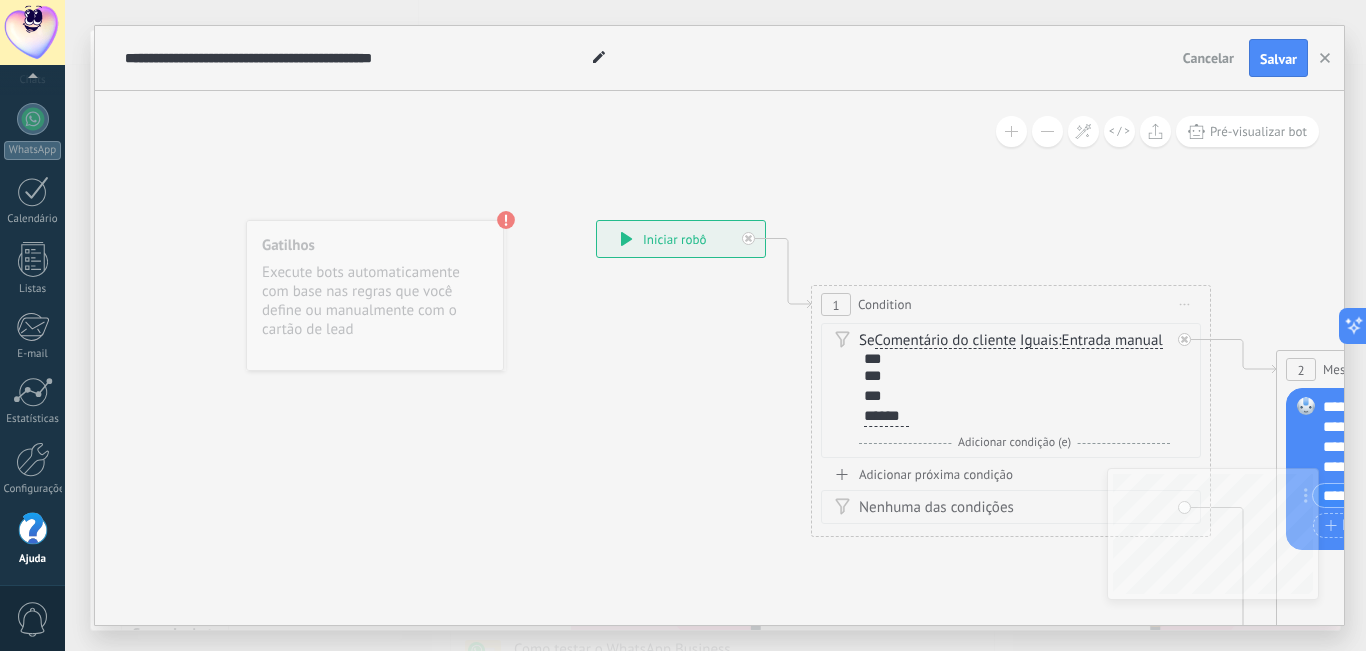 click on "Entrada manual" at bounding box center (1112, 341) 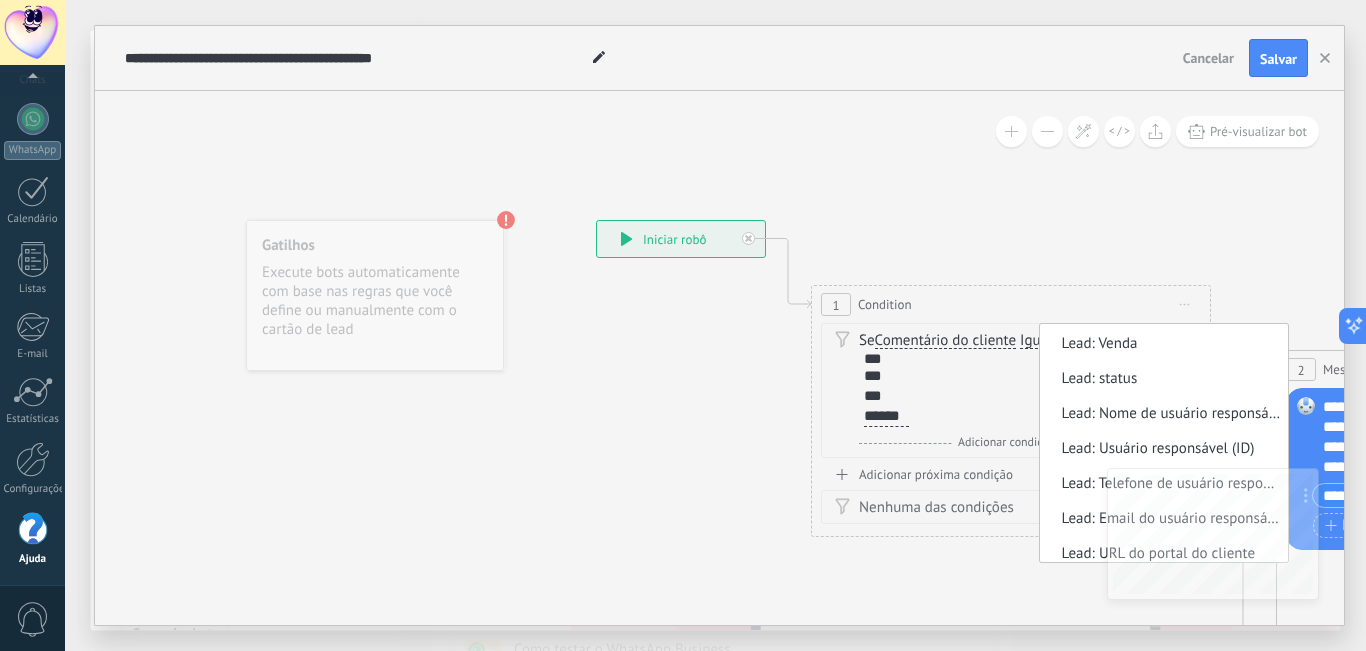 scroll, scrollTop: 6, scrollLeft: 0, axis: vertical 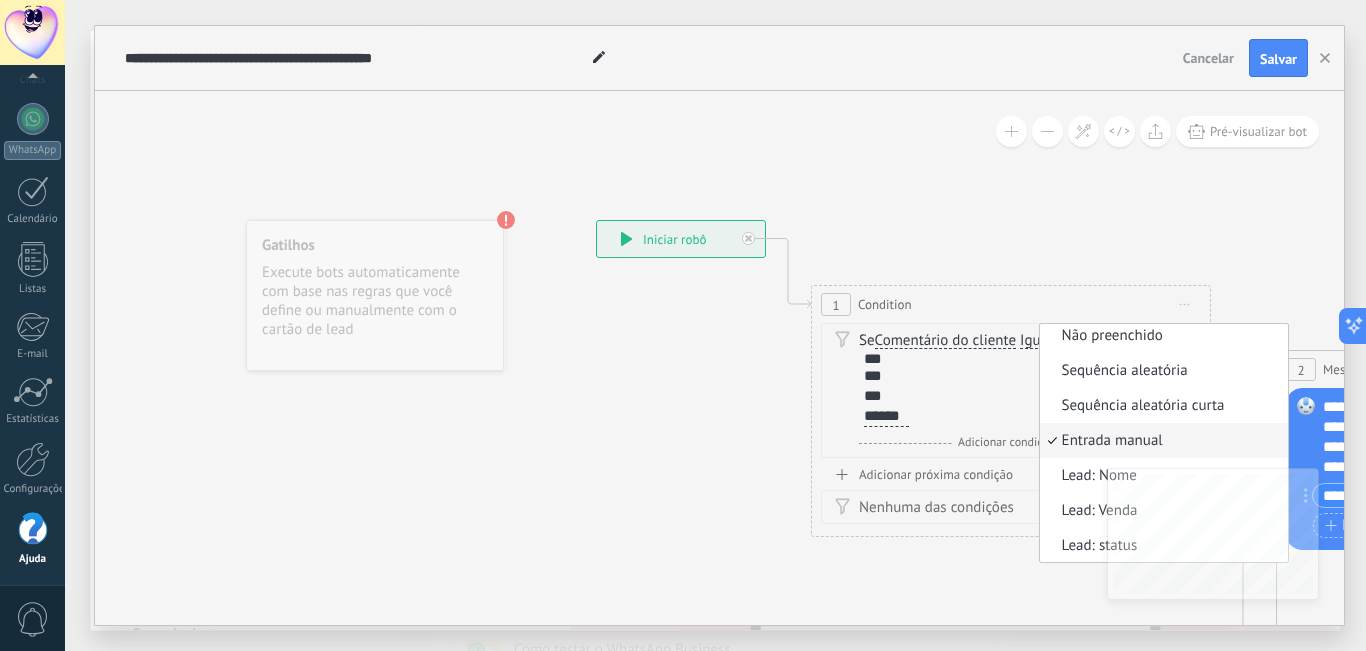 click 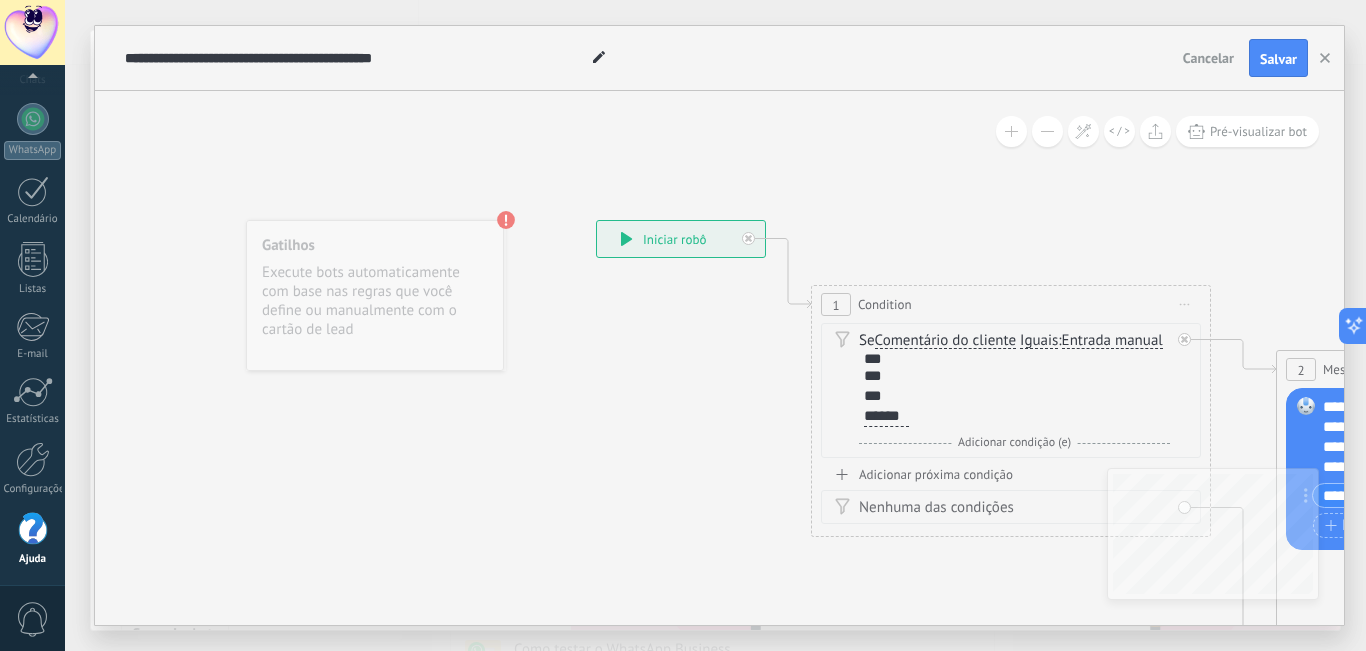 click on "Adicionar próxima condição" at bounding box center [1011, 474] 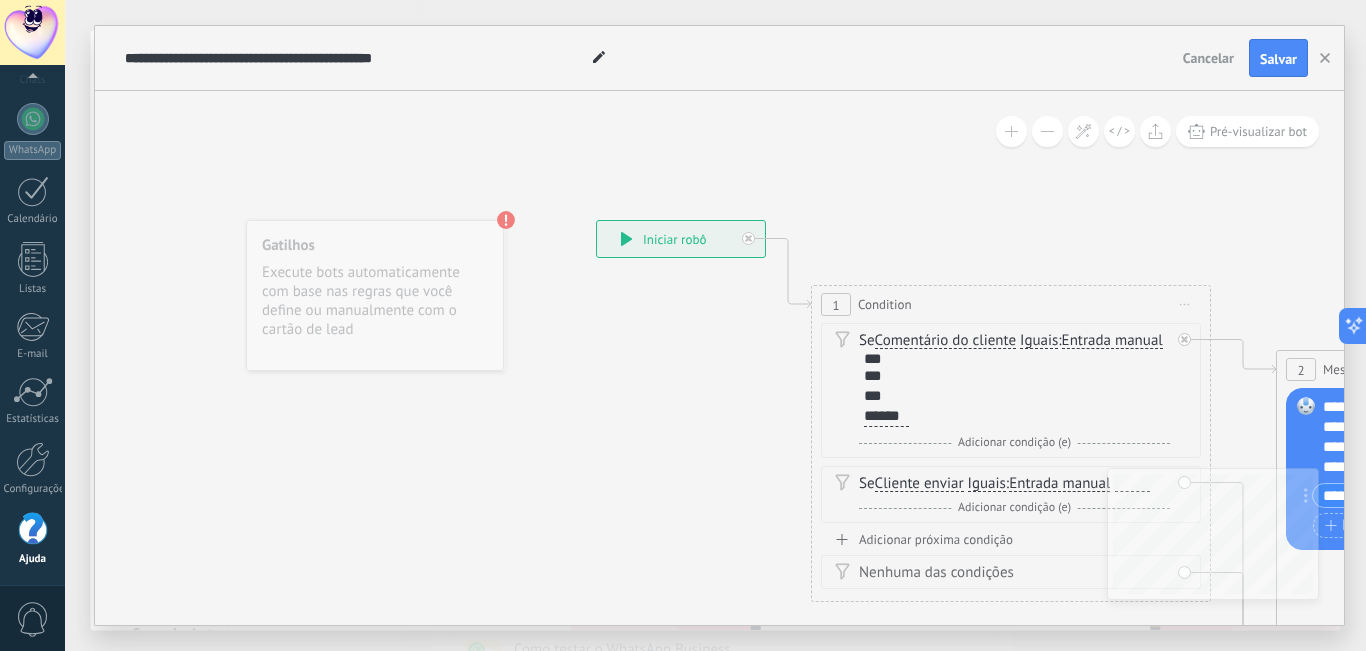 drag, startPoint x: 995, startPoint y: 487, endPoint x: 796, endPoint y: 503, distance: 199.64218 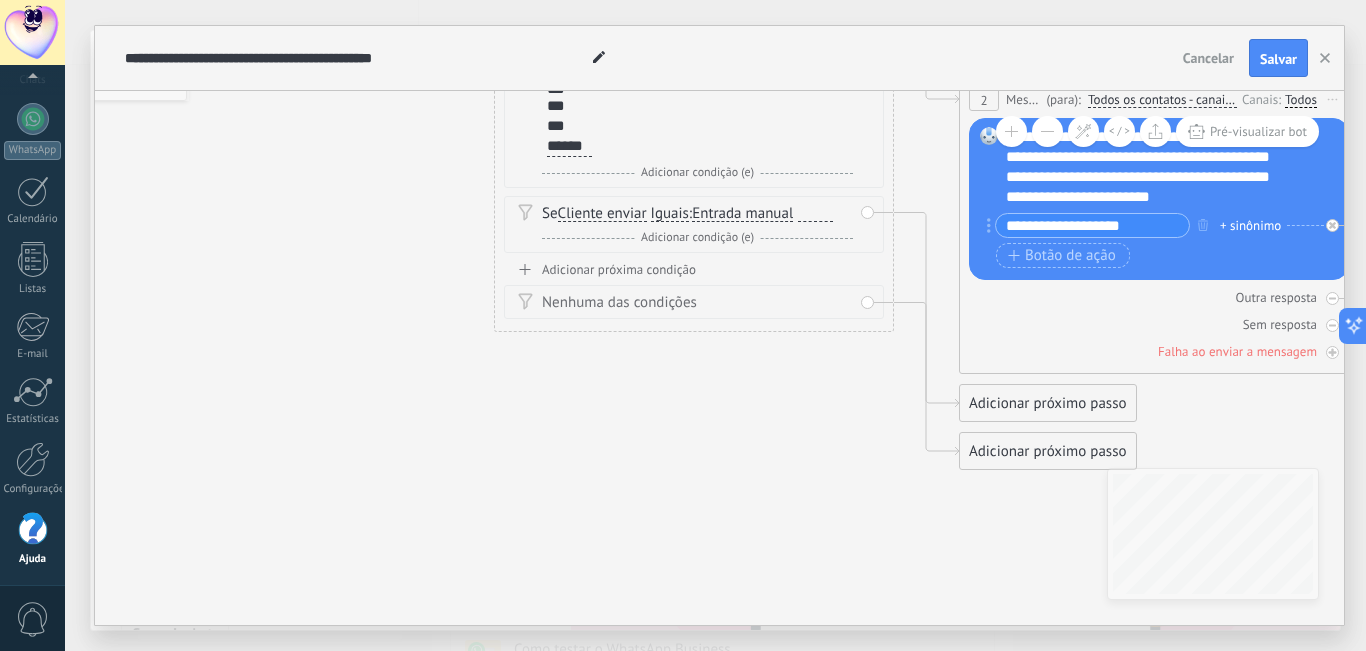 drag, startPoint x: 630, startPoint y: 345, endPoint x: 474, endPoint y: 263, distance: 176.23848 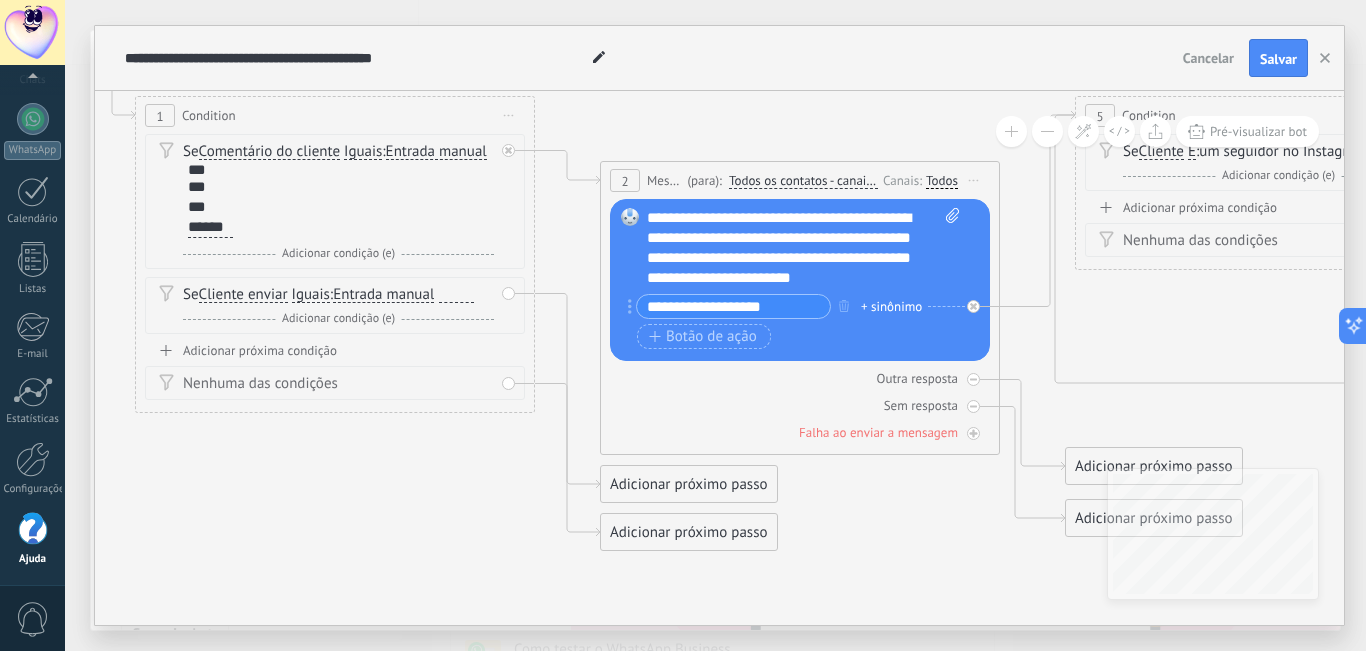 drag, startPoint x: 727, startPoint y: 482, endPoint x: 399, endPoint y: 549, distance: 334.77307 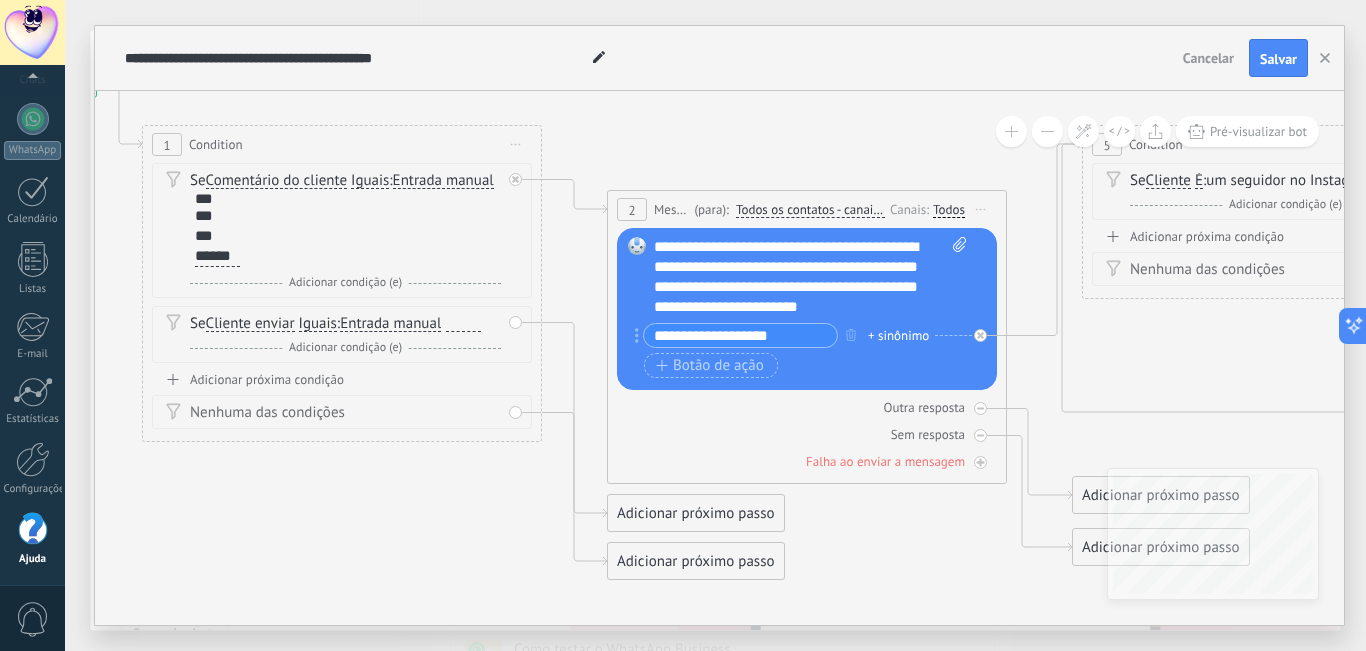 drag, startPoint x: 839, startPoint y: 527, endPoint x: 846, endPoint y: 556, distance: 29.832869 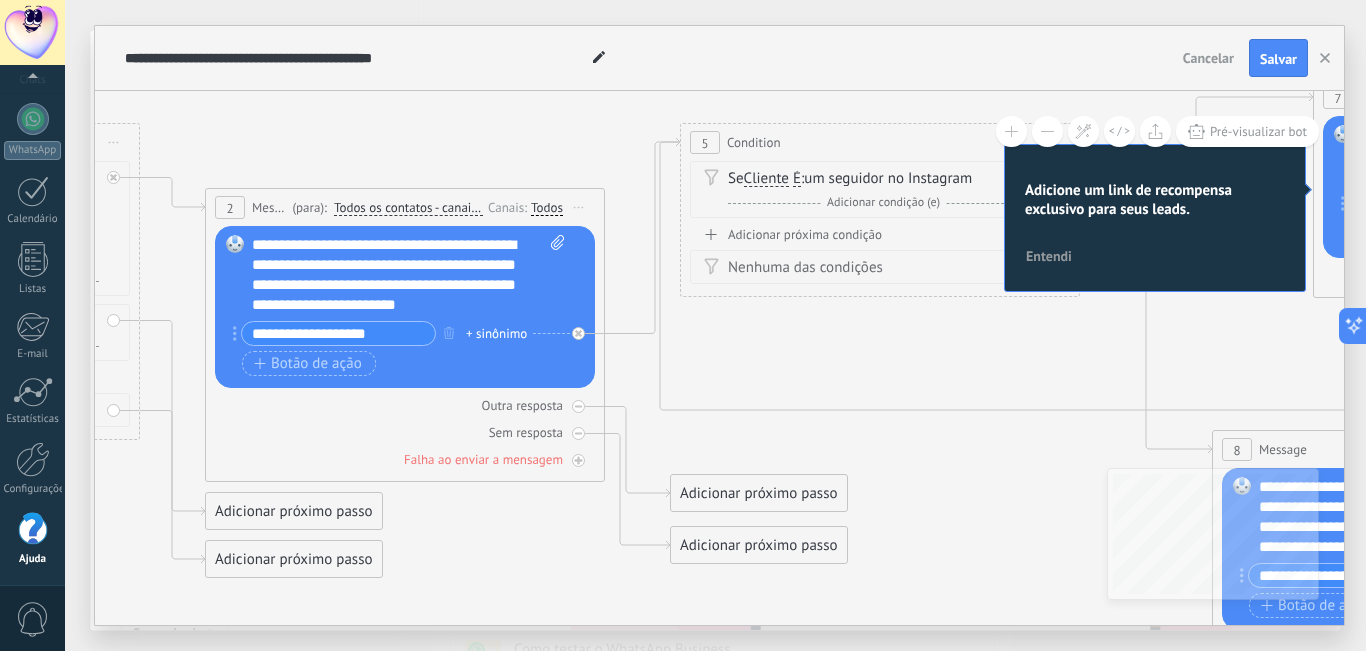 drag, startPoint x: 815, startPoint y: 419, endPoint x: 633, endPoint y: 399, distance: 183.0956 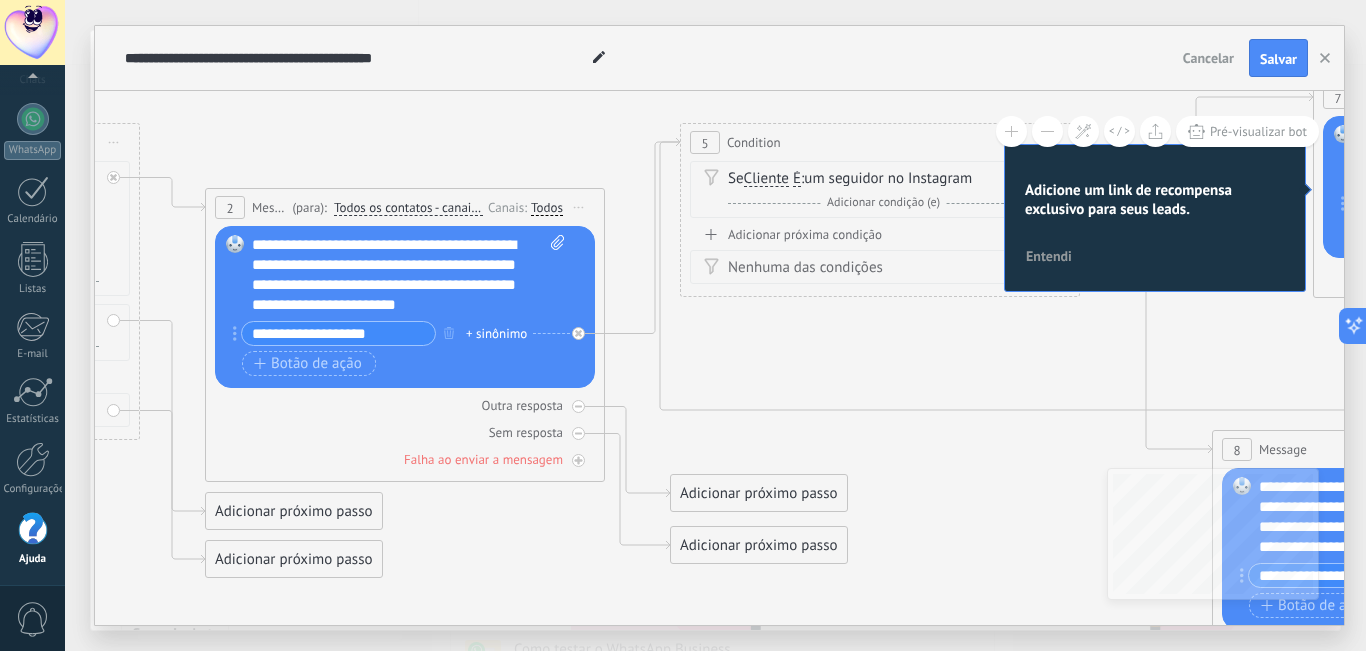 click 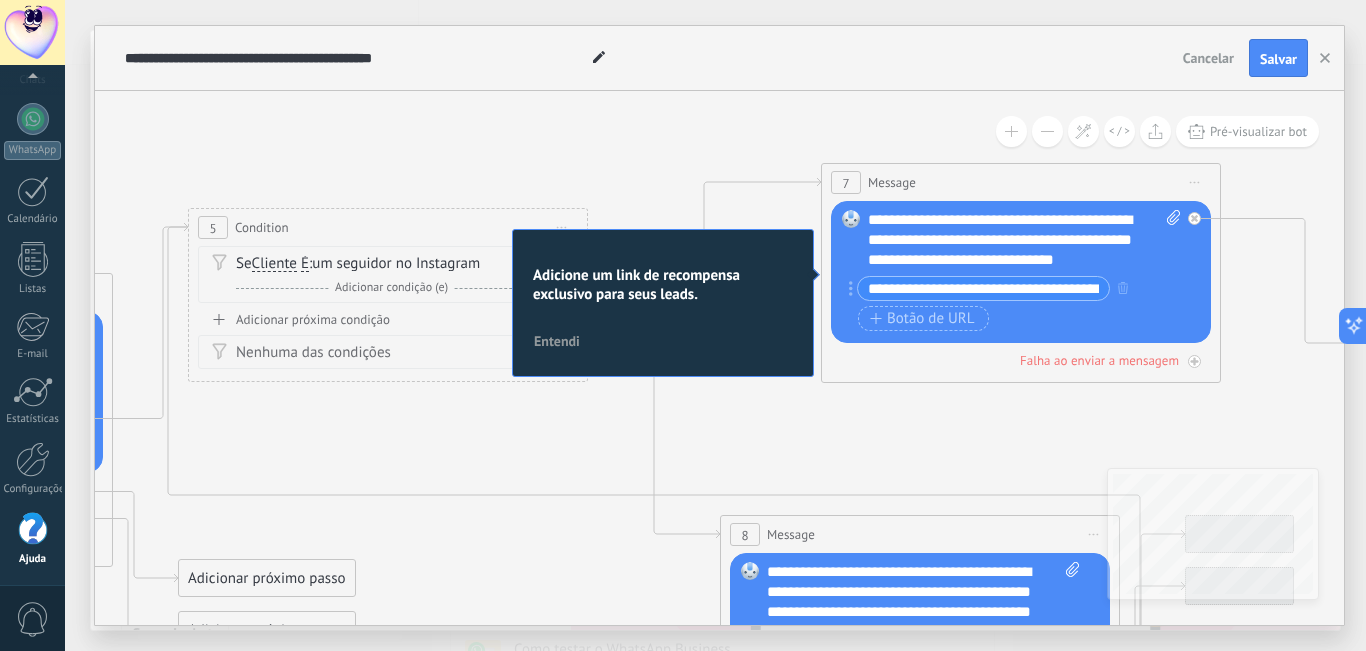 drag, startPoint x: 837, startPoint y: 432, endPoint x: 459, endPoint y: 467, distance: 379.6169 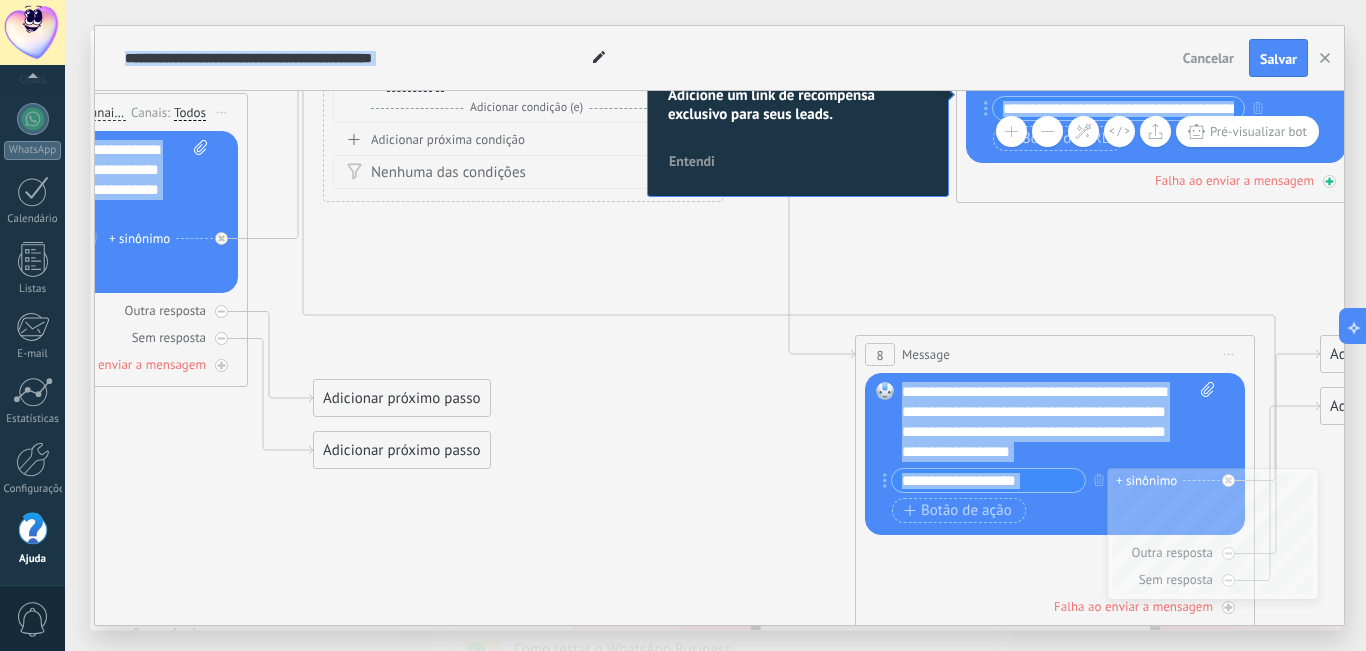 drag, startPoint x: 974, startPoint y: 406, endPoint x: 1122, endPoint y: 226, distance: 233.03218 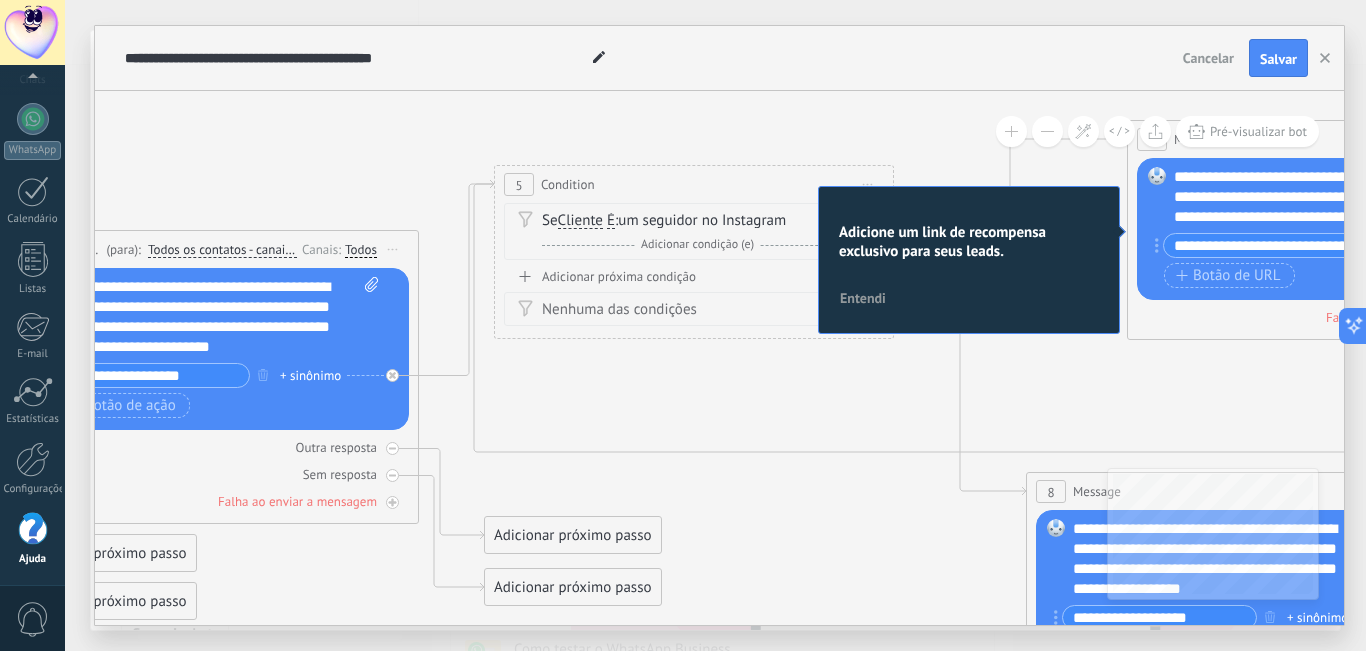 drag, startPoint x: 643, startPoint y: 333, endPoint x: 810, endPoint y: 466, distance: 213.49005 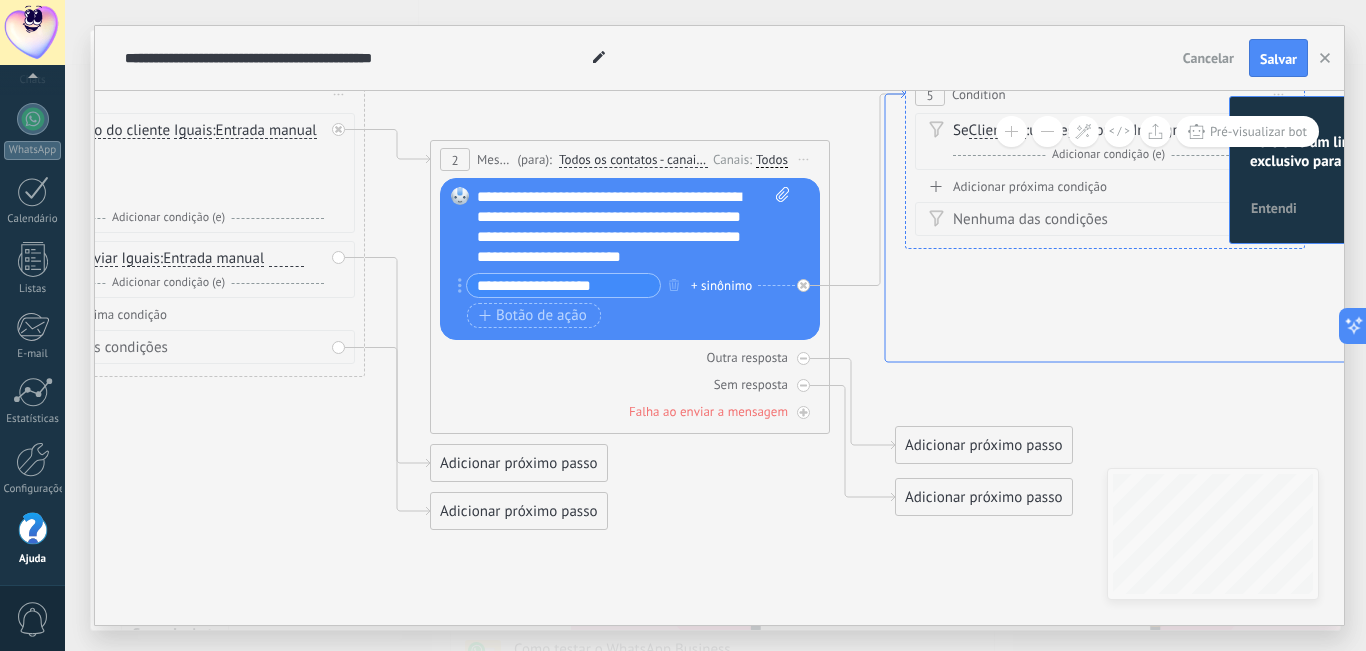 drag, startPoint x: 486, startPoint y: 423, endPoint x: 922, endPoint y: 314, distance: 449.41852 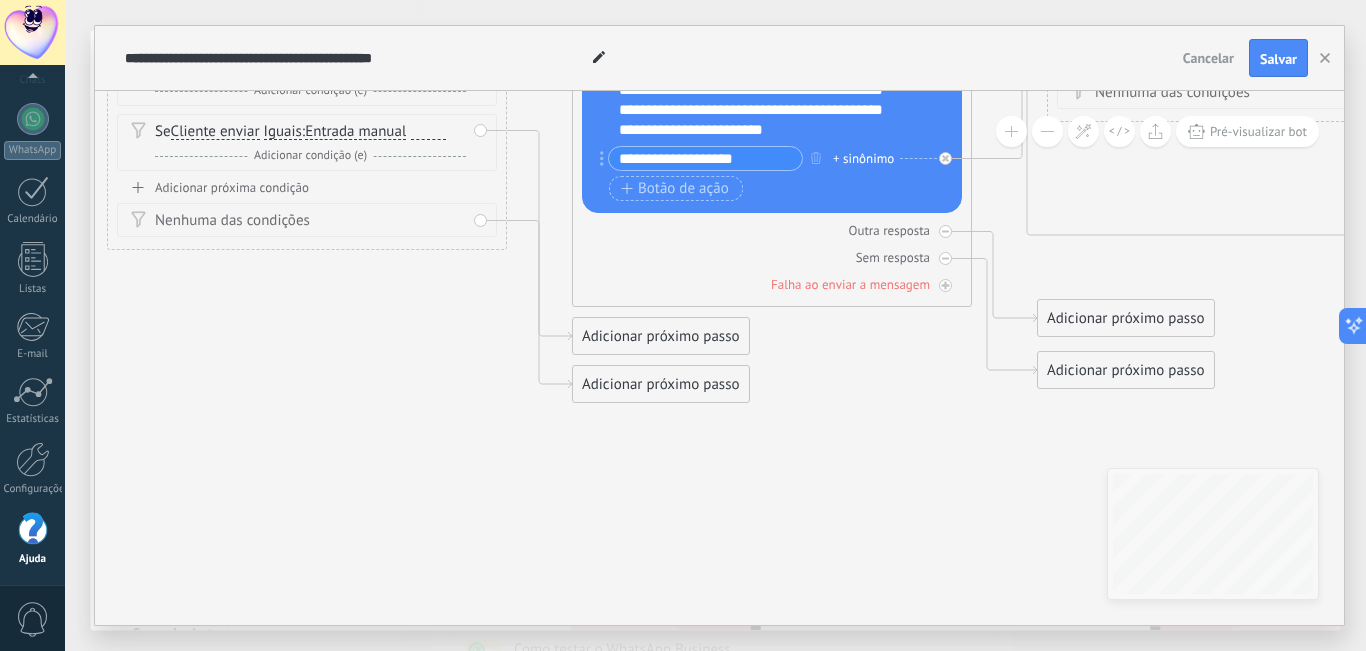 drag, startPoint x: 426, startPoint y: 356, endPoint x: 522, endPoint y: 239, distance: 151.34398 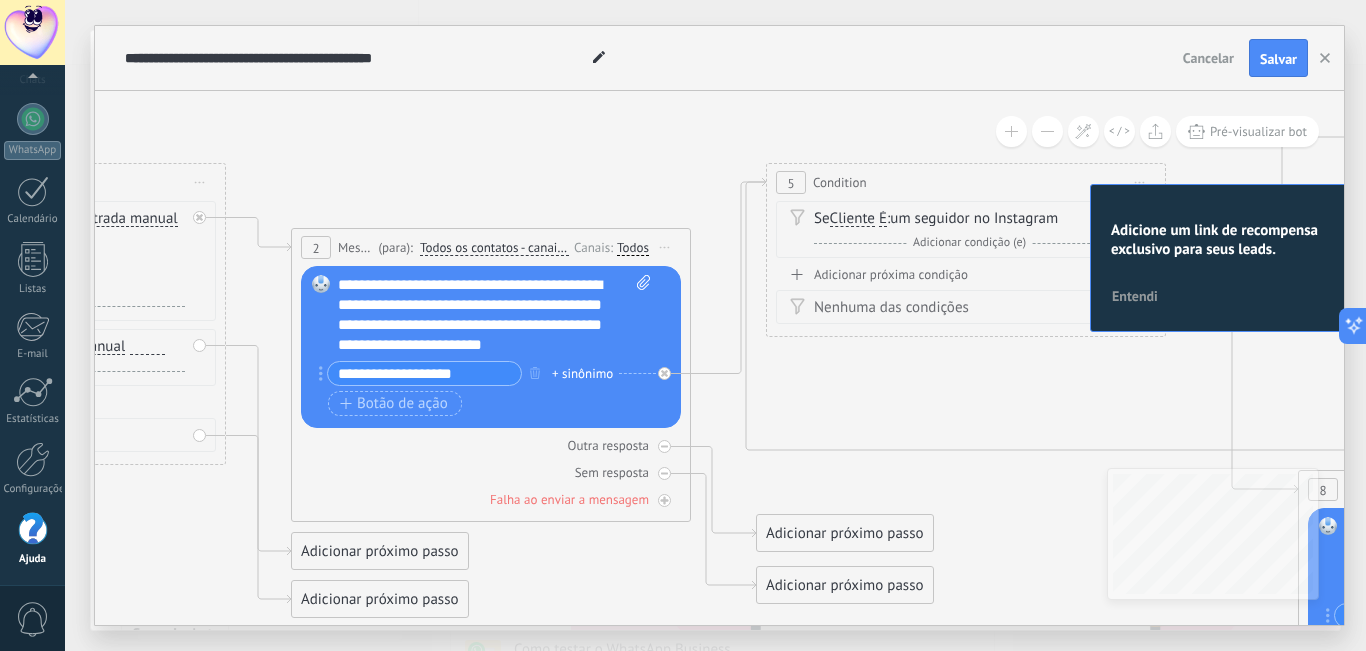 drag, startPoint x: 789, startPoint y: 433, endPoint x: 537, endPoint y: 570, distance: 286.8327 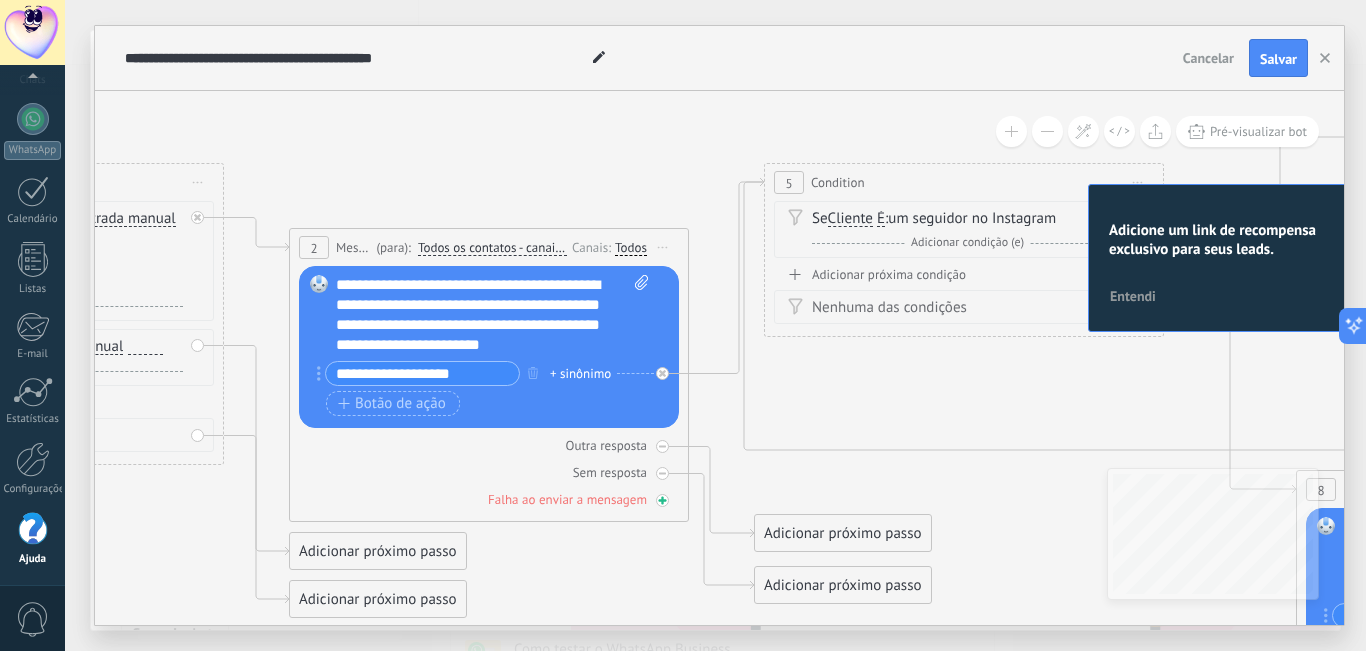 click on "Falha ao enviar a mensagem" at bounding box center [489, 499] 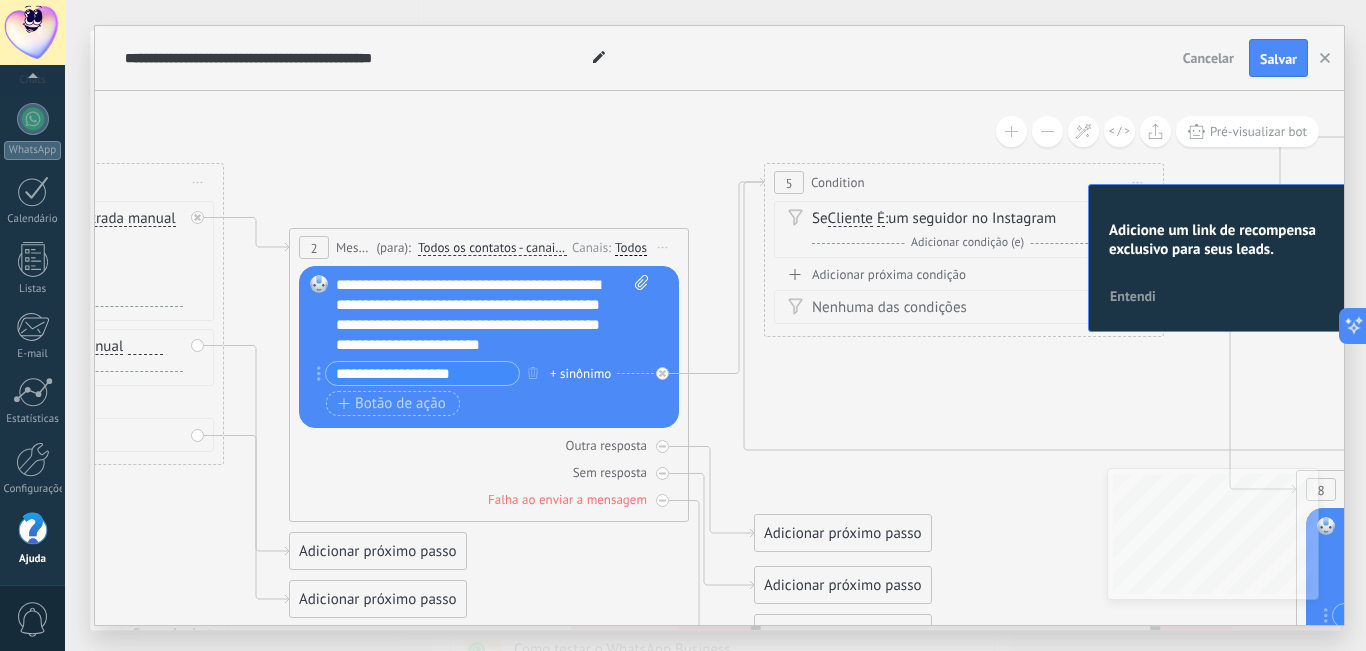 click 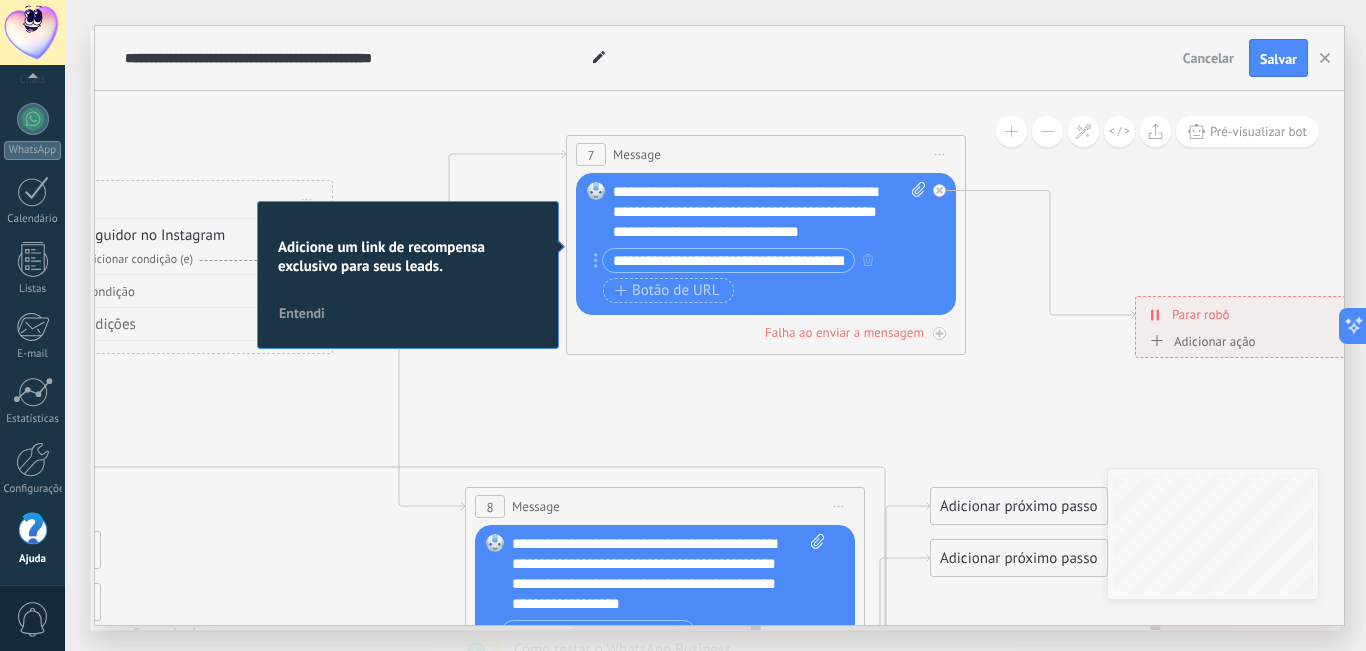 drag, startPoint x: 864, startPoint y: 426, endPoint x: 618, endPoint y: 443, distance: 246.5867 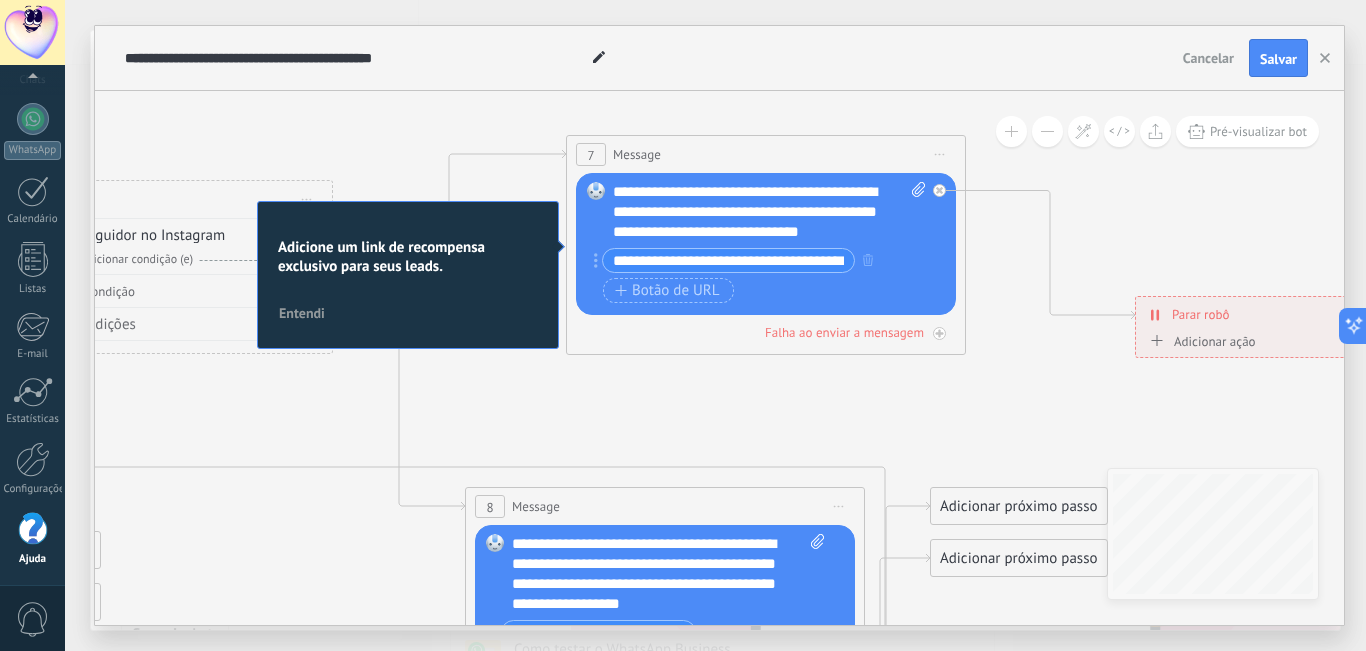 click 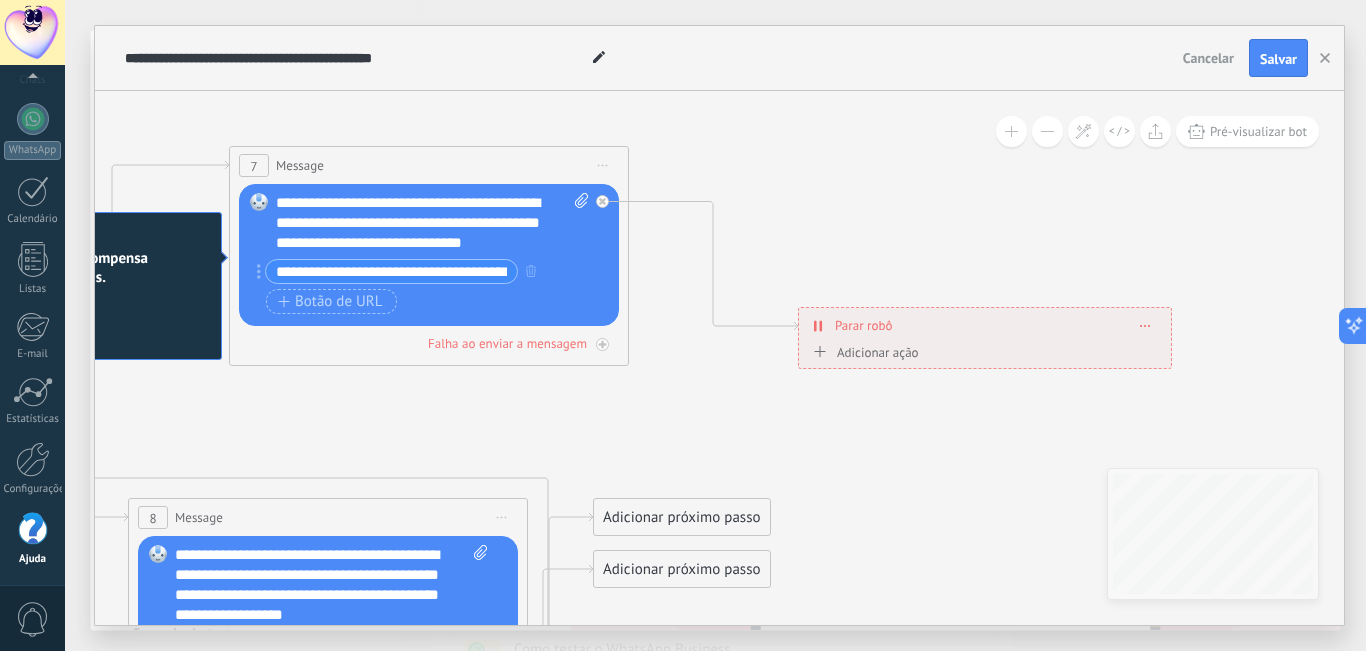 drag, startPoint x: 792, startPoint y: 435, endPoint x: 563, endPoint y: 437, distance: 229.00873 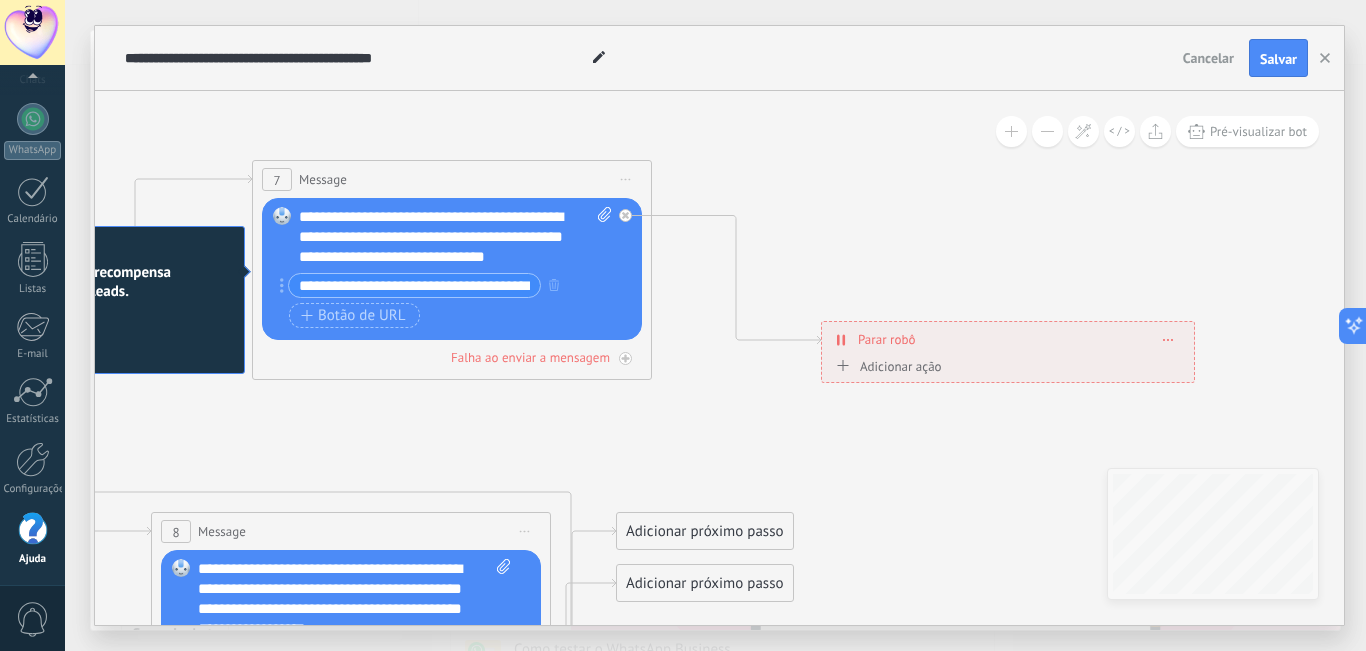 drag, startPoint x: 600, startPoint y: 443, endPoint x: 999, endPoint y: 460, distance: 399.362 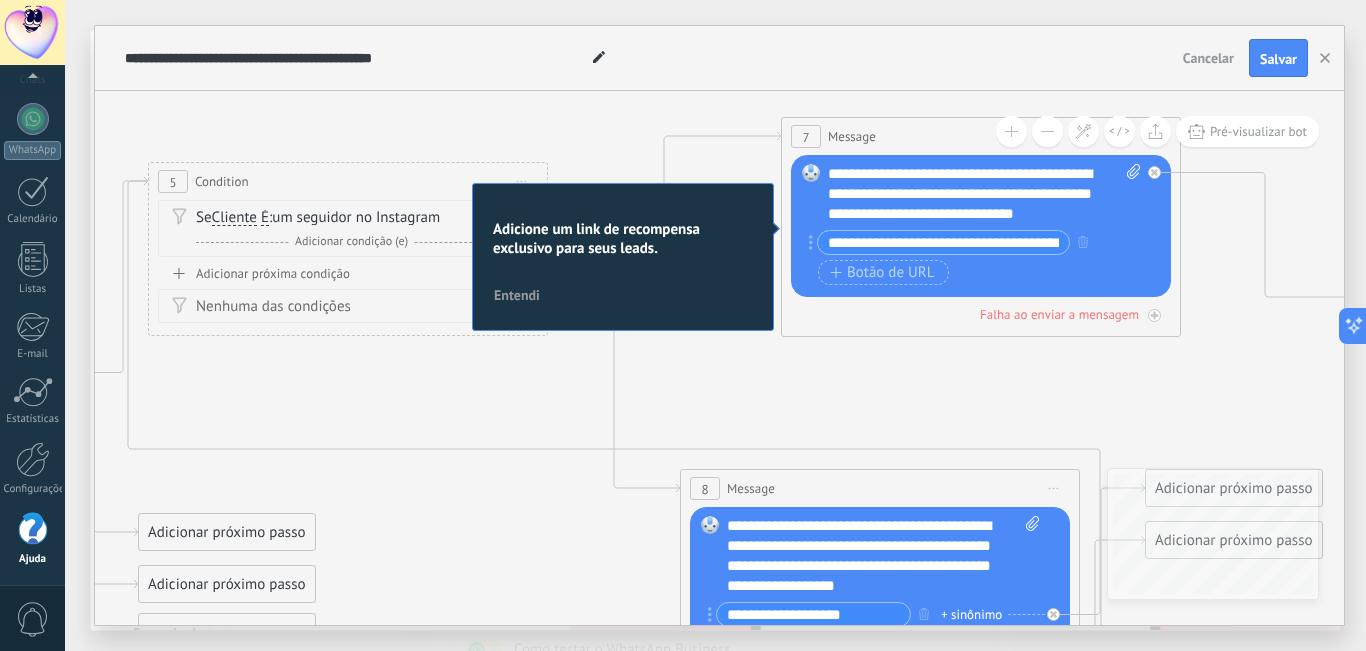 drag, startPoint x: 646, startPoint y: 455, endPoint x: 990, endPoint y: 395, distance: 349.19336 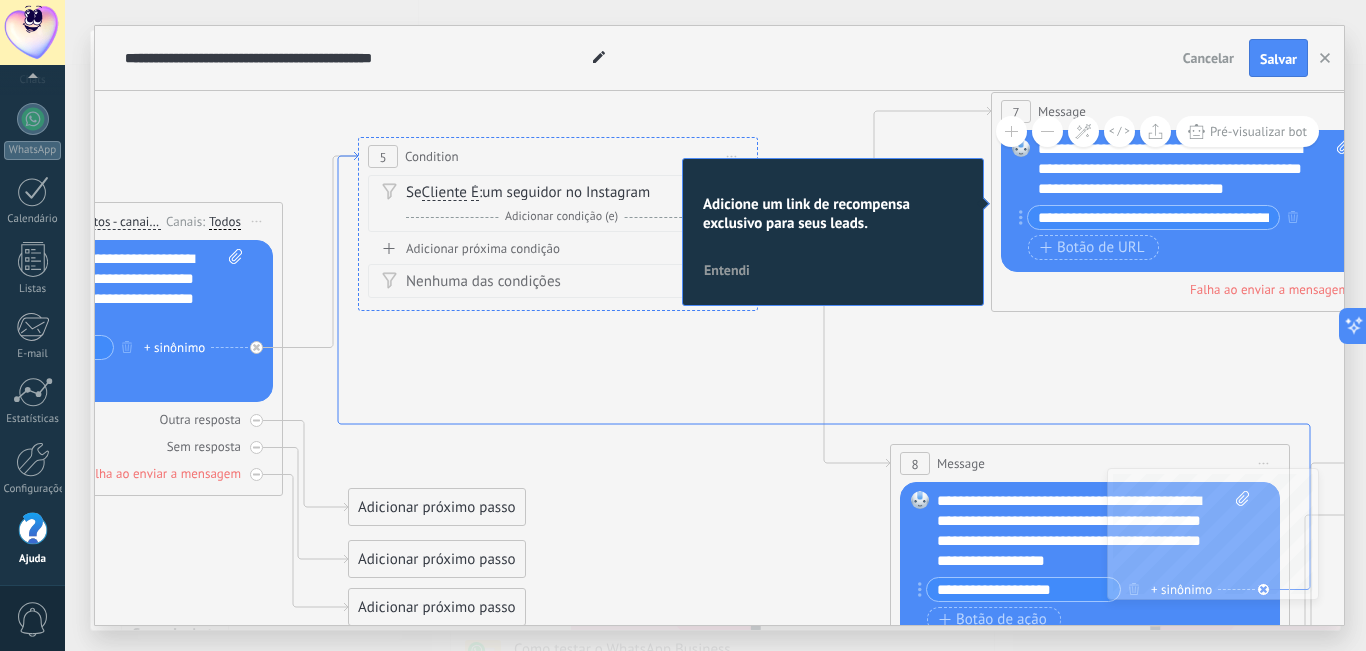 drag, startPoint x: 1044, startPoint y: 419, endPoint x: 1138, endPoint y: 390, distance: 98.37174 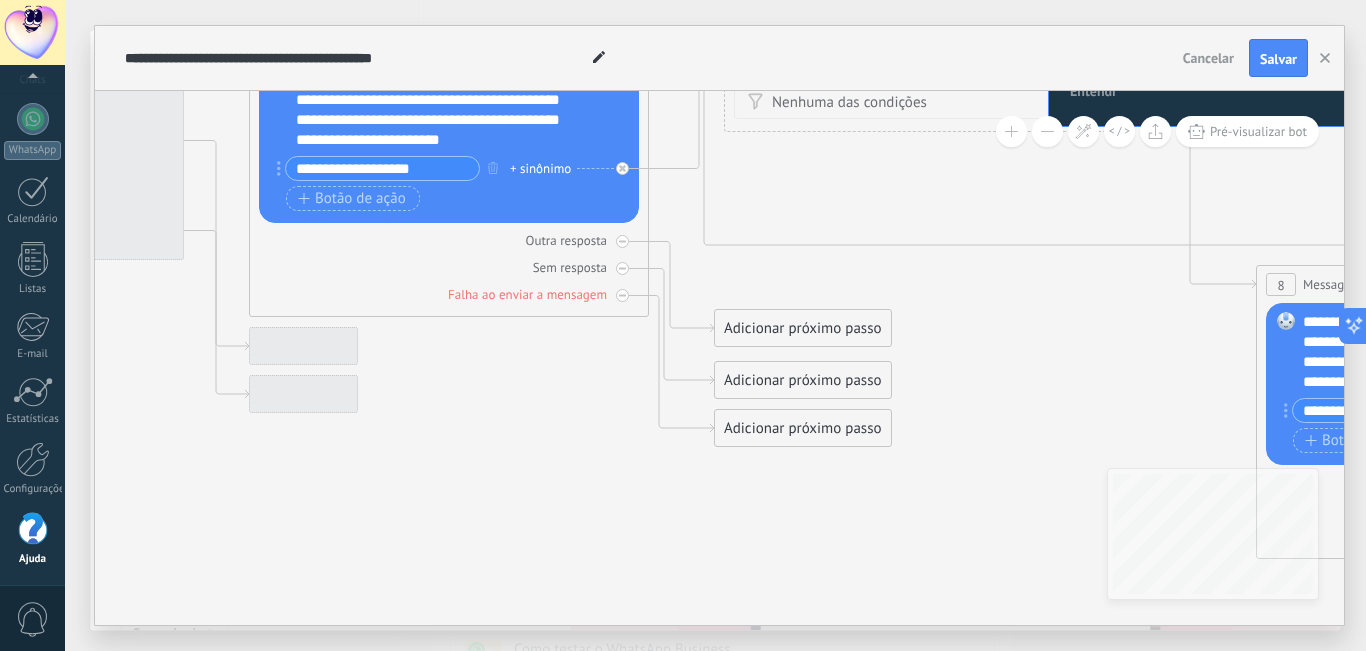drag, startPoint x: 877, startPoint y: 590, endPoint x: 1161, endPoint y: 390, distance: 347.3557 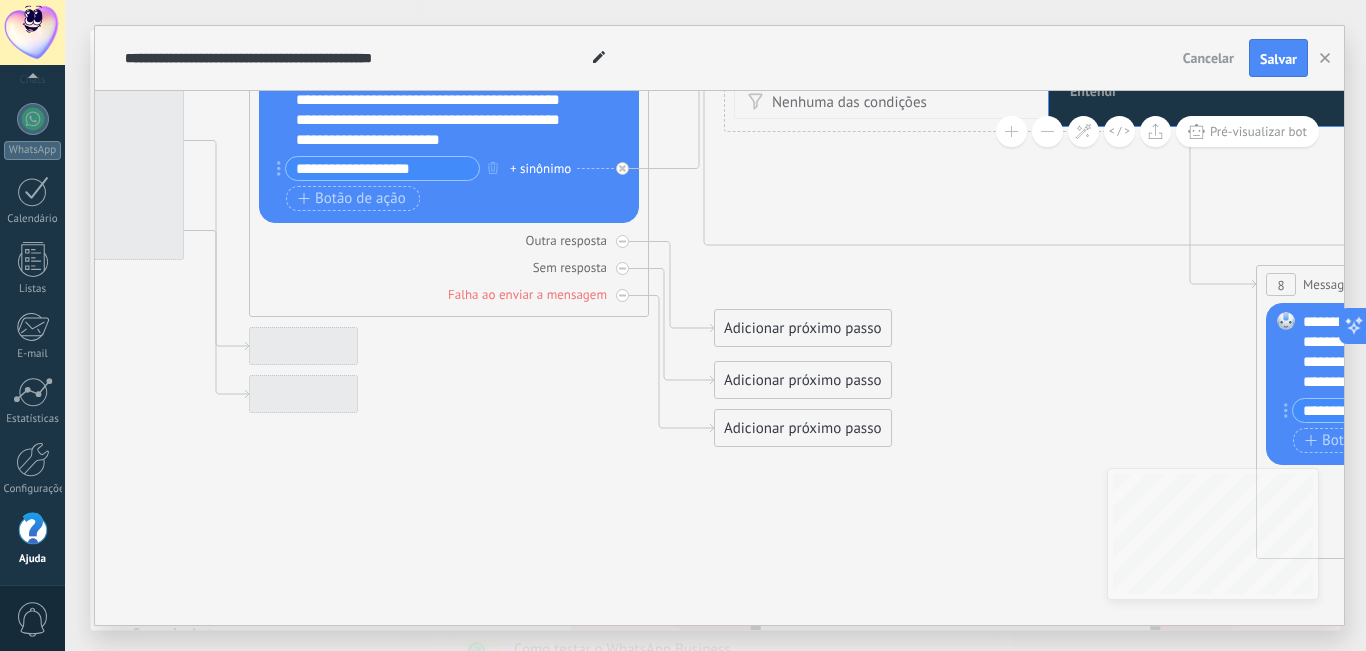 click on "**********" at bounding box center [715, 325] 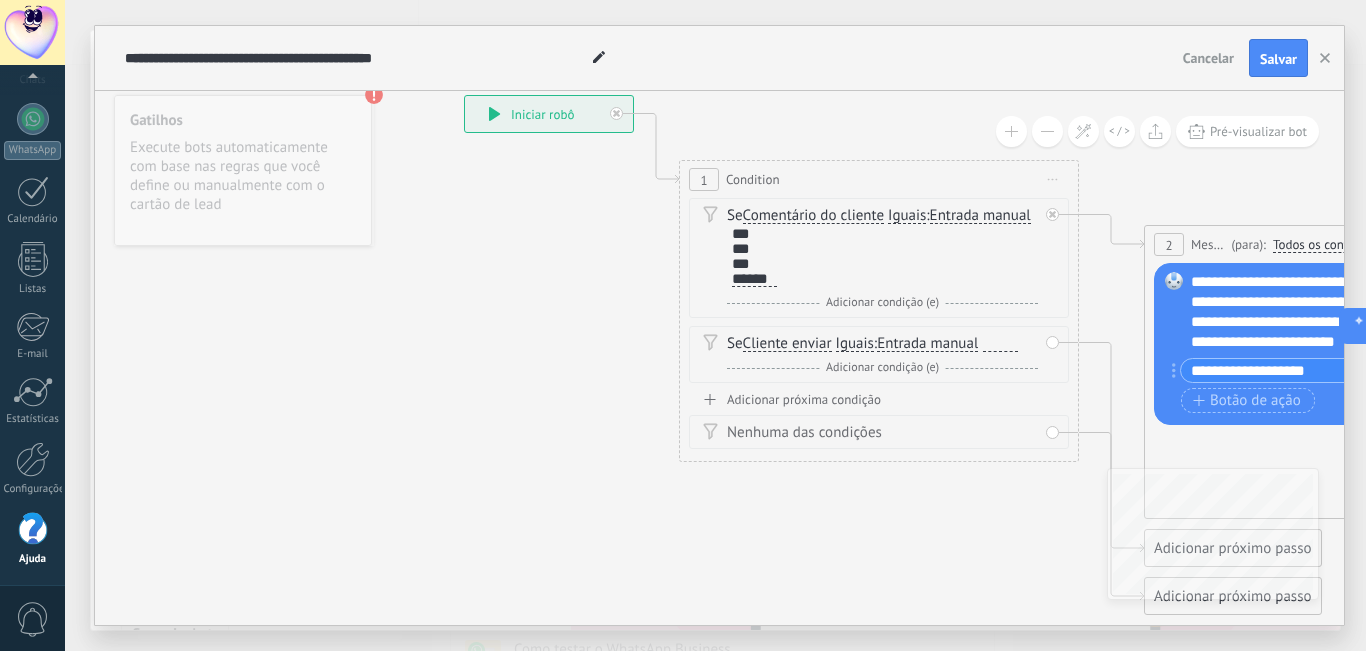 drag, startPoint x: 193, startPoint y: 371, endPoint x: 779, endPoint y: 611, distance: 633.24243 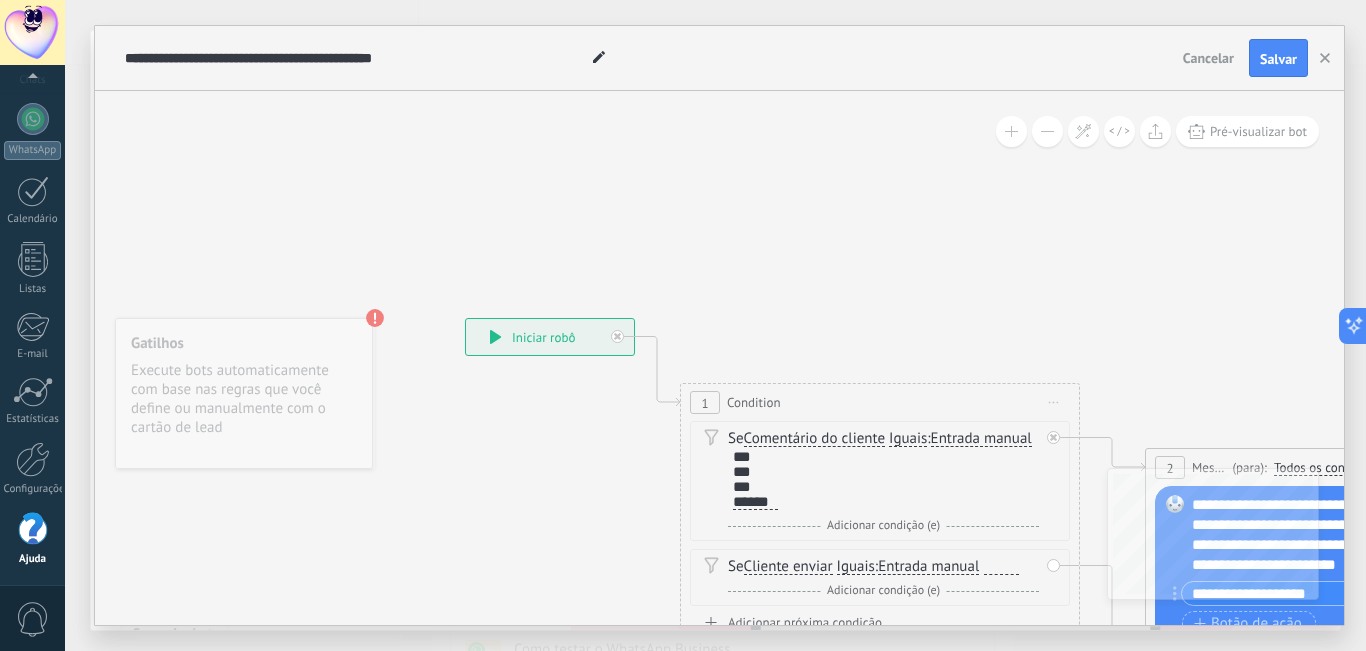 drag, startPoint x: 508, startPoint y: 506, endPoint x: 504, endPoint y: 529, distance: 23.345236 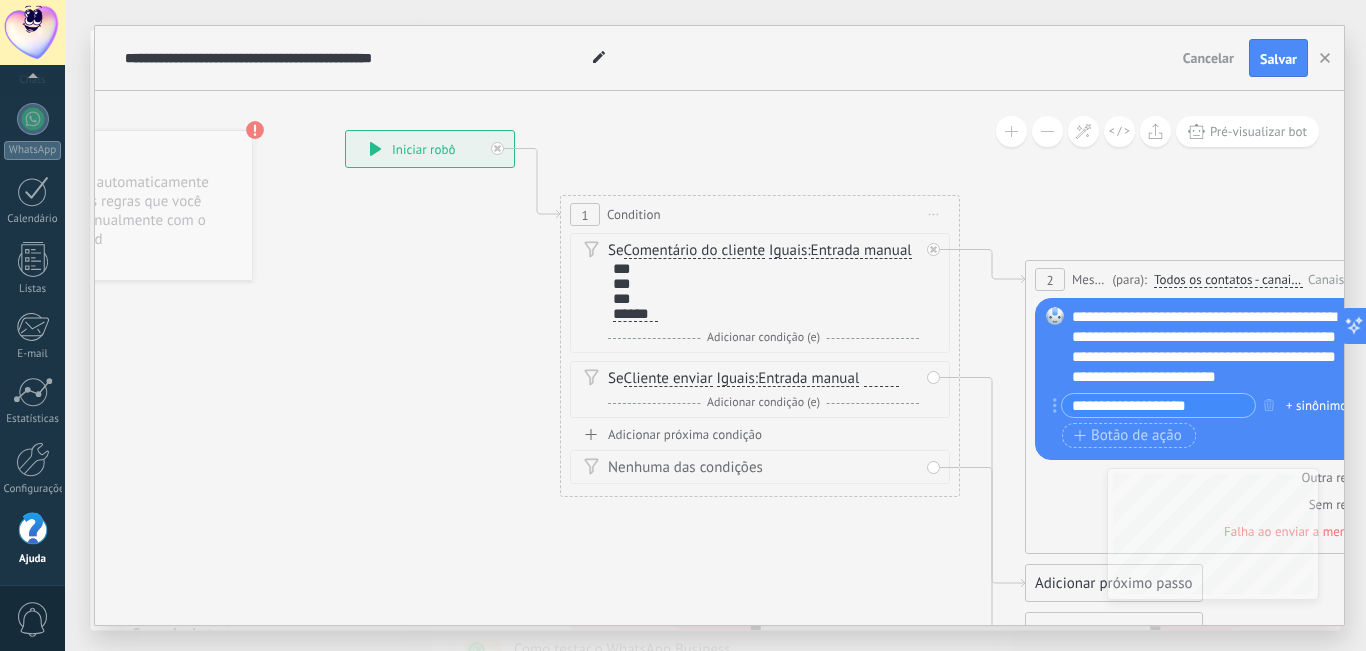 drag, startPoint x: 564, startPoint y: 542, endPoint x: 447, endPoint y: 341, distance: 232.57257 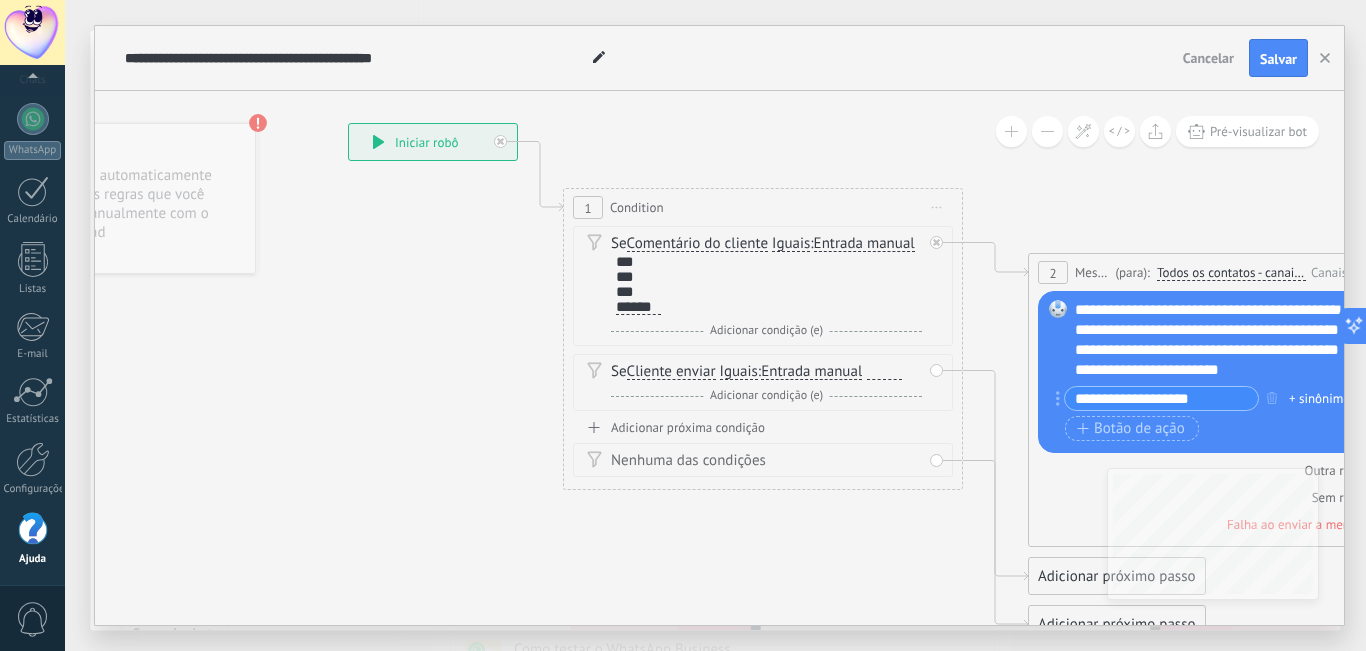 click on "**********" at bounding box center [433, 142] 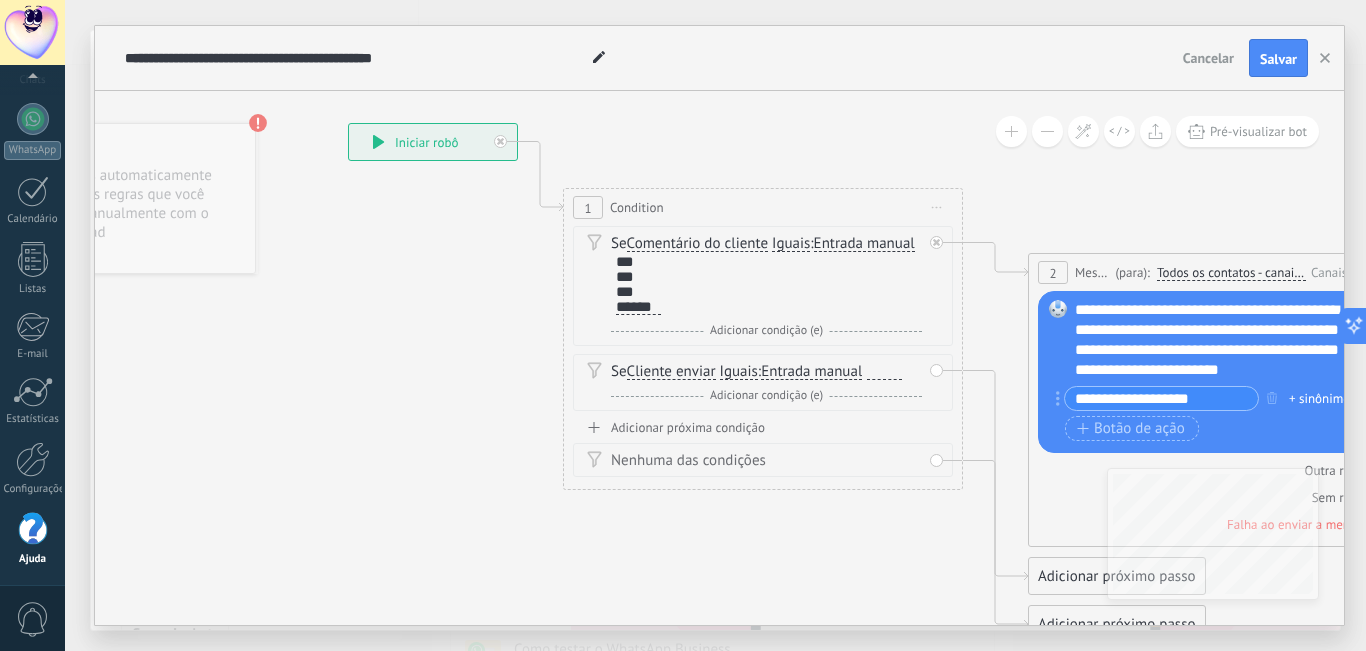 click 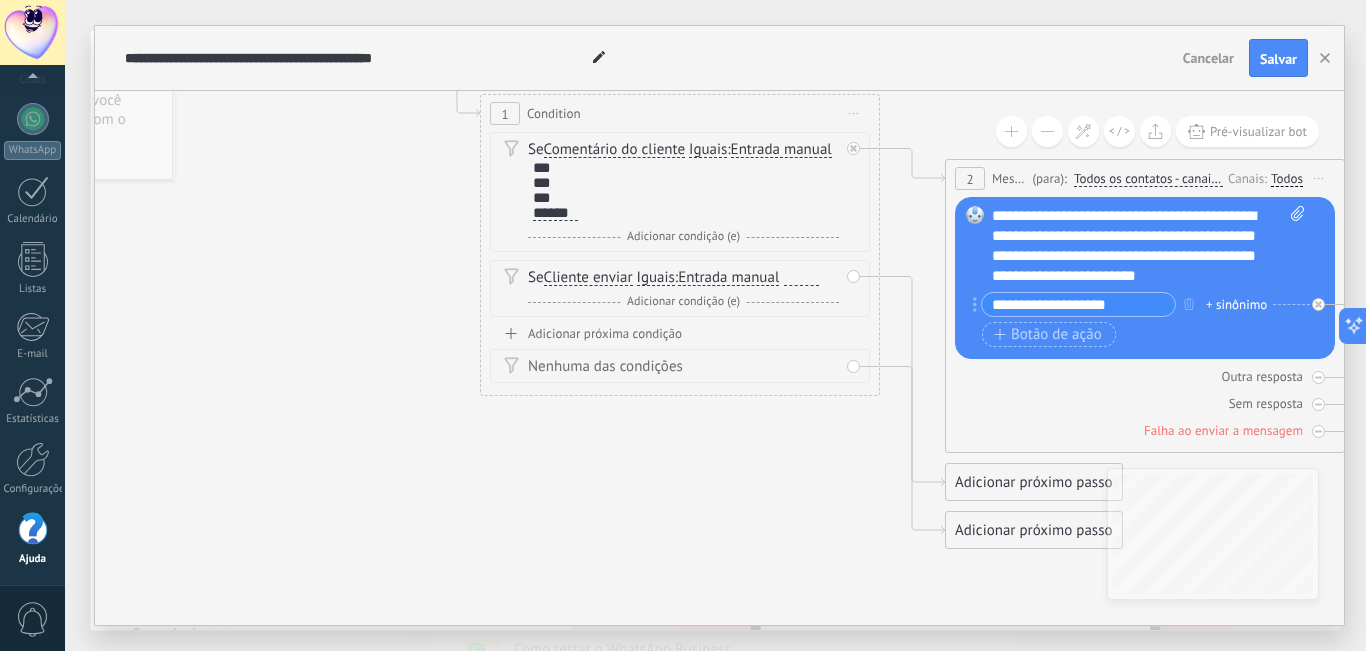 drag, startPoint x: 490, startPoint y: 339, endPoint x: 390, endPoint y: 230, distance: 147.92227 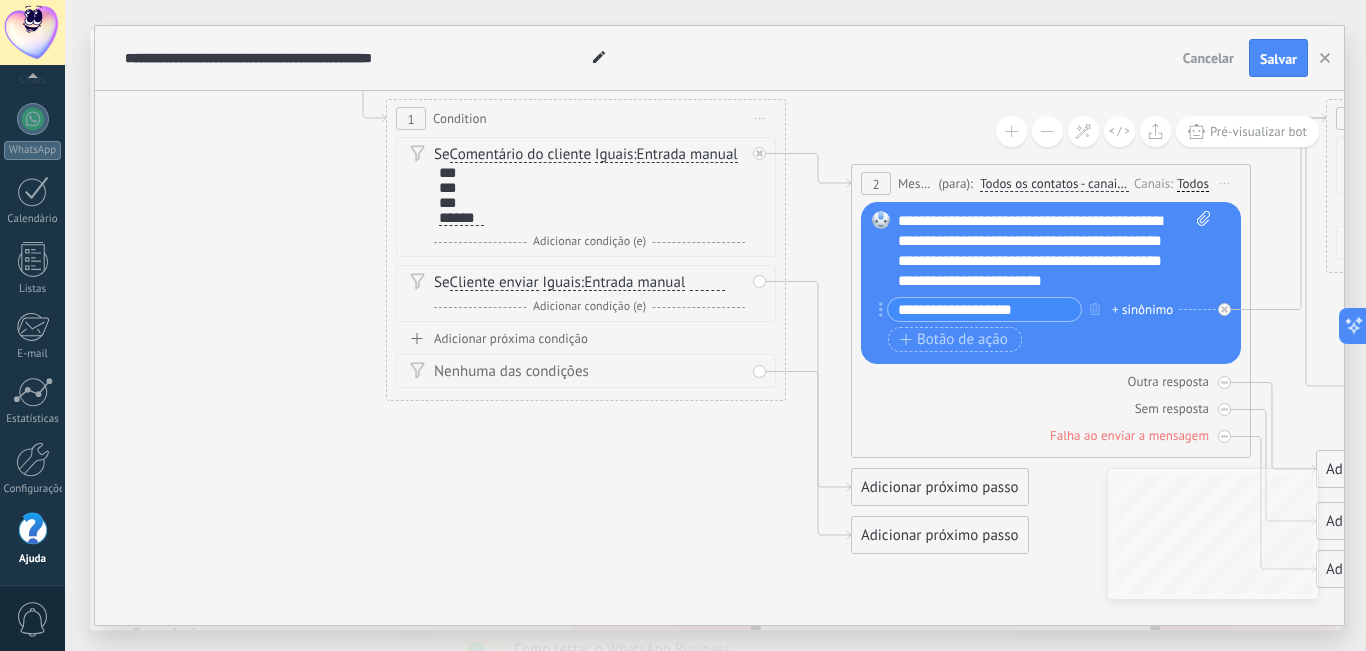 drag, startPoint x: 605, startPoint y: 419, endPoint x: 516, endPoint y: 421, distance: 89.02247 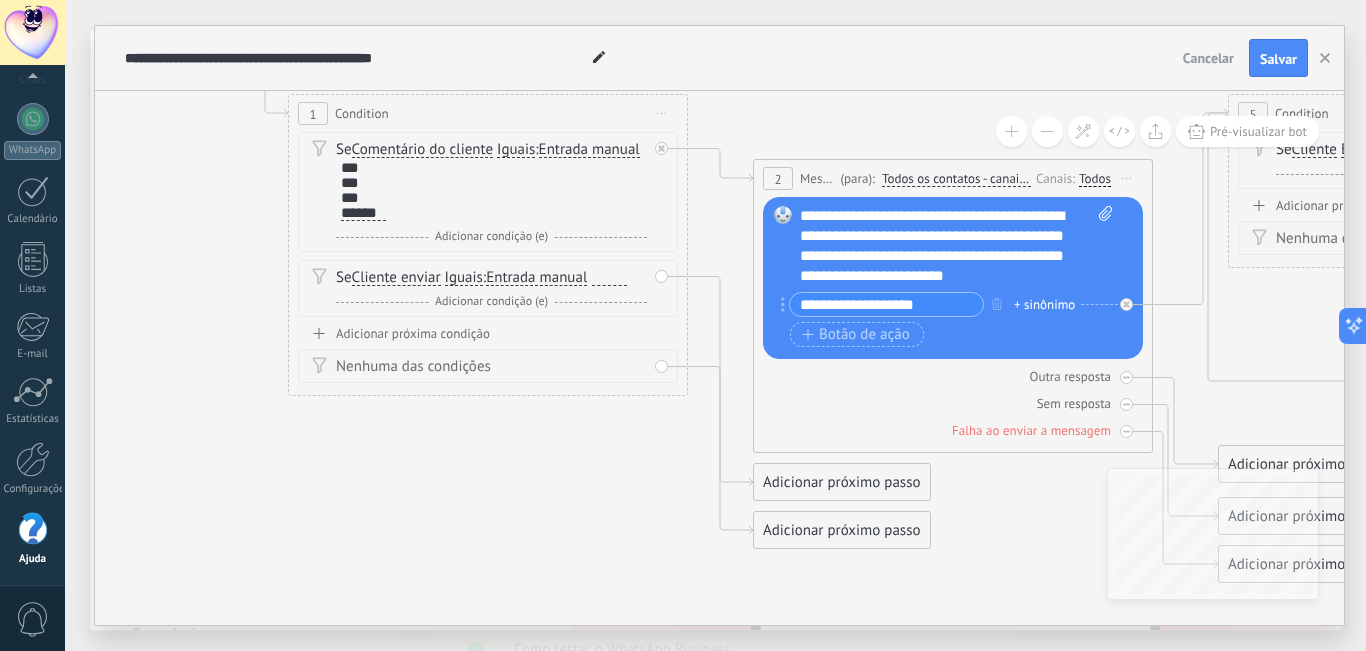 drag, startPoint x: 690, startPoint y: 432, endPoint x: 592, endPoint y: 432, distance: 98 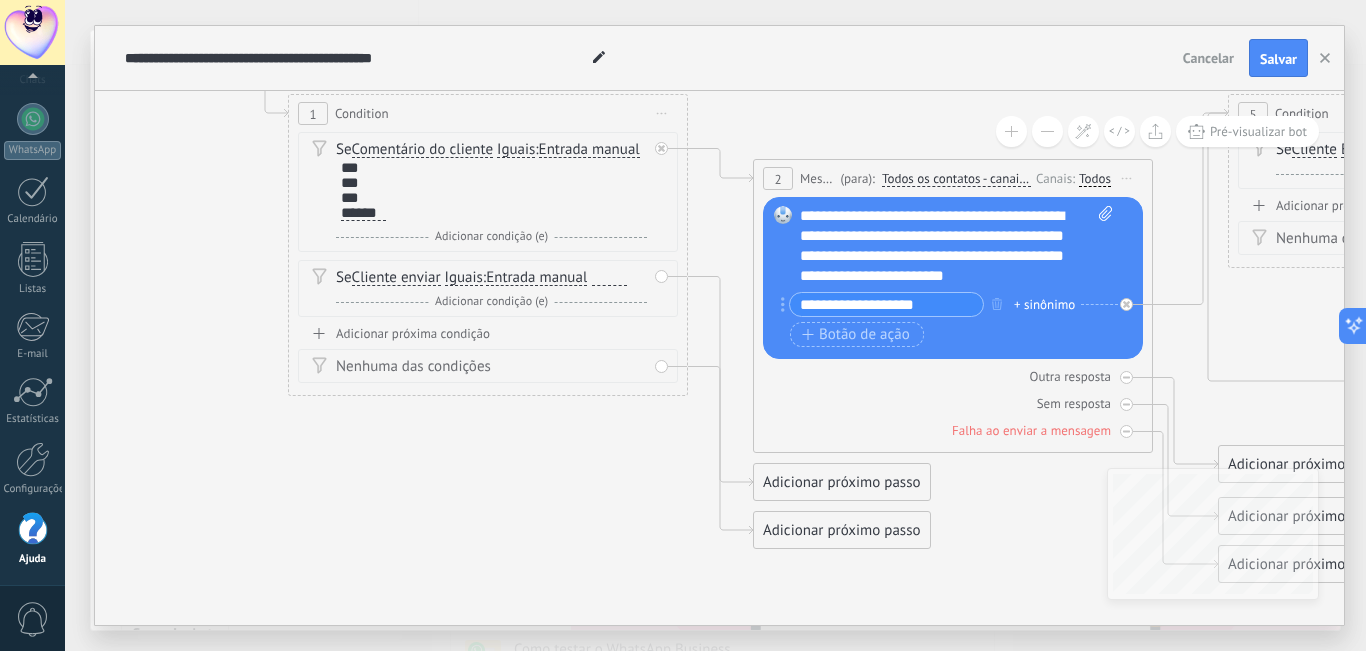 click 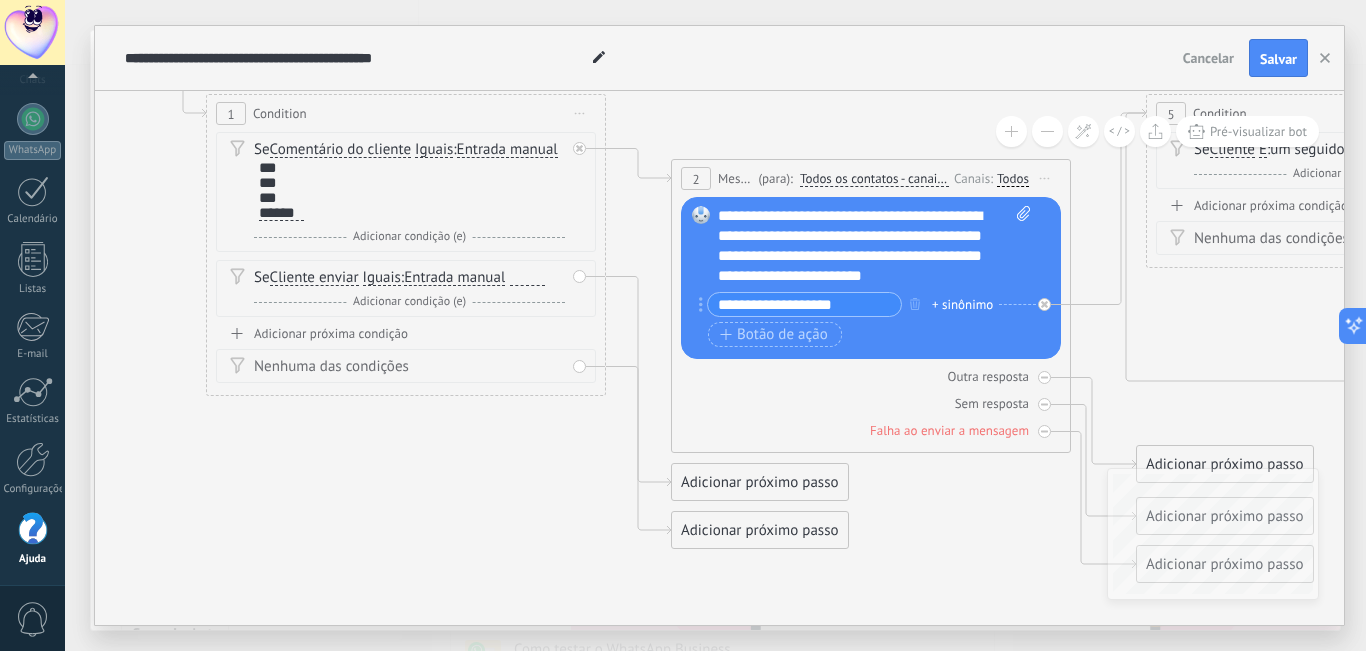 drag, startPoint x: 744, startPoint y: 419, endPoint x: 662, endPoint y: 419, distance: 82 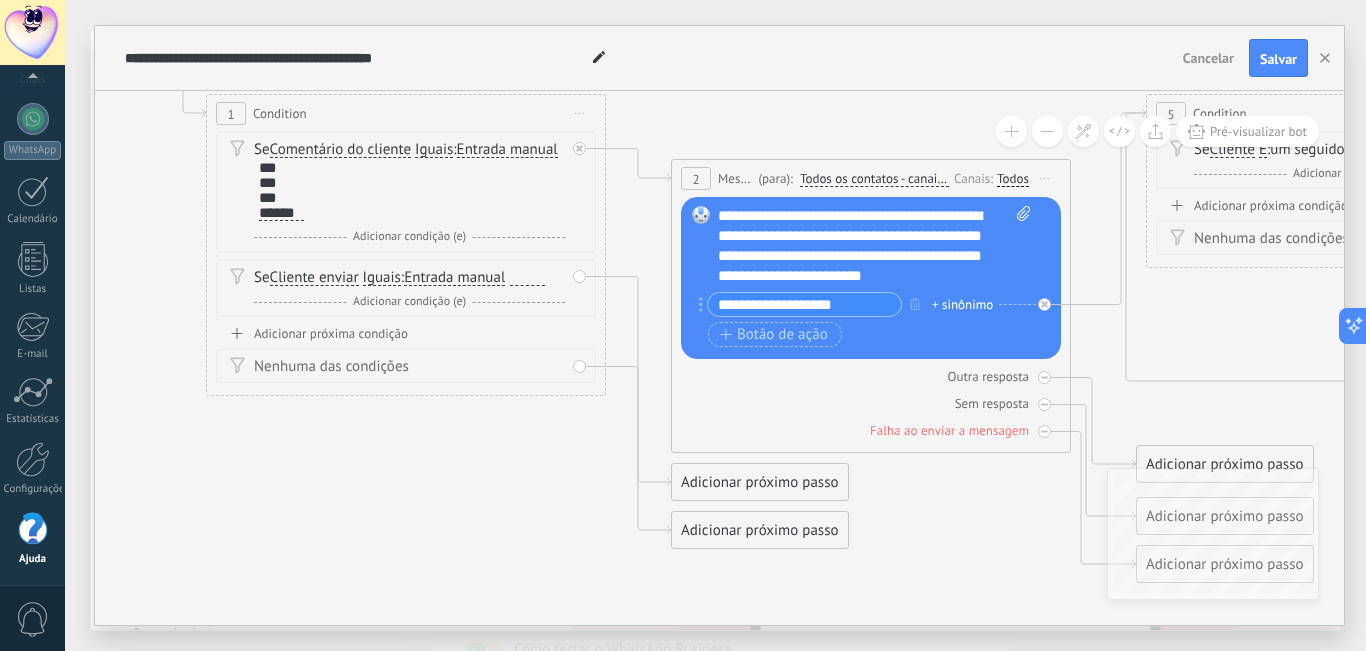 click 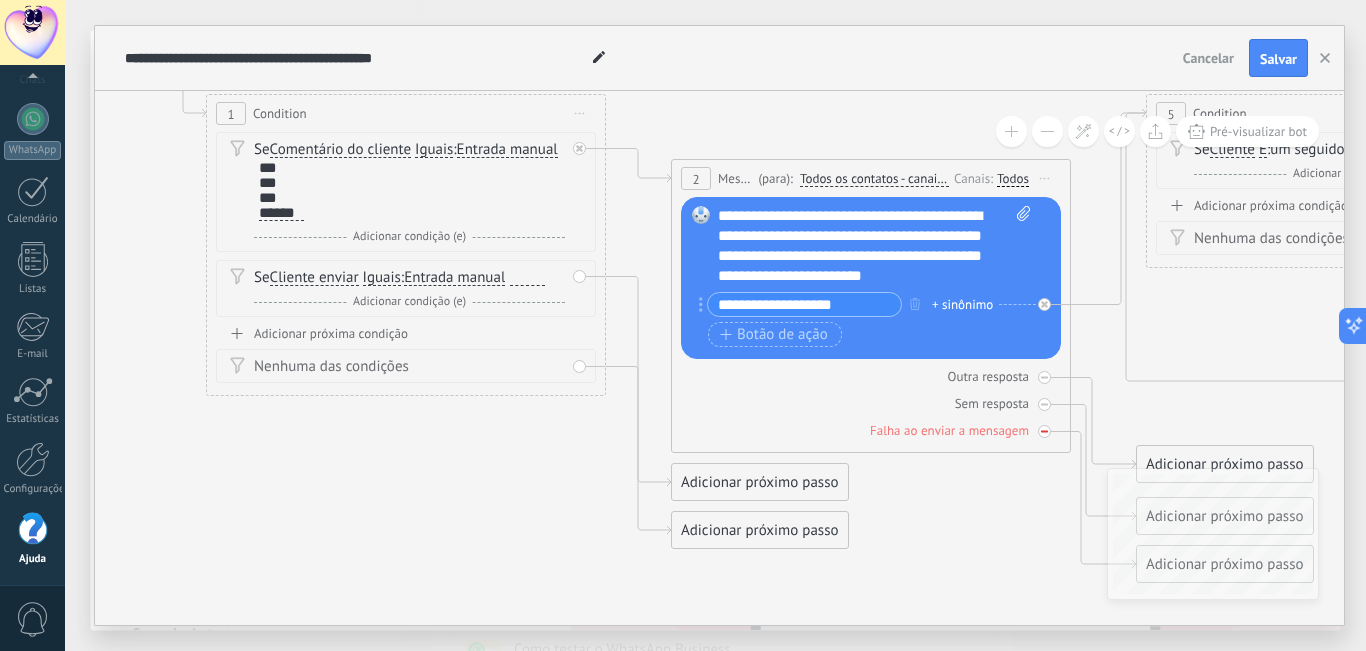 drag, startPoint x: 801, startPoint y: 436, endPoint x: 716, endPoint y: 436, distance: 85 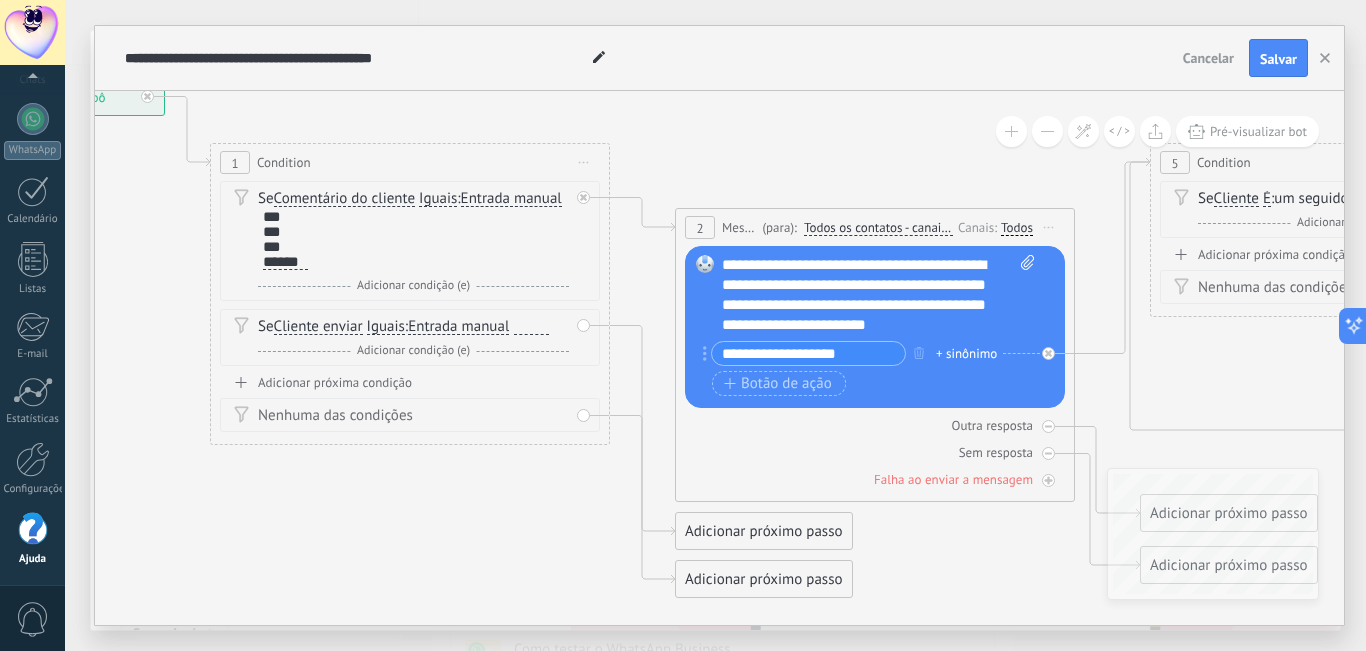 drag, startPoint x: 630, startPoint y: 311, endPoint x: 634, endPoint y: 360, distance: 49.162994 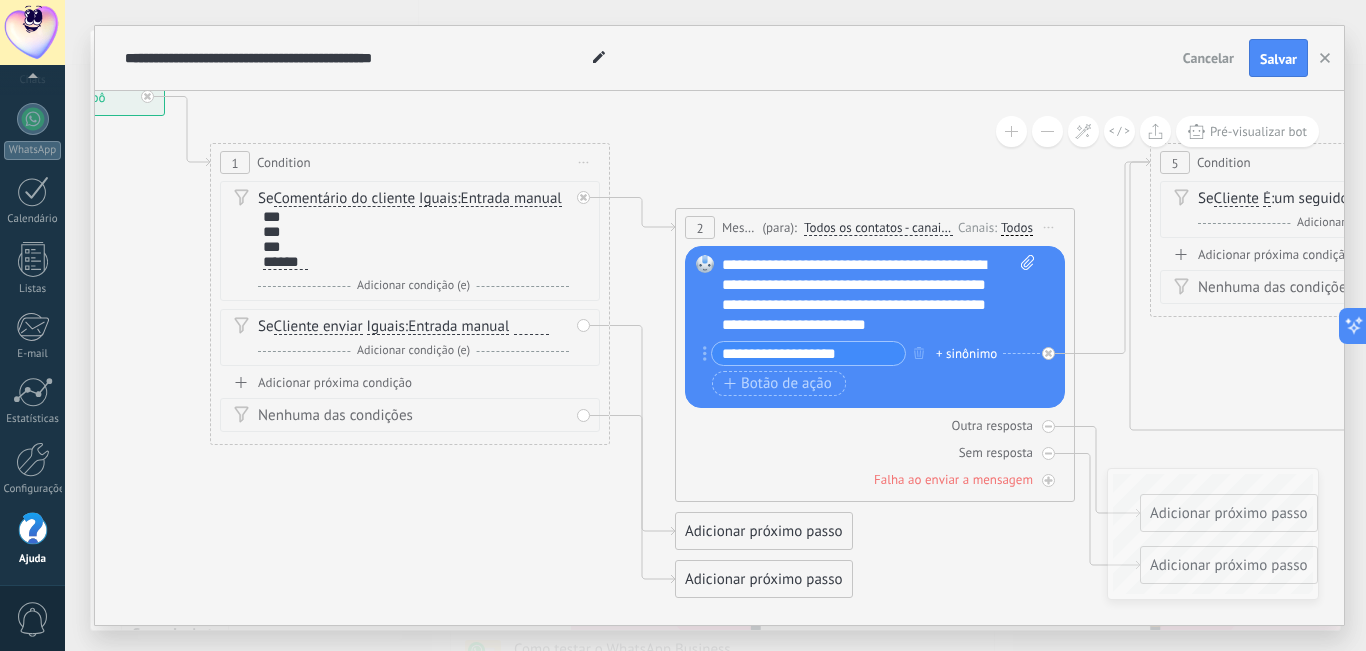 click 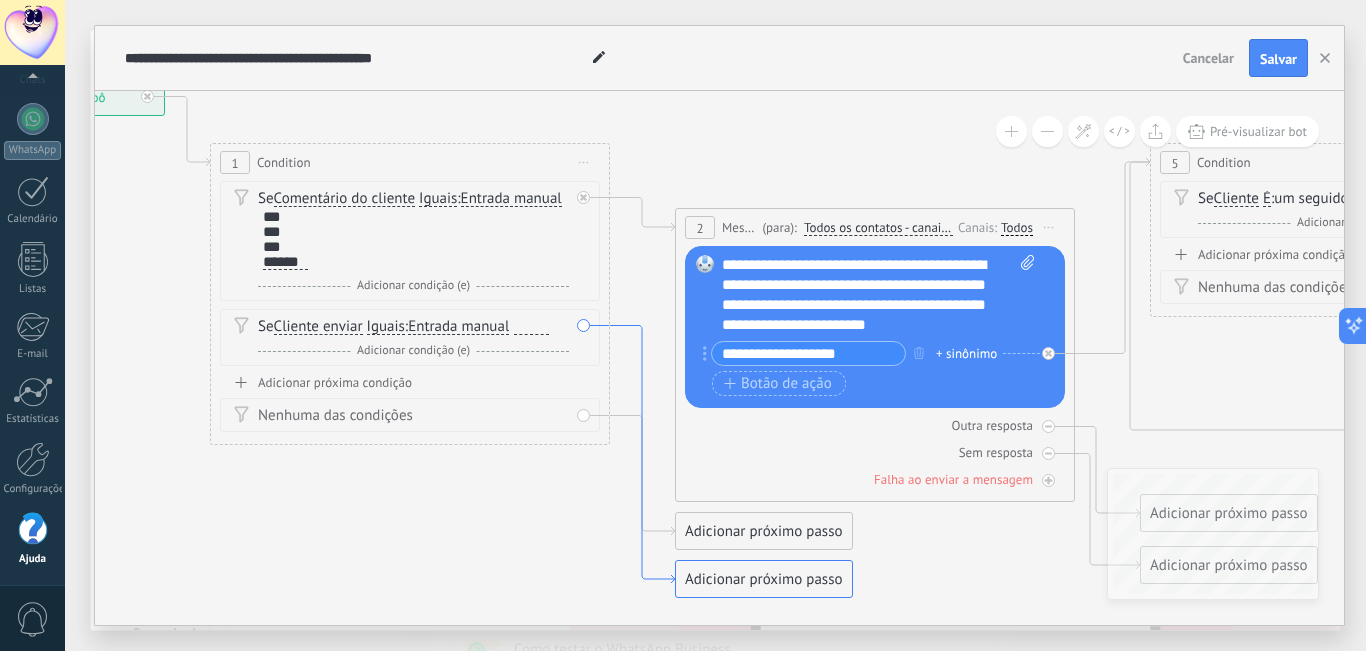 click 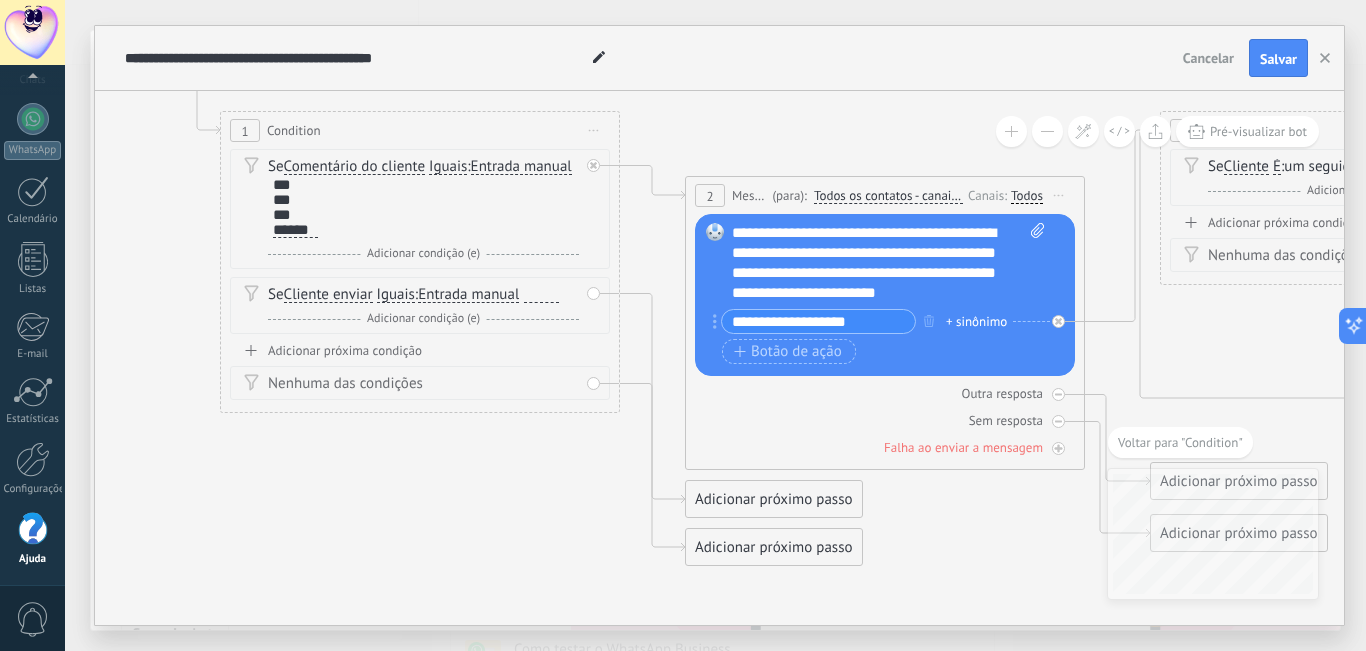 drag, startPoint x: 556, startPoint y: 339, endPoint x: 572, endPoint y: 531, distance: 192.66551 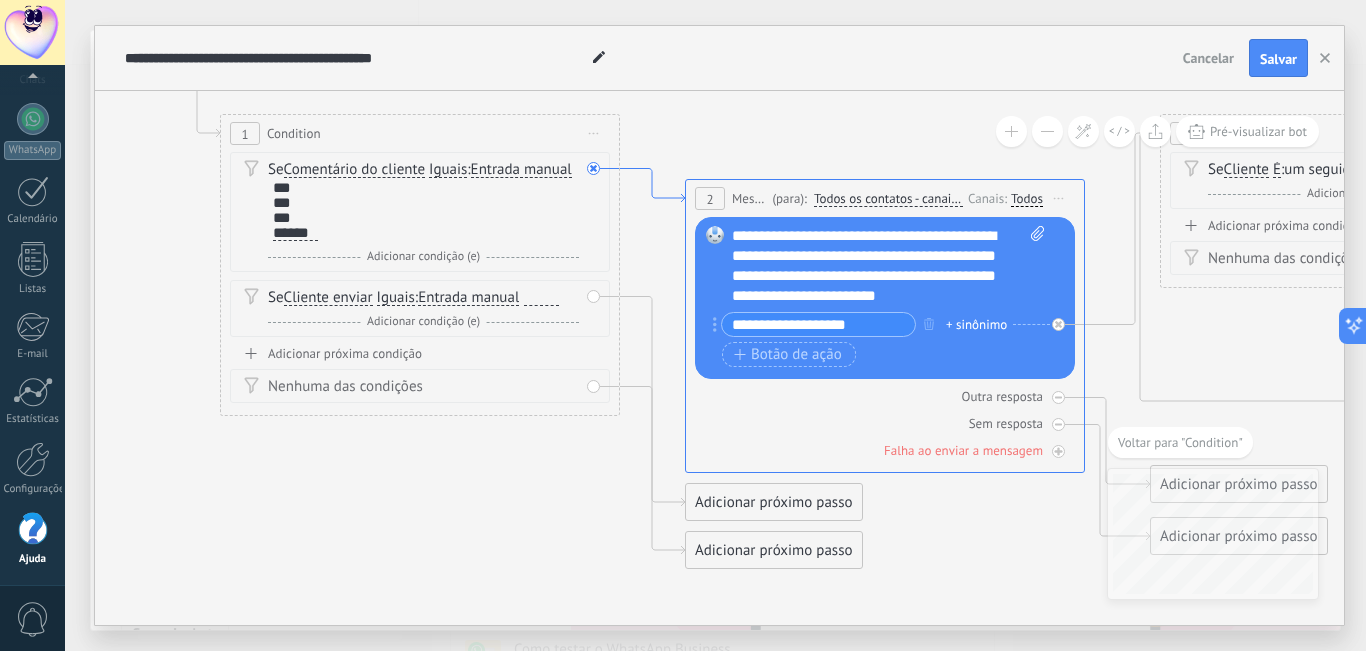 click 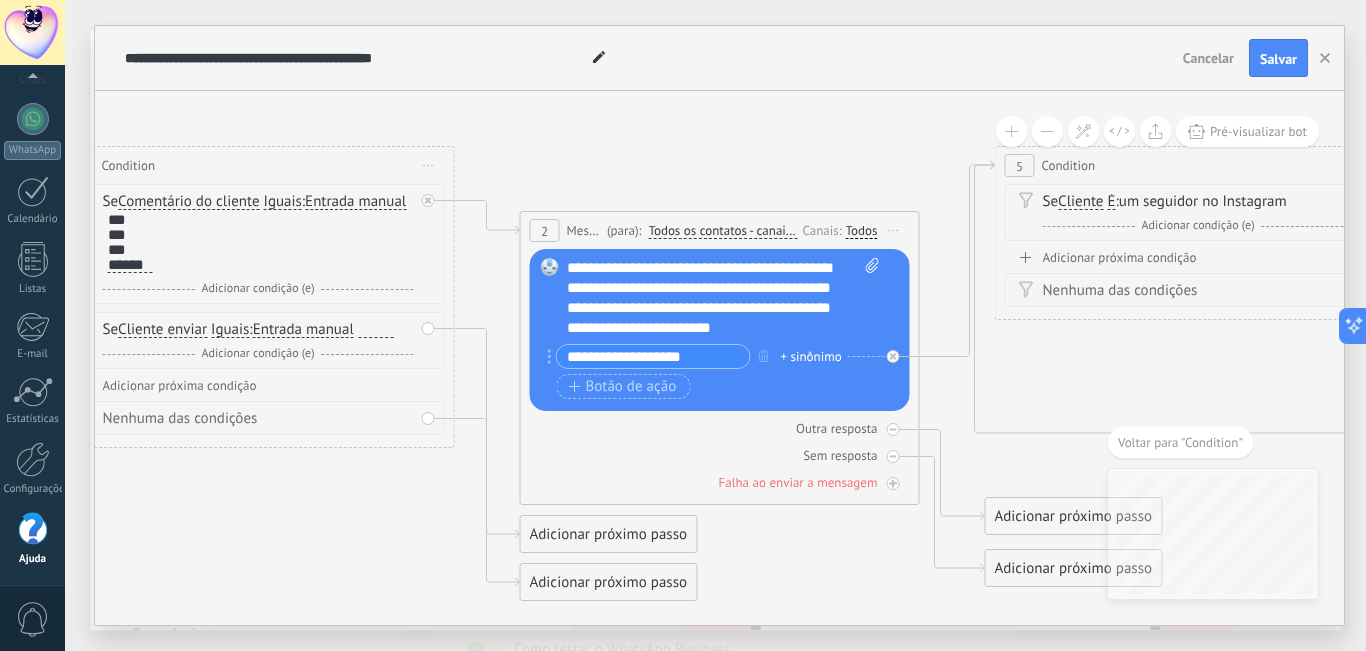 click on "**********" at bounding box center [723, 298] 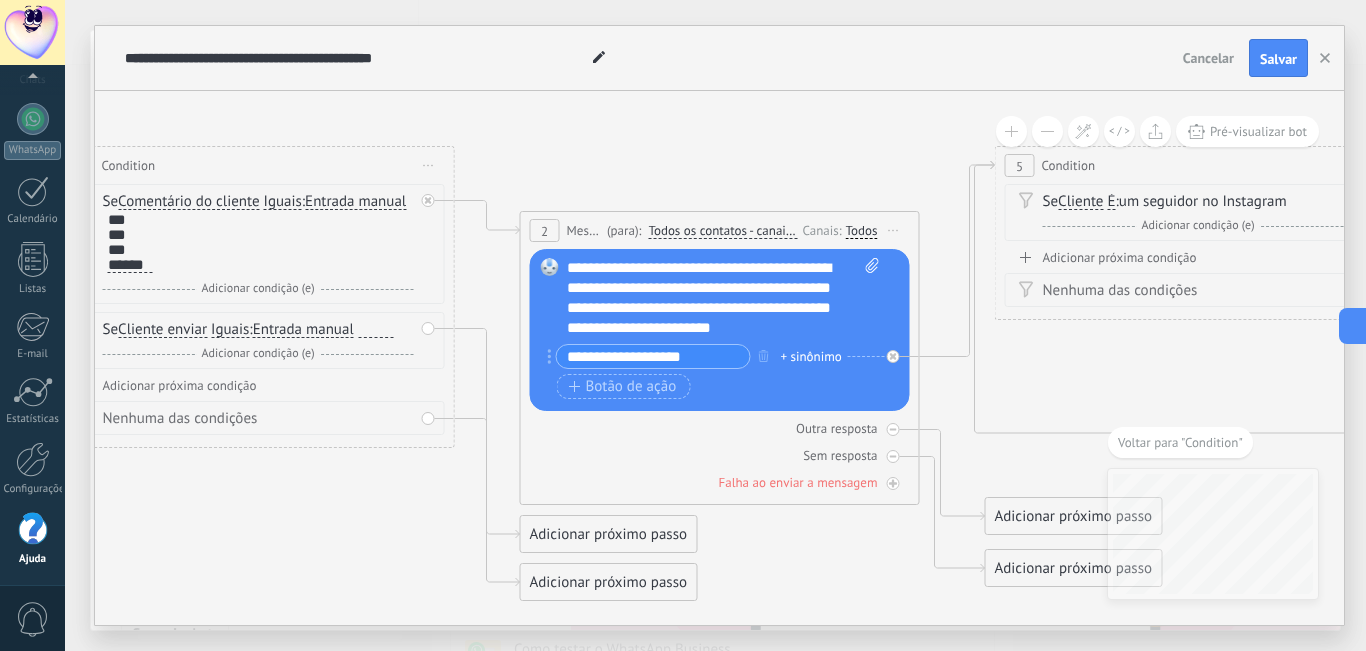 type 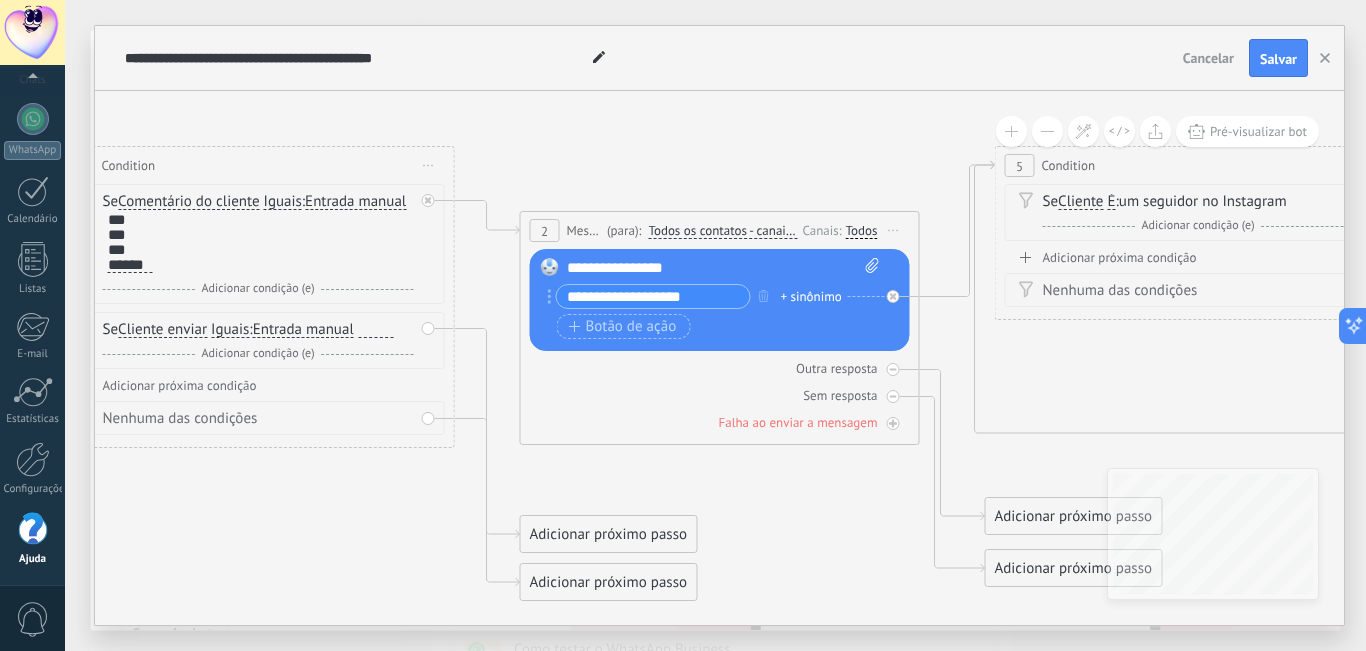 click on "**********" at bounding box center [653, 296] 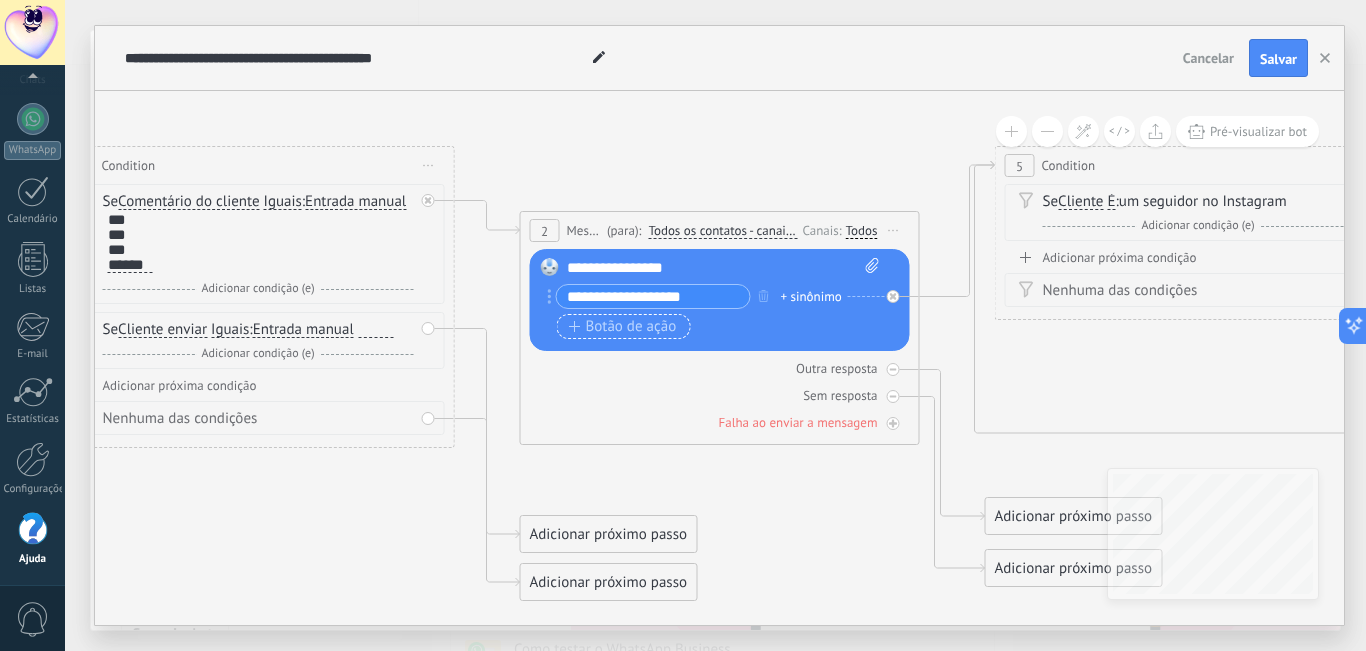 click on "Botão de ação" at bounding box center (623, 327) 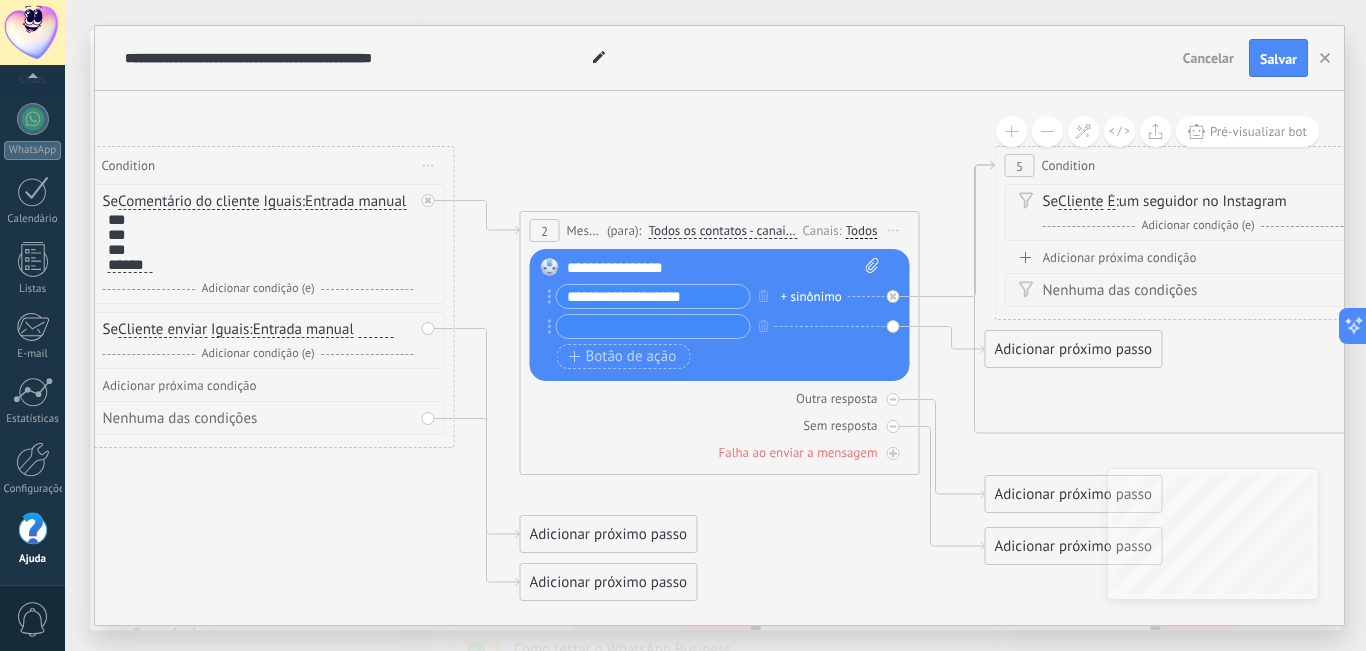 click on "+ sinônimo" at bounding box center [811, 297] 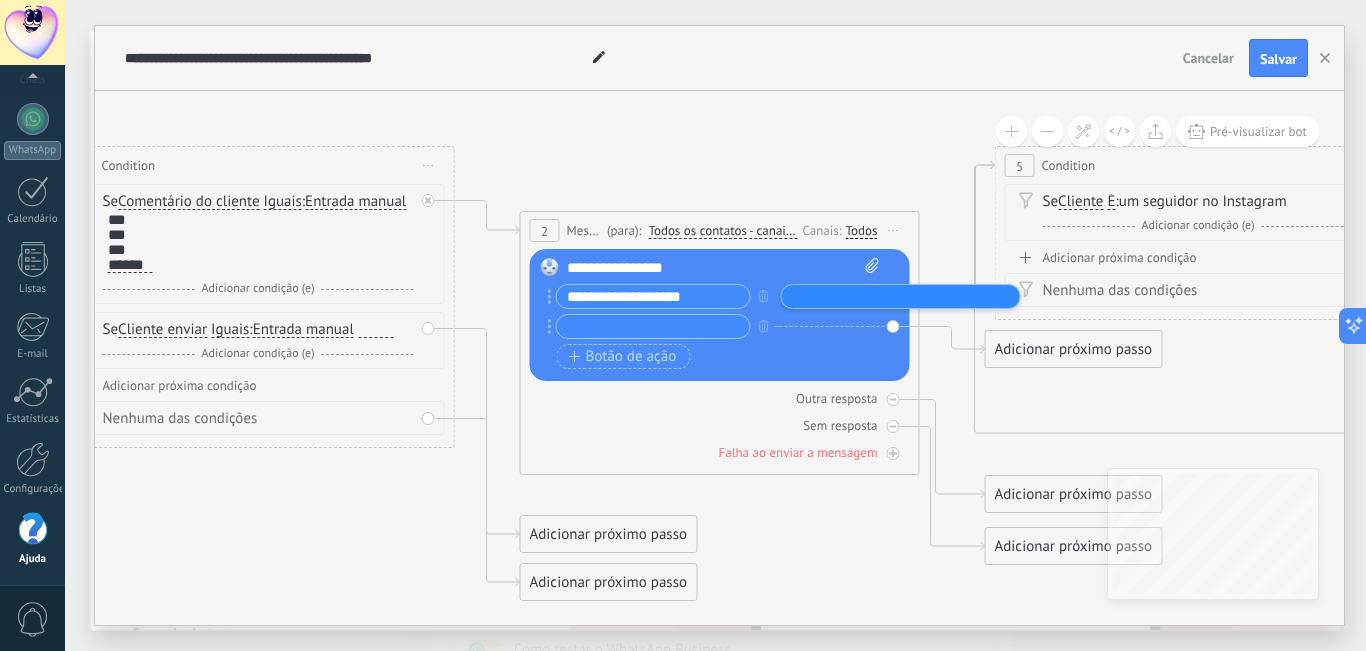 click on "**********" at bounding box center (653, 296) 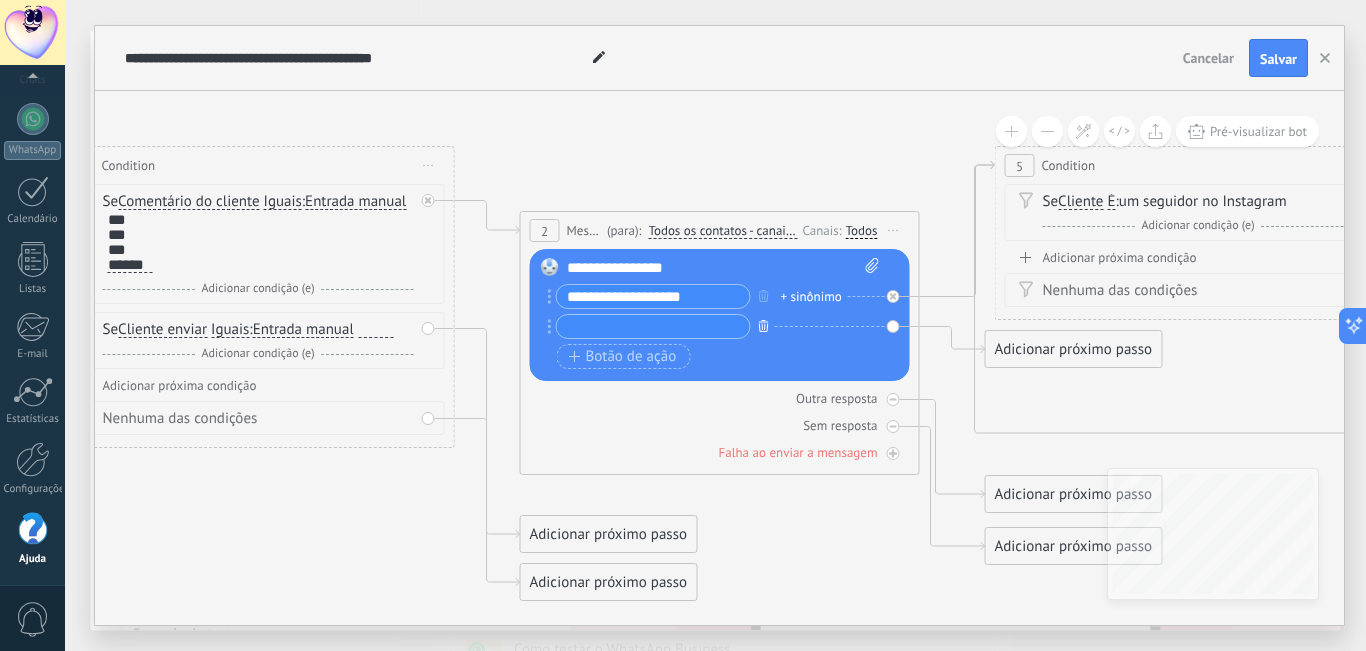 click at bounding box center [764, 325] 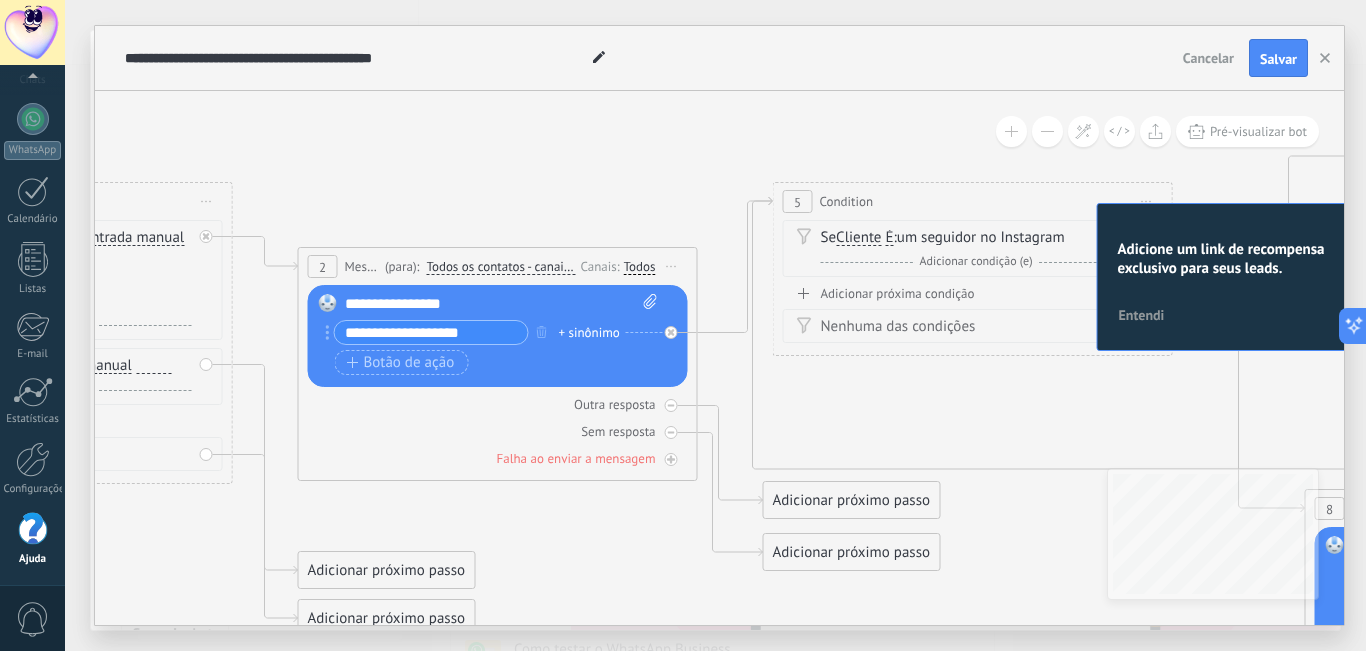 drag, startPoint x: 990, startPoint y: 333, endPoint x: 768, endPoint y: 369, distance: 224.89998 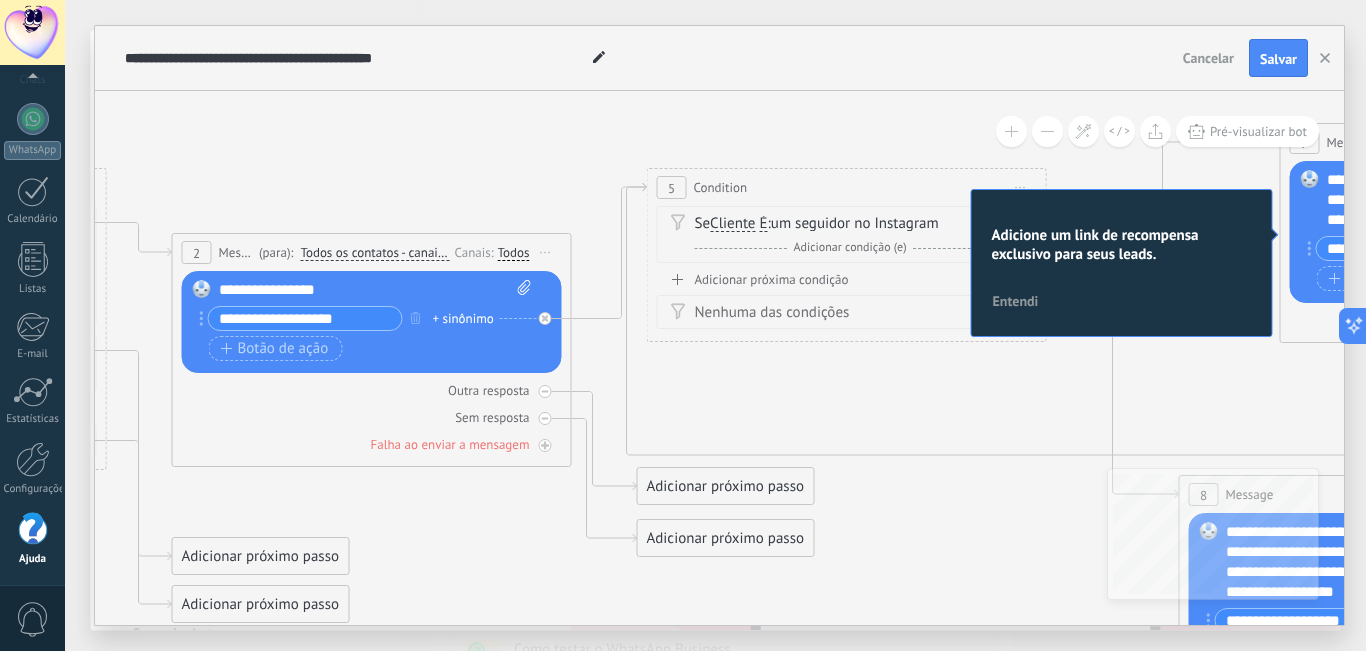 drag, startPoint x: 871, startPoint y: 402, endPoint x: 866, endPoint y: 349, distance: 53.235325 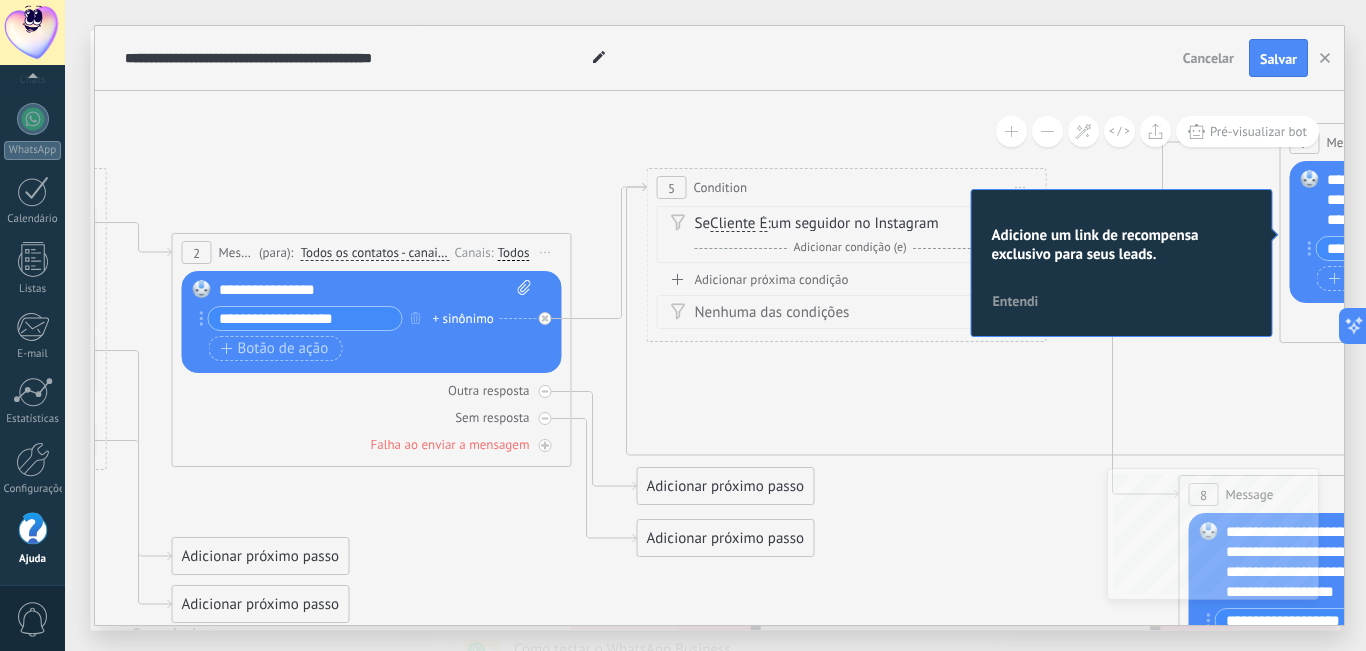 click 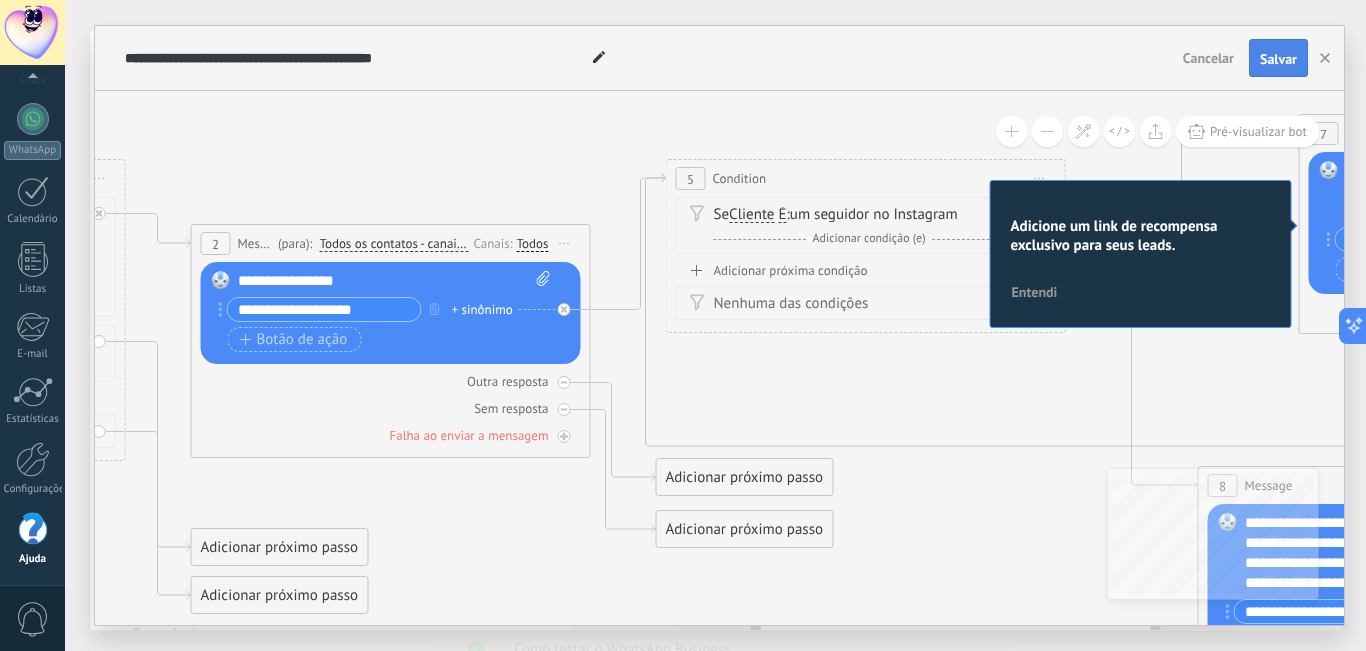 click on "Salvar" at bounding box center (1278, 59) 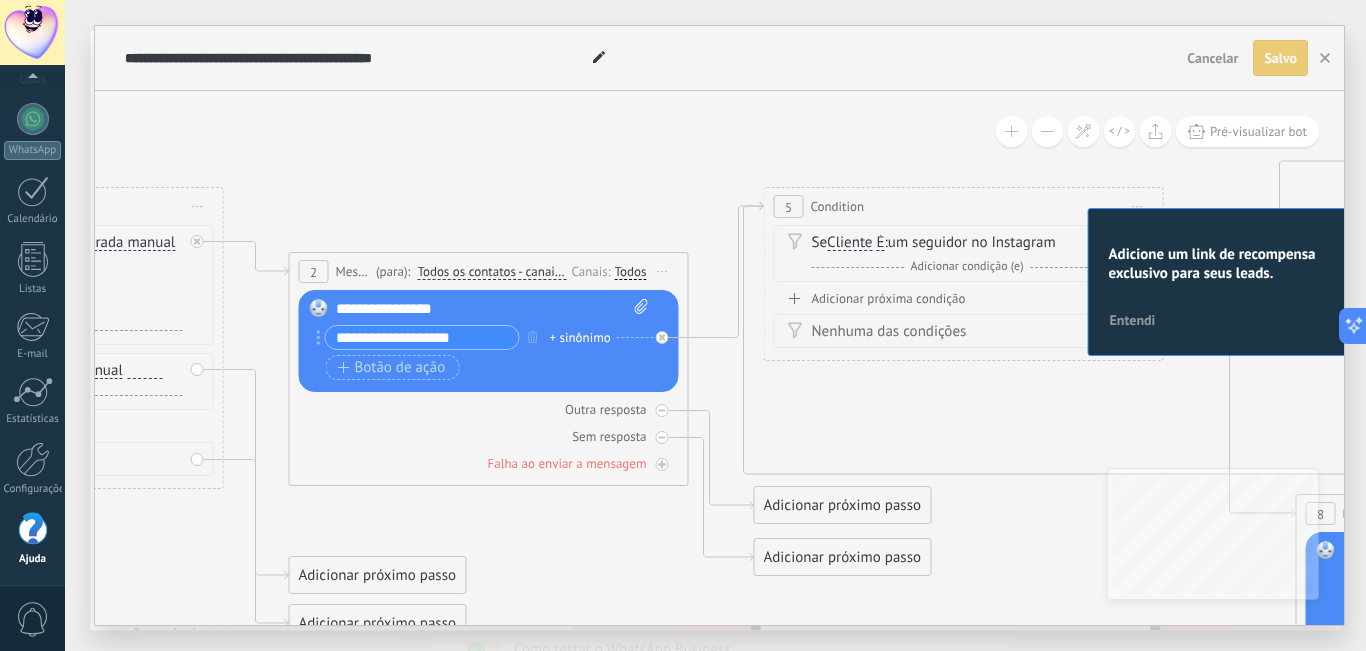 drag, startPoint x: 898, startPoint y: 426, endPoint x: 968, endPoint y: 356, distance: 98.99495 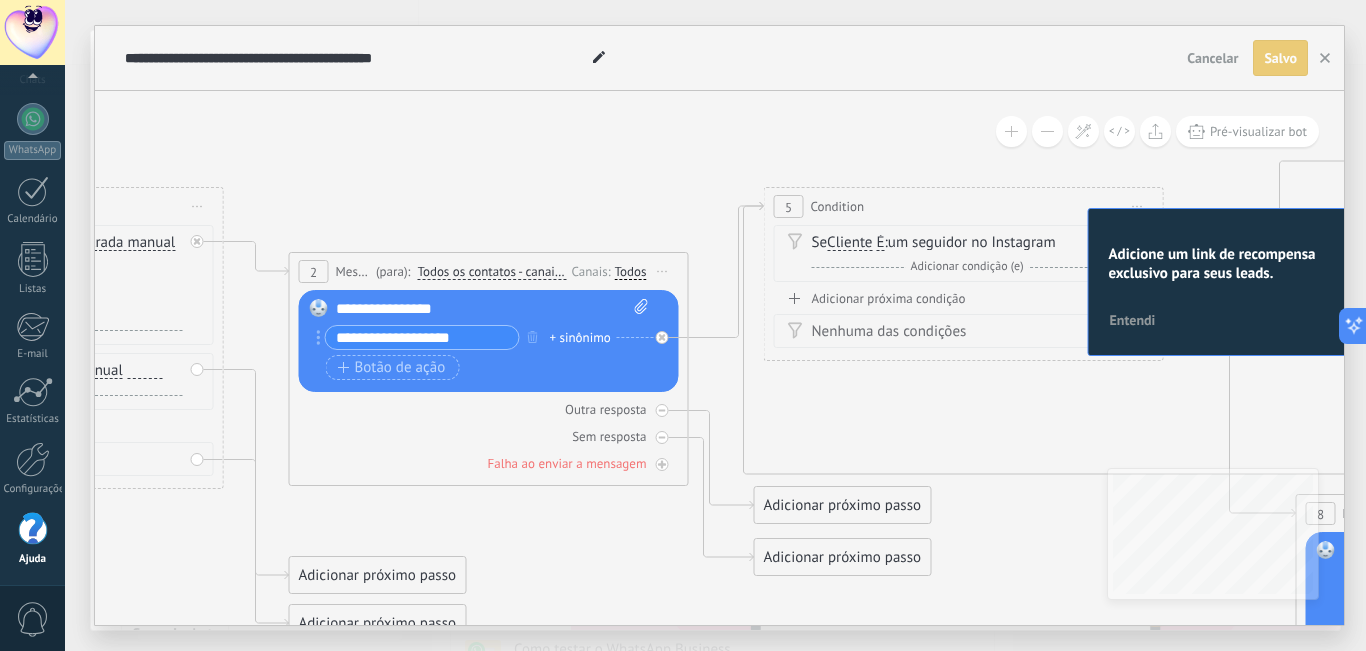 click 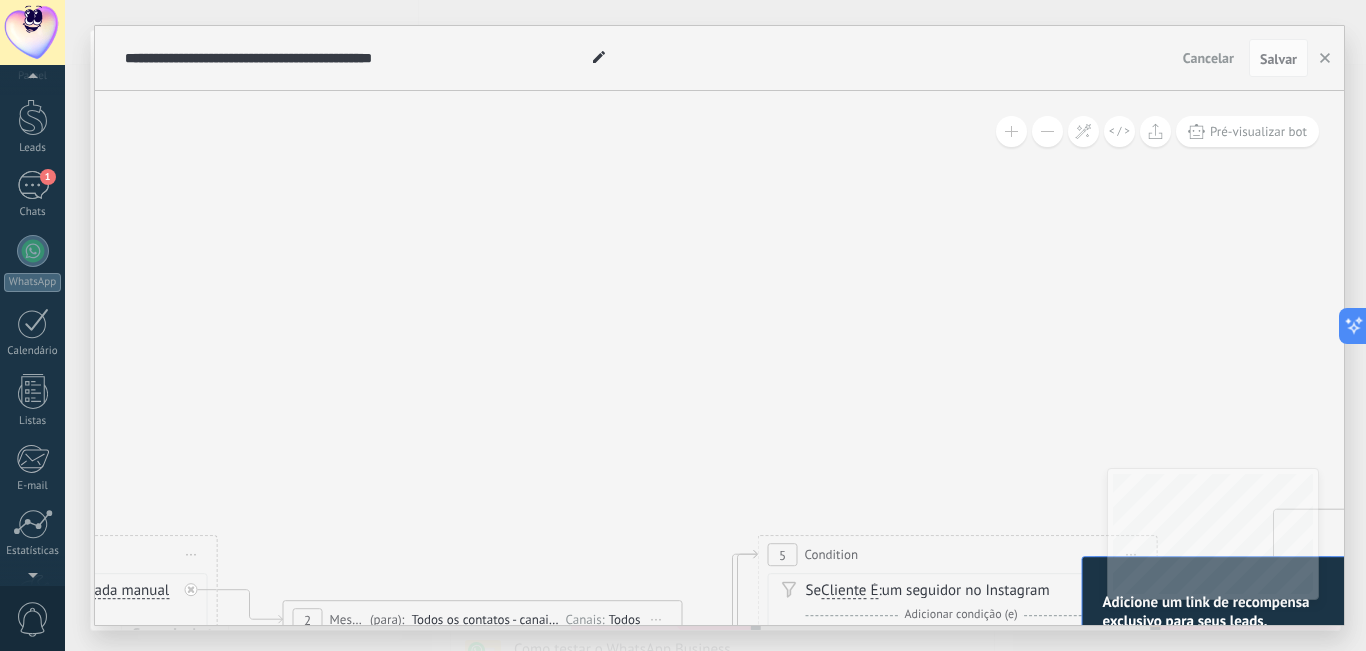 scroll, scrollTop: 7, scrollLeft: 0, axis: vertical 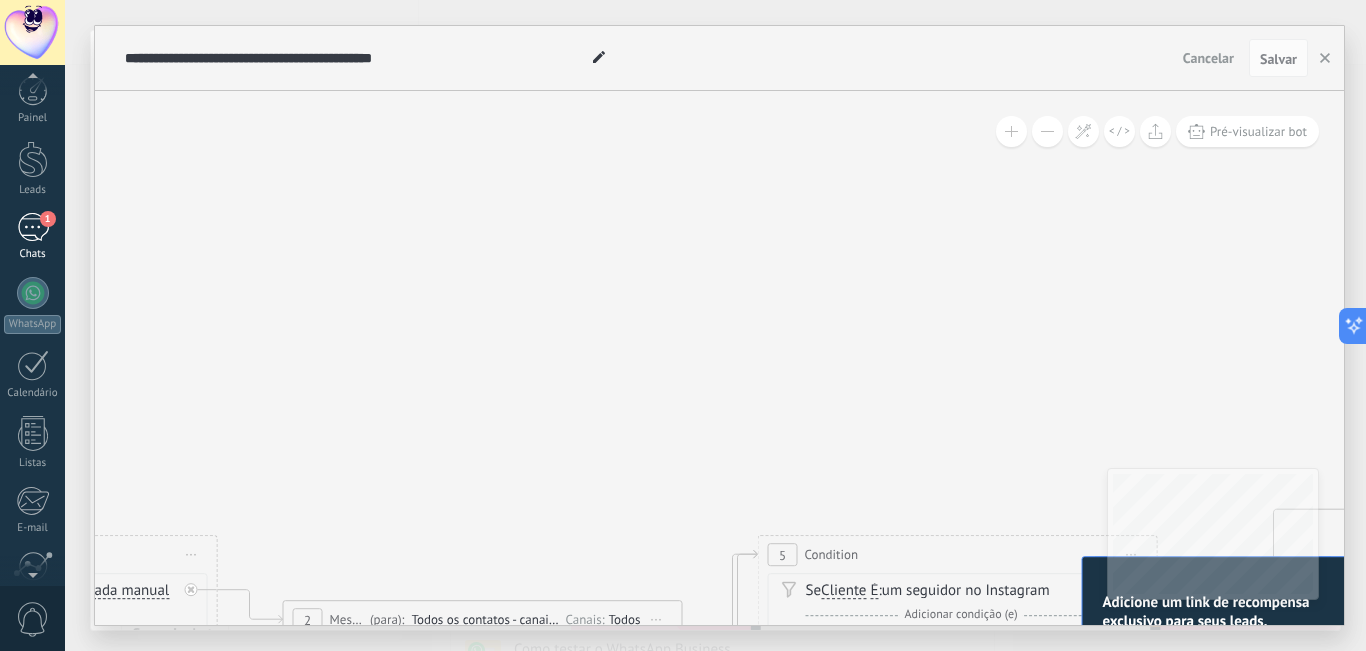 click on "1" at bounding box center (33, 227) 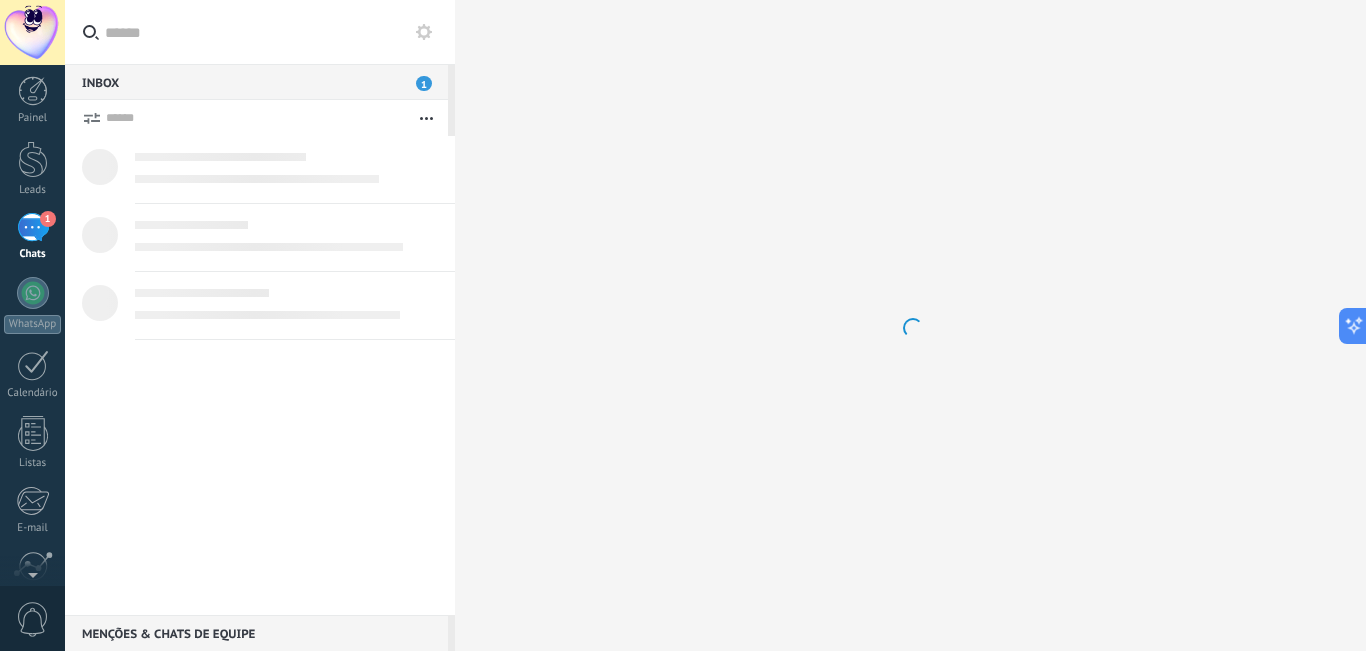 scroll, scrollTop: 0, scrollLeft: 0, axis: both 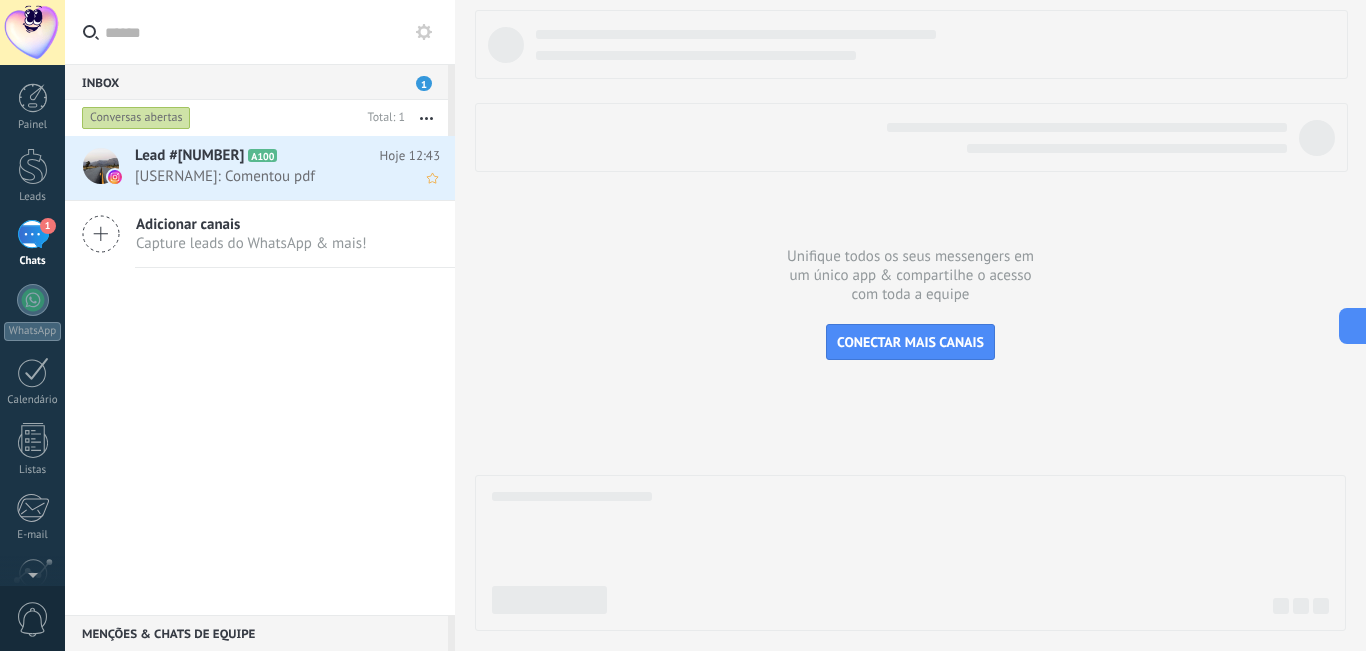 click on "[USERNAME]: Comentou pdf" at bounding box center (268, 176) 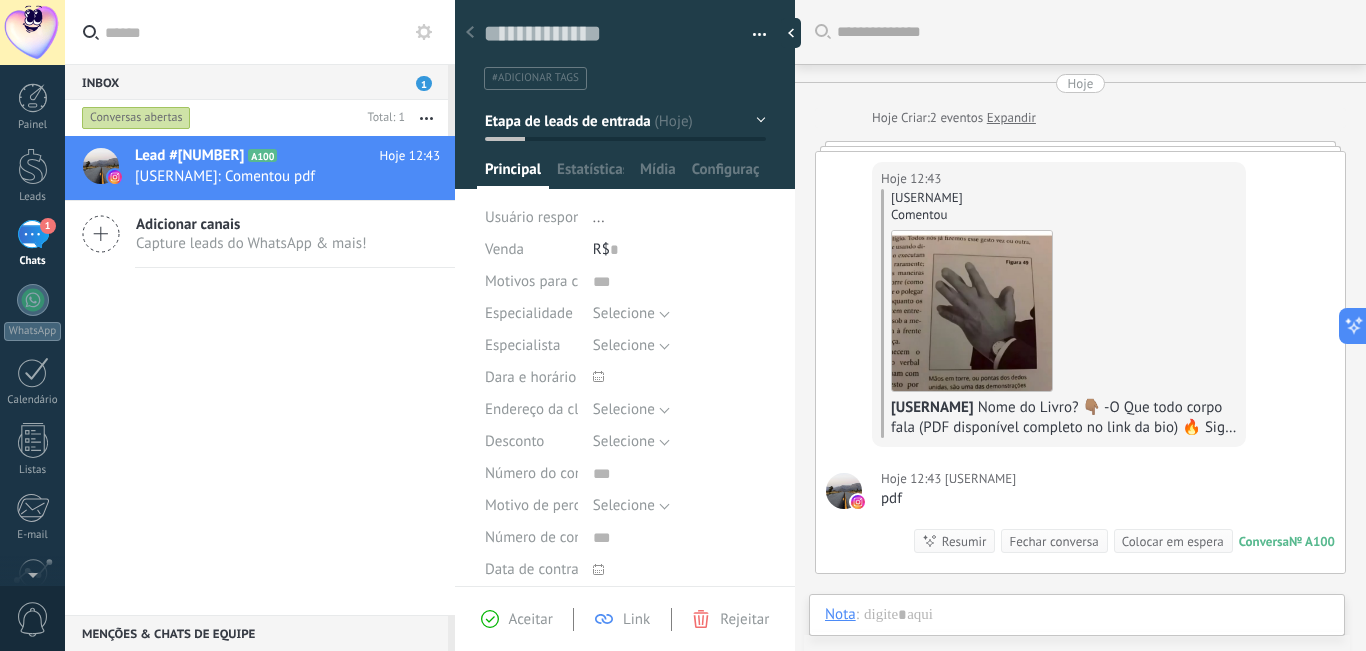 scroll, scrollTop: 10, scrollLeft: 0, axis: vertical 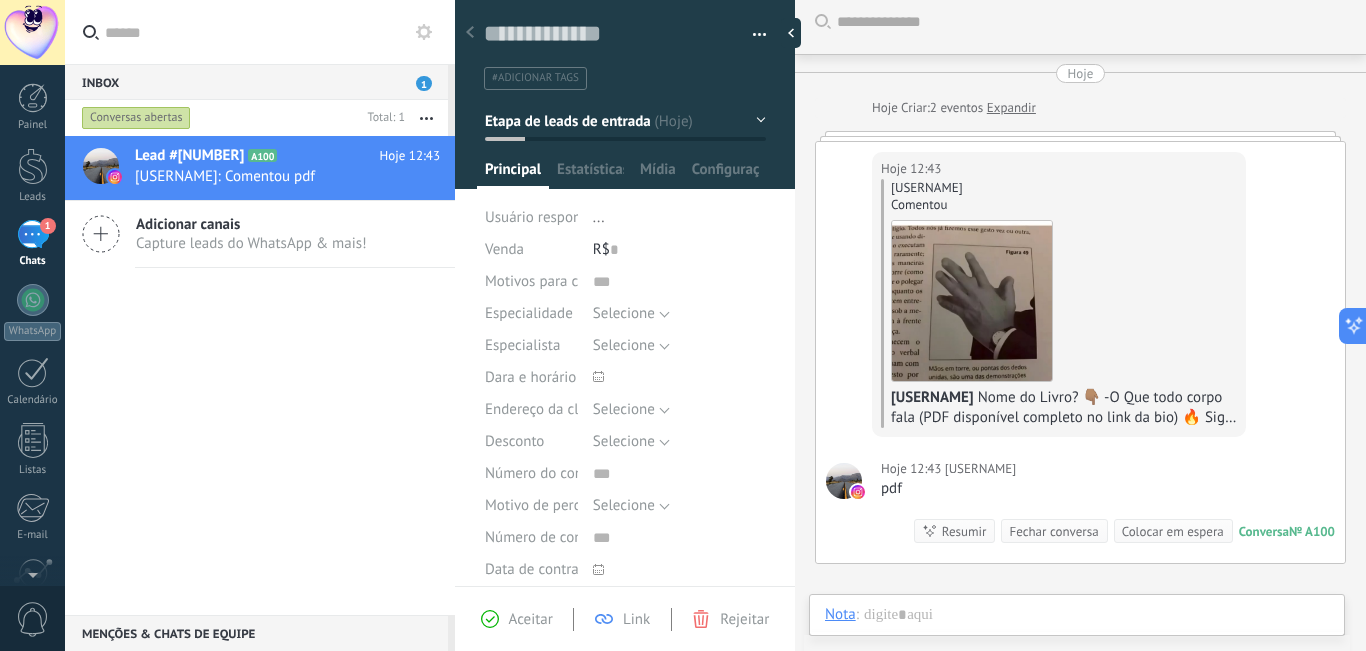 click on "1" at bounding box center [33, 234] 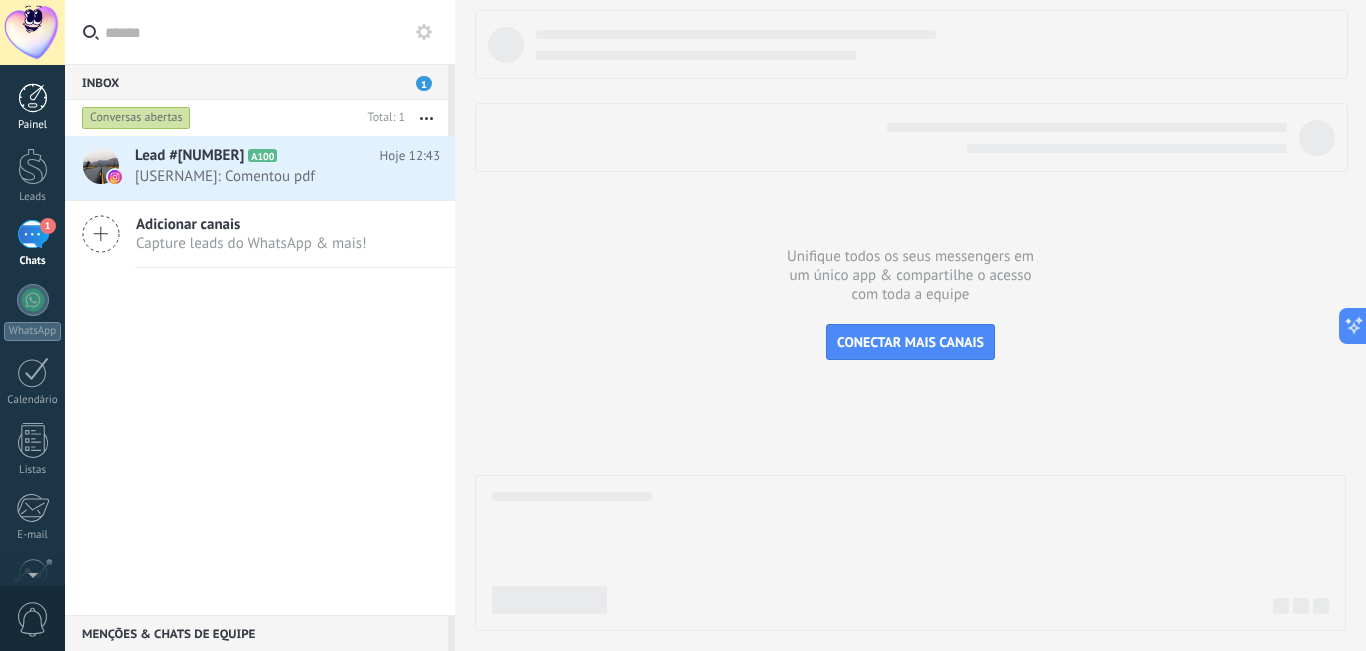 click at bounding box center (33, 98) 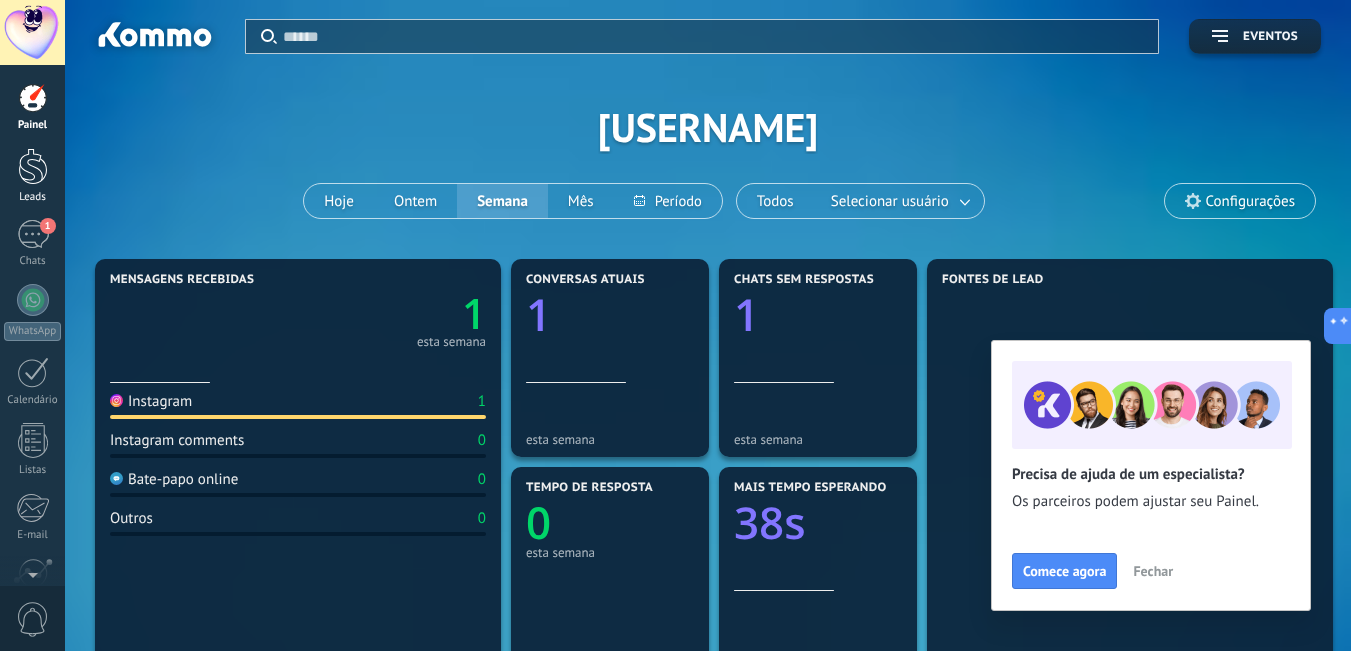click at bounding box center [33, 166] 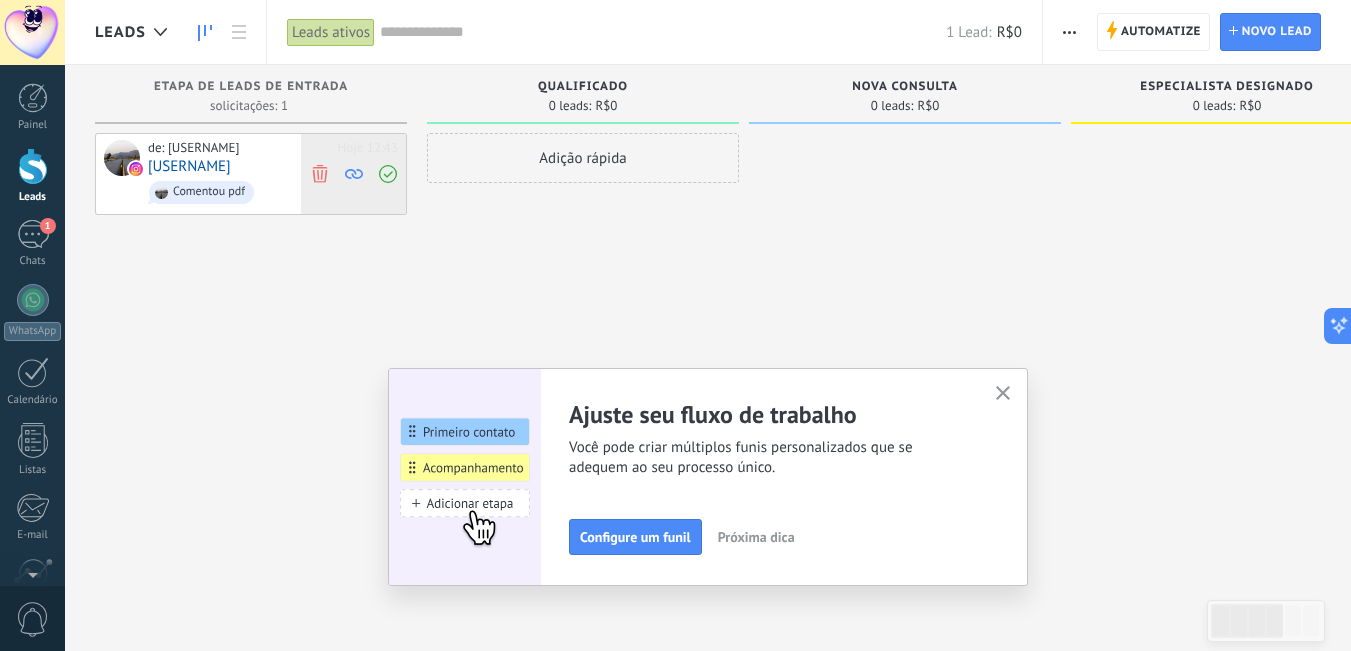 click 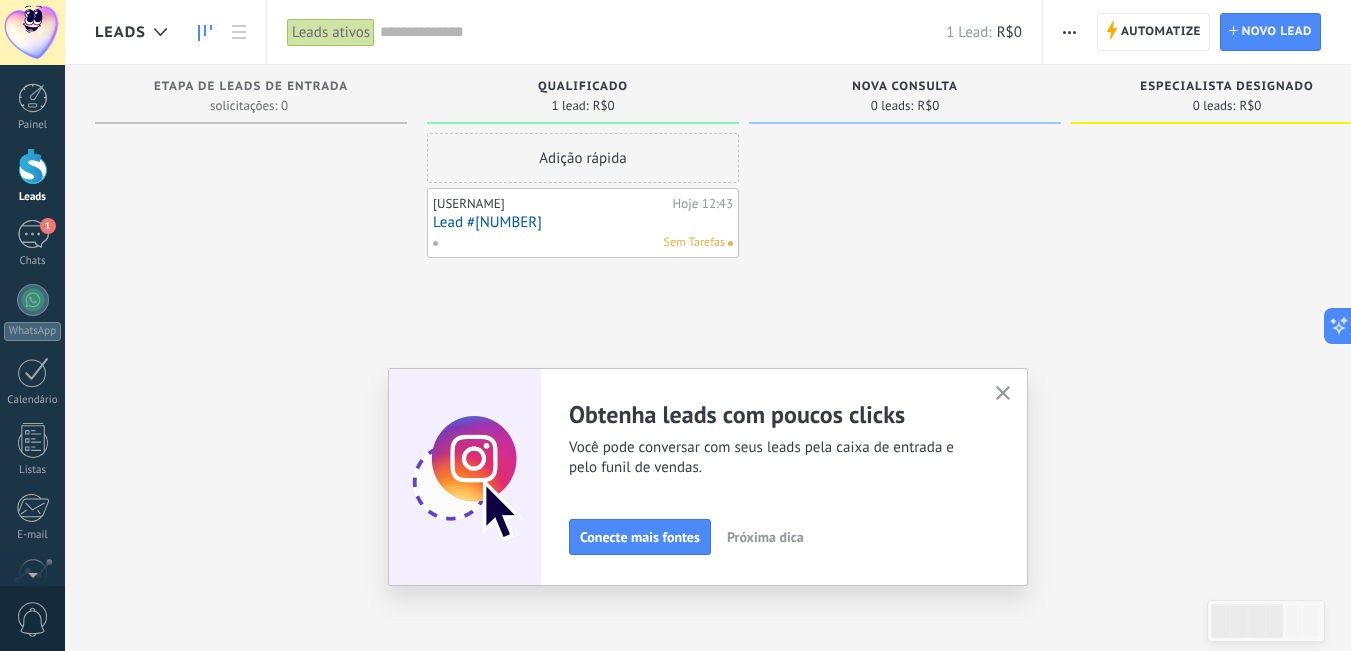 click at bounding box center [1003, 394] 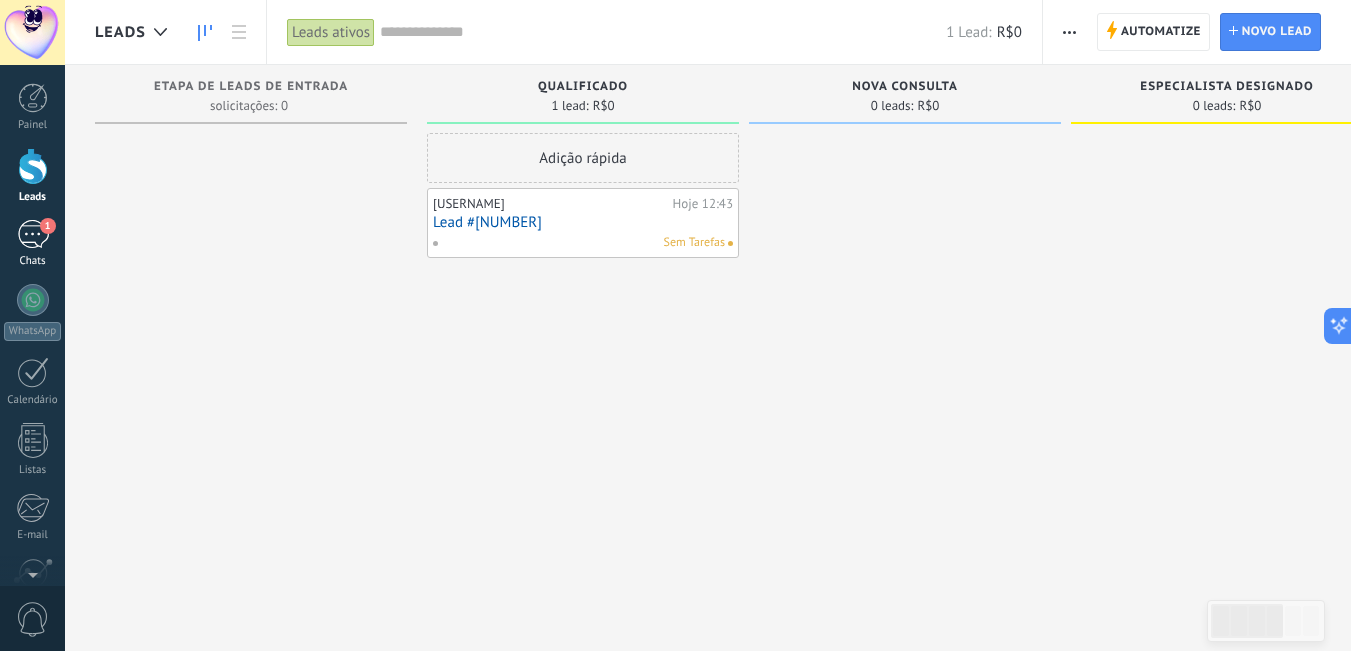 click on "1" at bounding box center [33, 234] 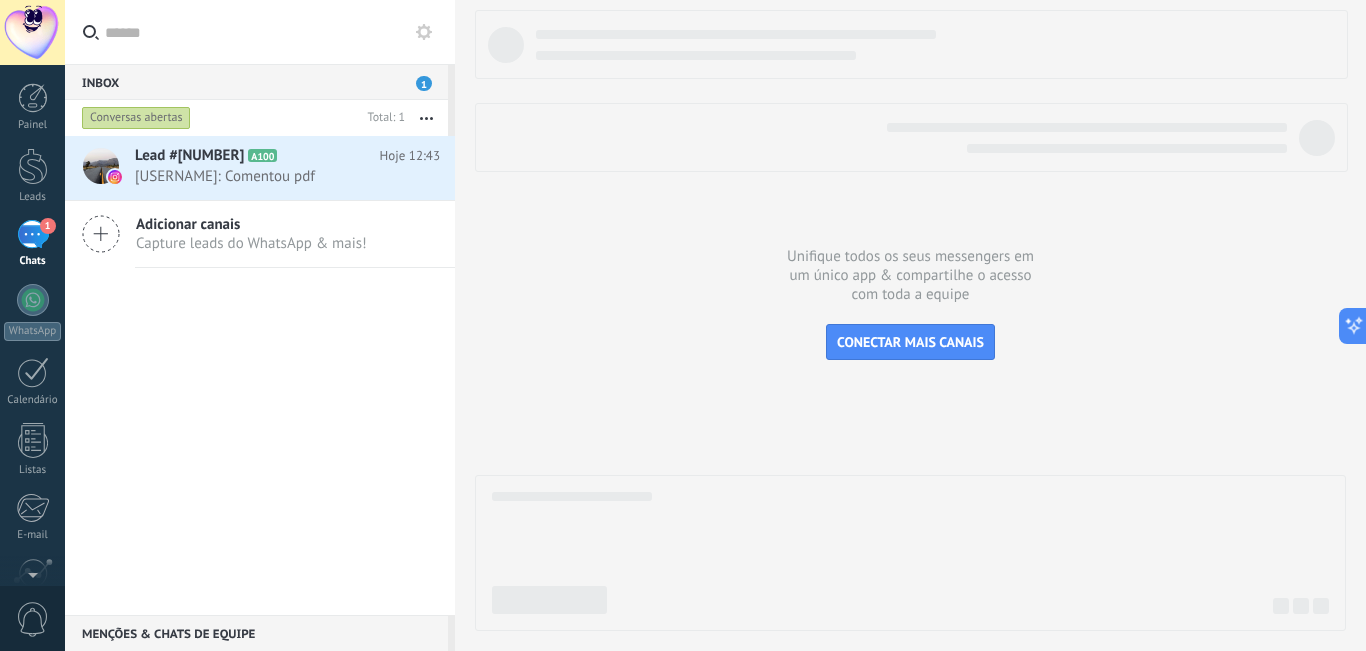click on "1" at bounding box center (424, 83) 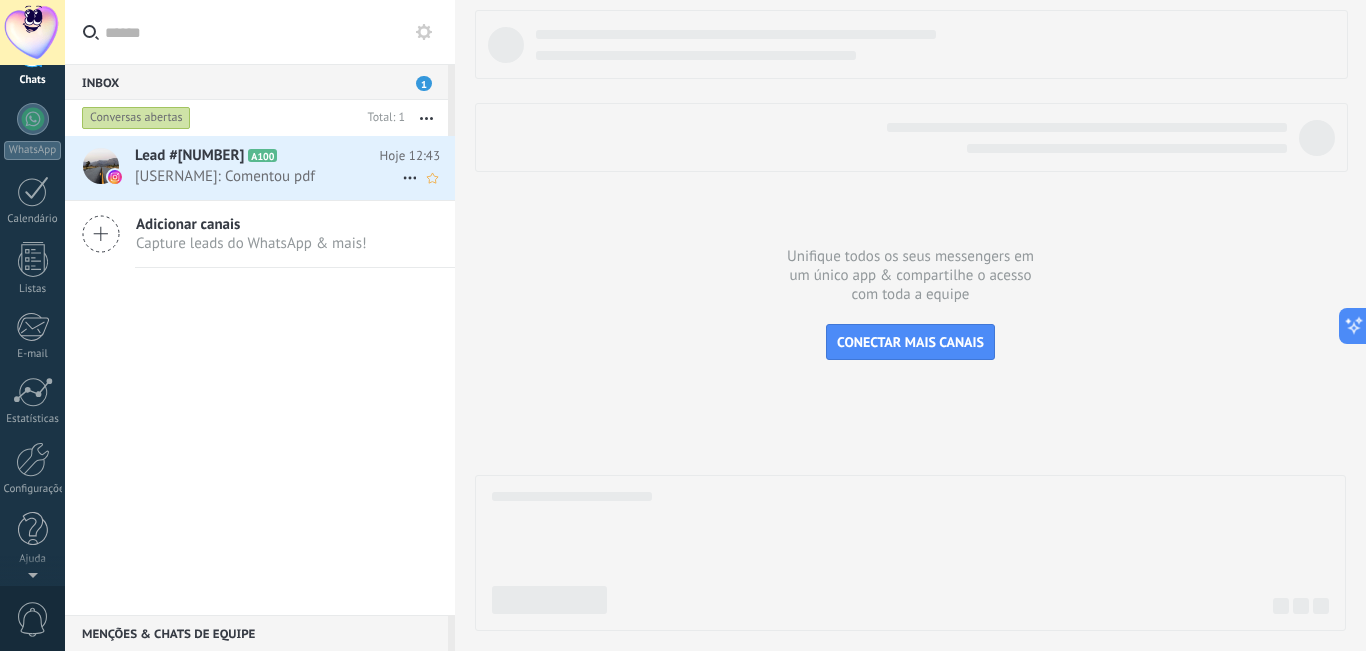 scroll, scrollTop: 0, scrollLeft: 0, axis: both 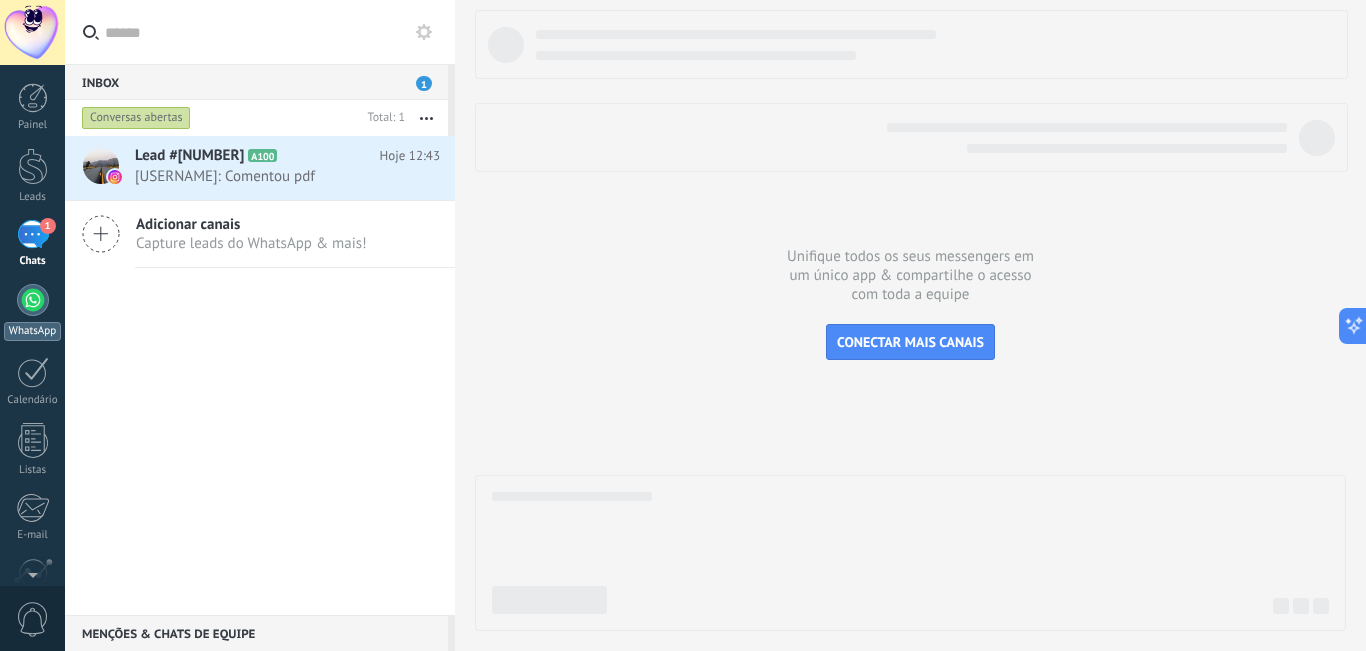 click at bounding box center [33, 300] 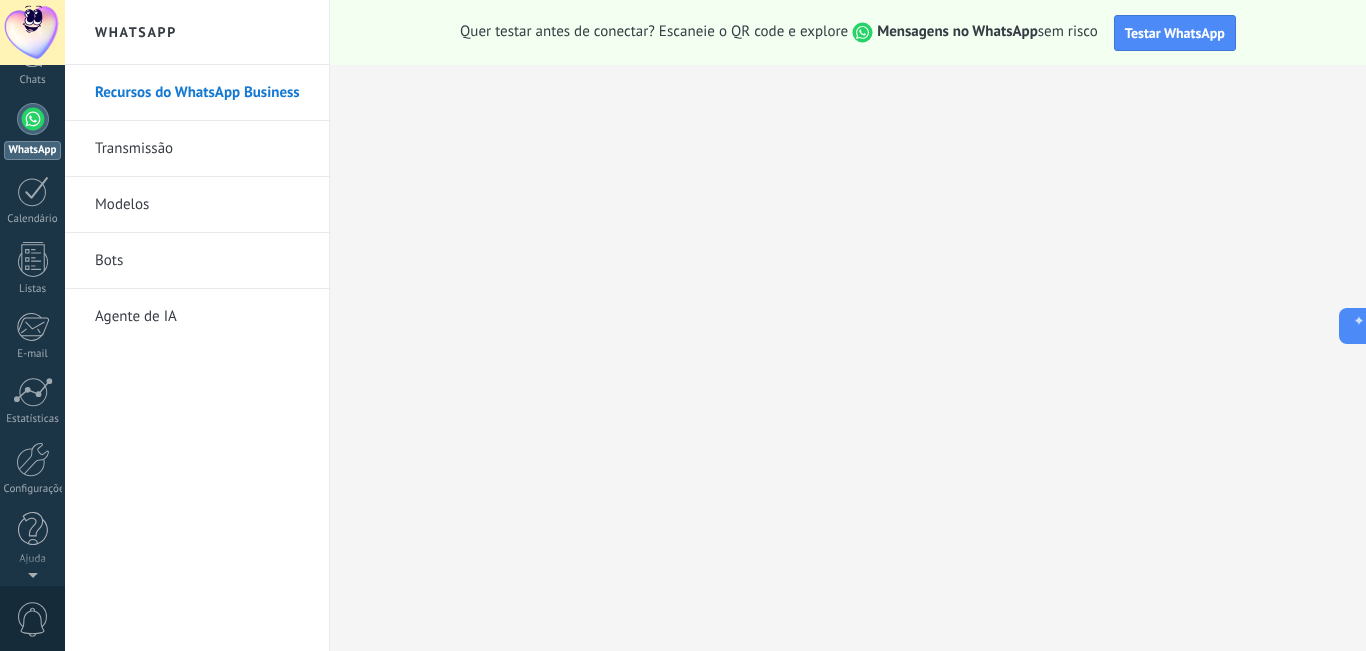 scroll, scrollTop: 0, scrollLeft: 0, axis: both 